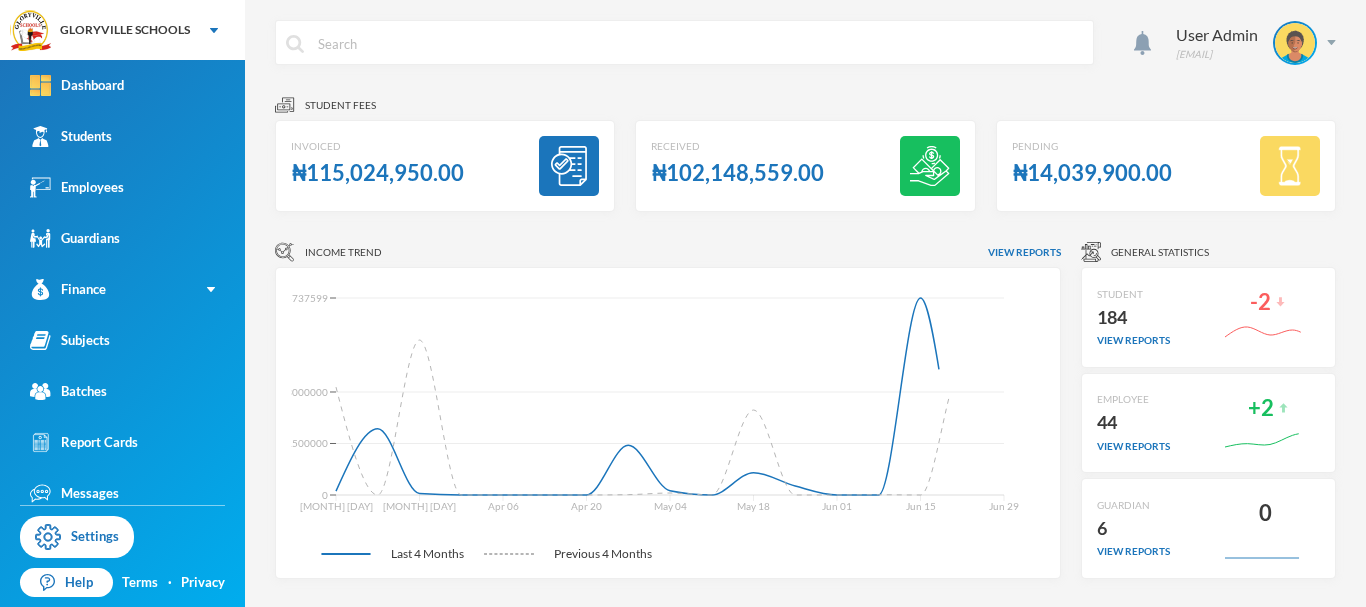 scroll, scrollTop: 0, scrollLeft: 0, axis: both 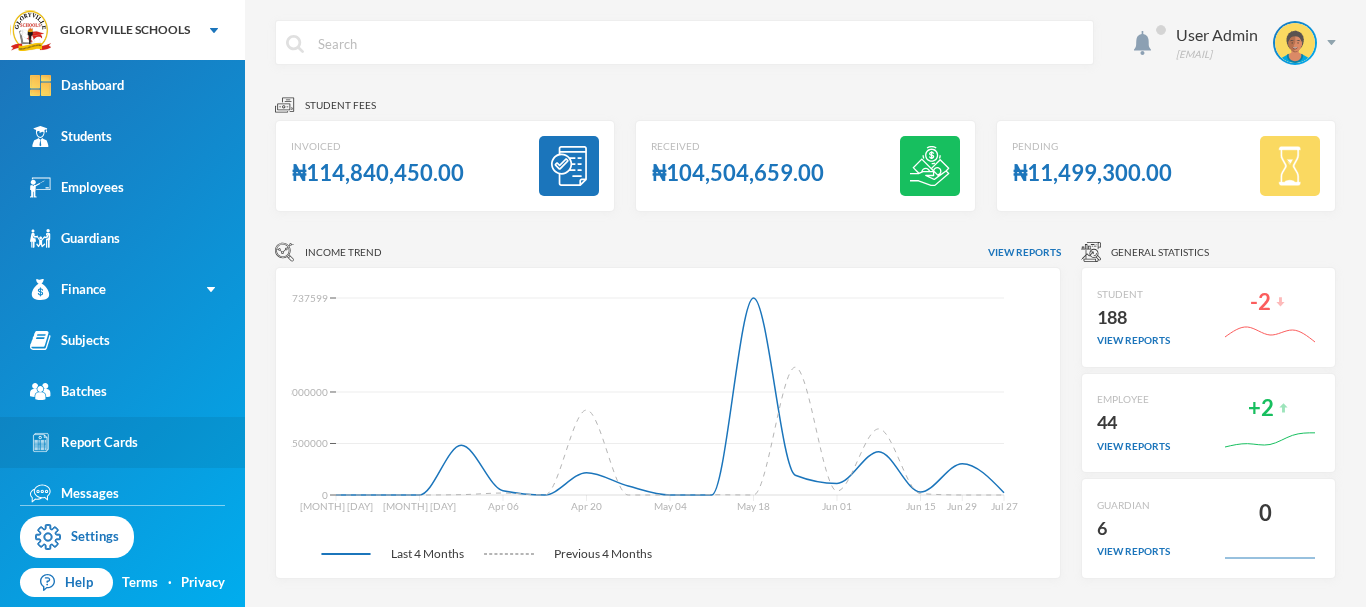 click on "Report Cards" at bounding box center (84, 442) 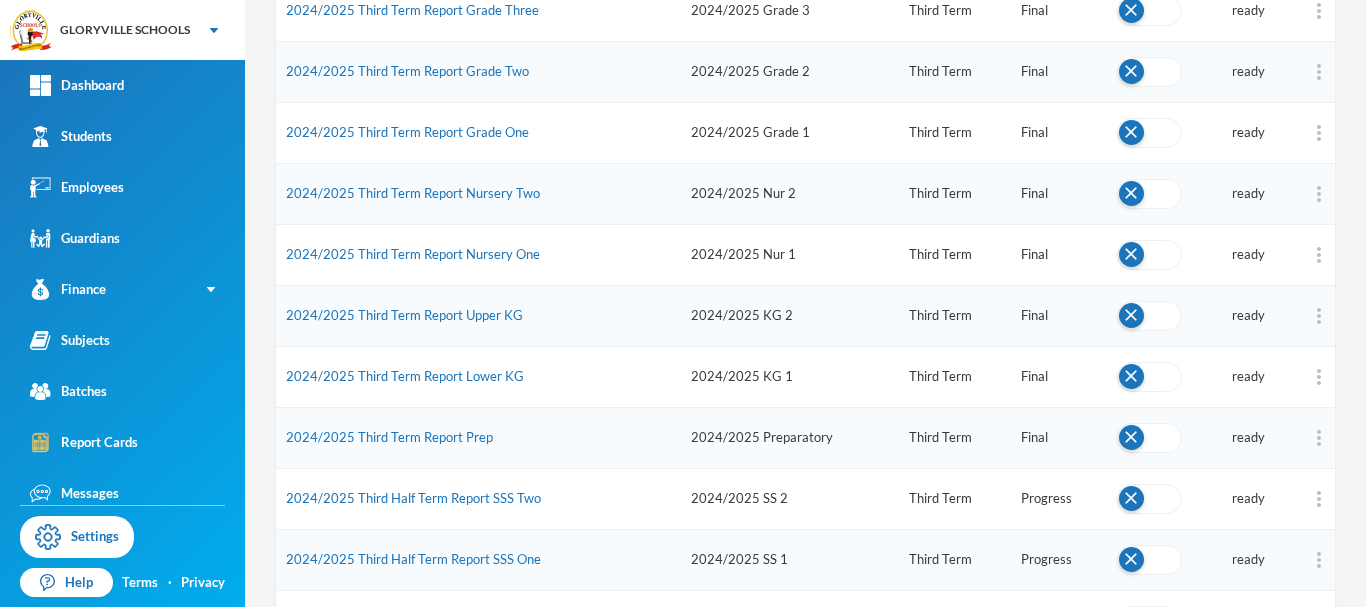 scroll, scrollTop: 1073, scrollLeft: 0, axis: vertical 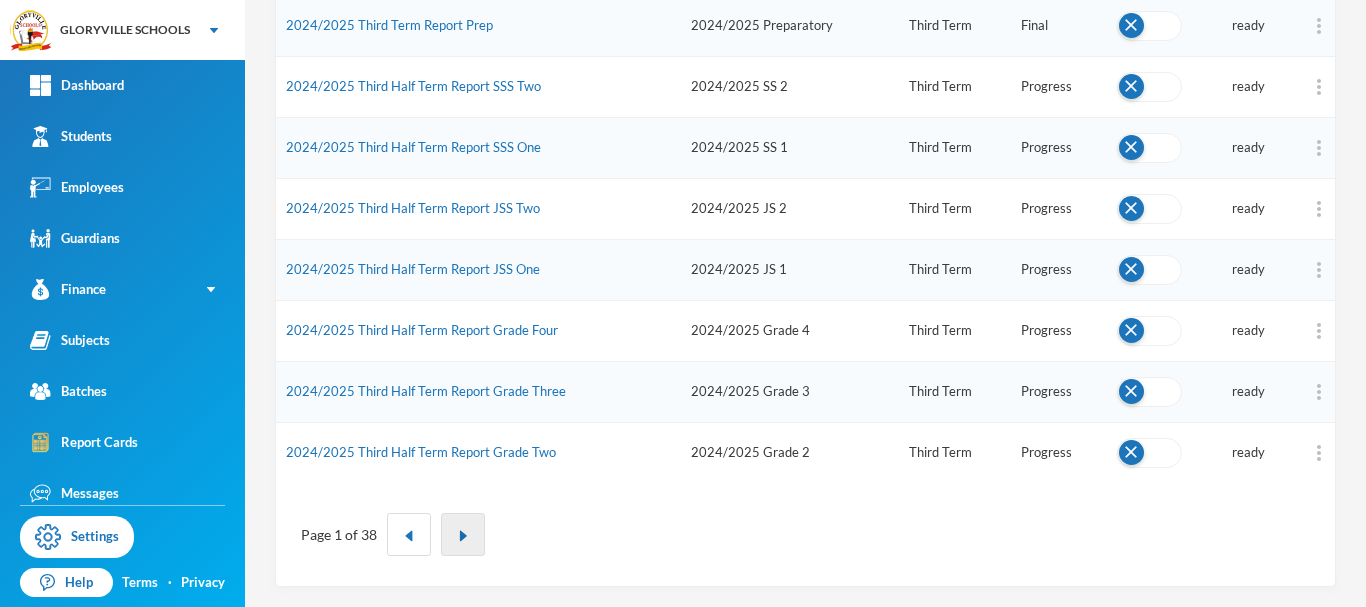 click at bounding box center [463, 536] 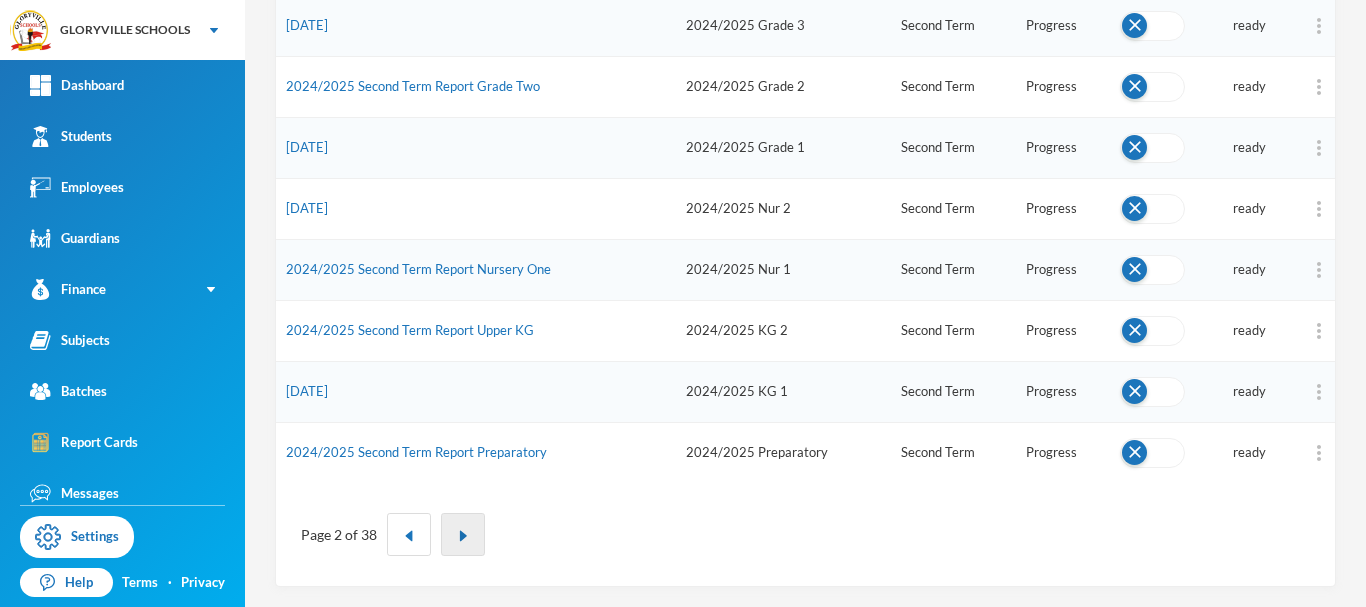 click at bounding box center (463, 536) 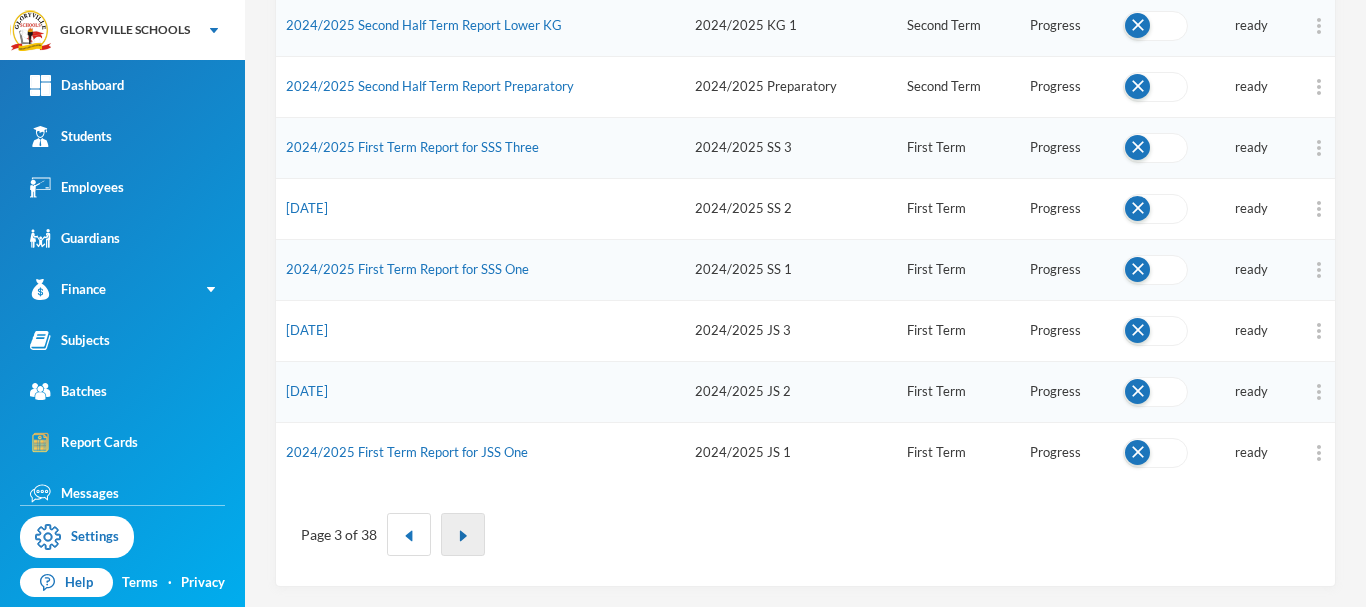 click at bounding box center [463, 536] 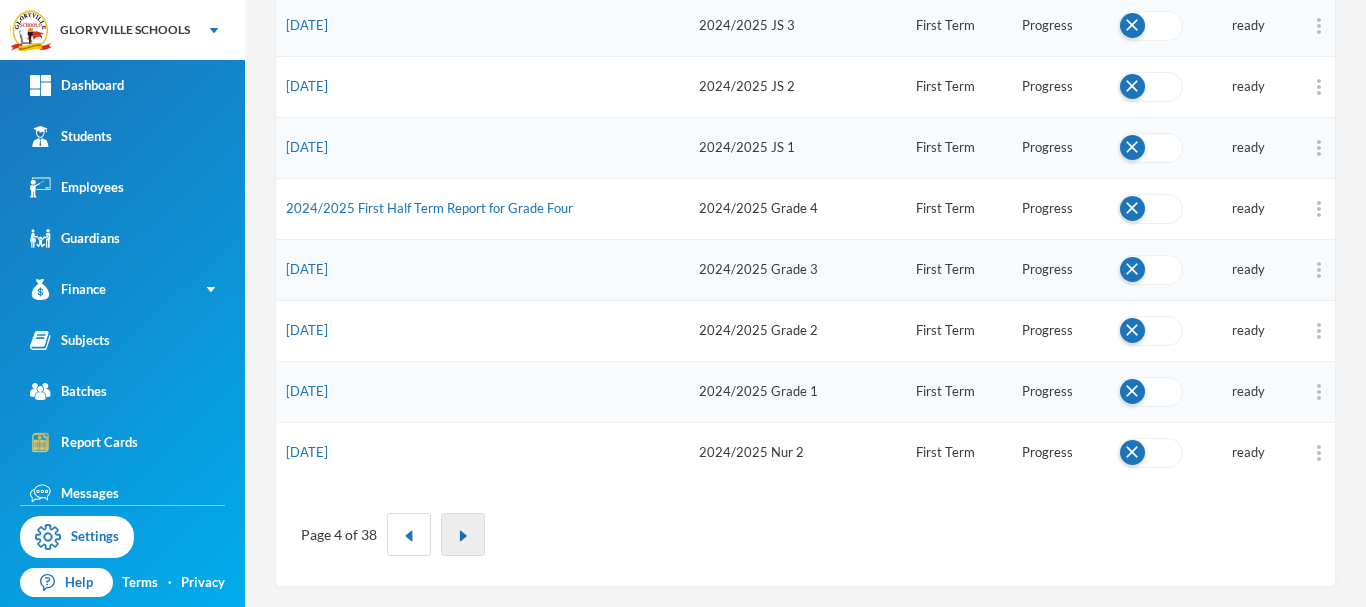 click at bounding box center [463, 536] 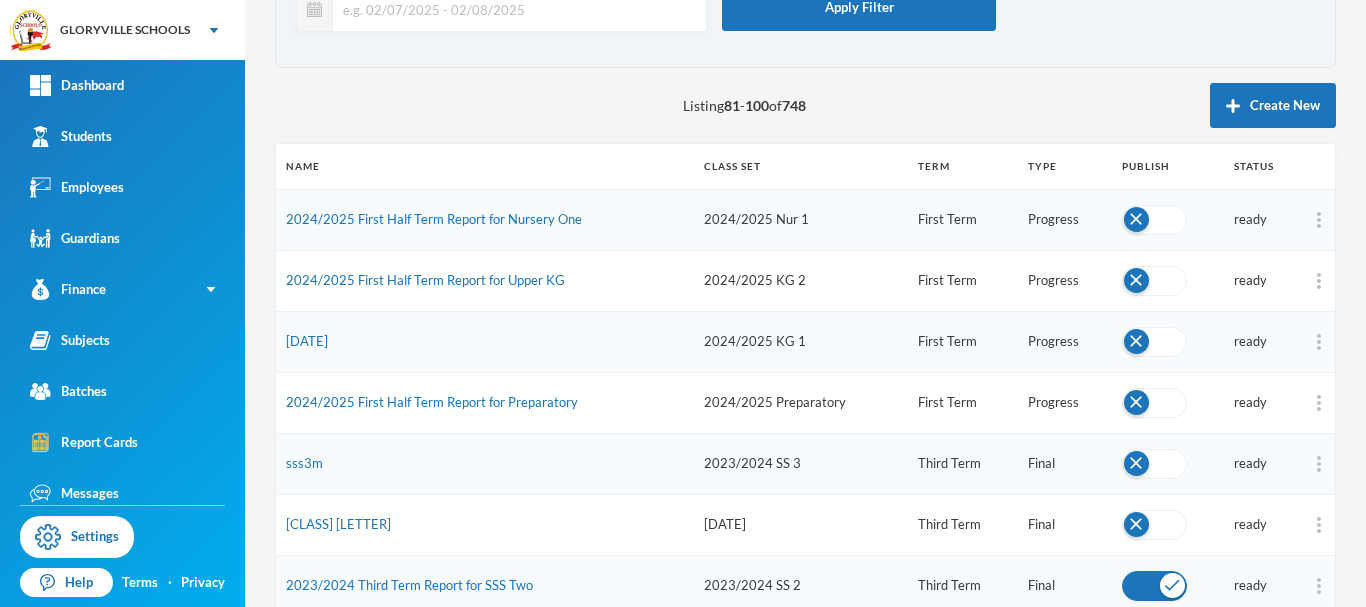 scroll, scrollTop: 144, scrollLeft: 0, axis: vertical 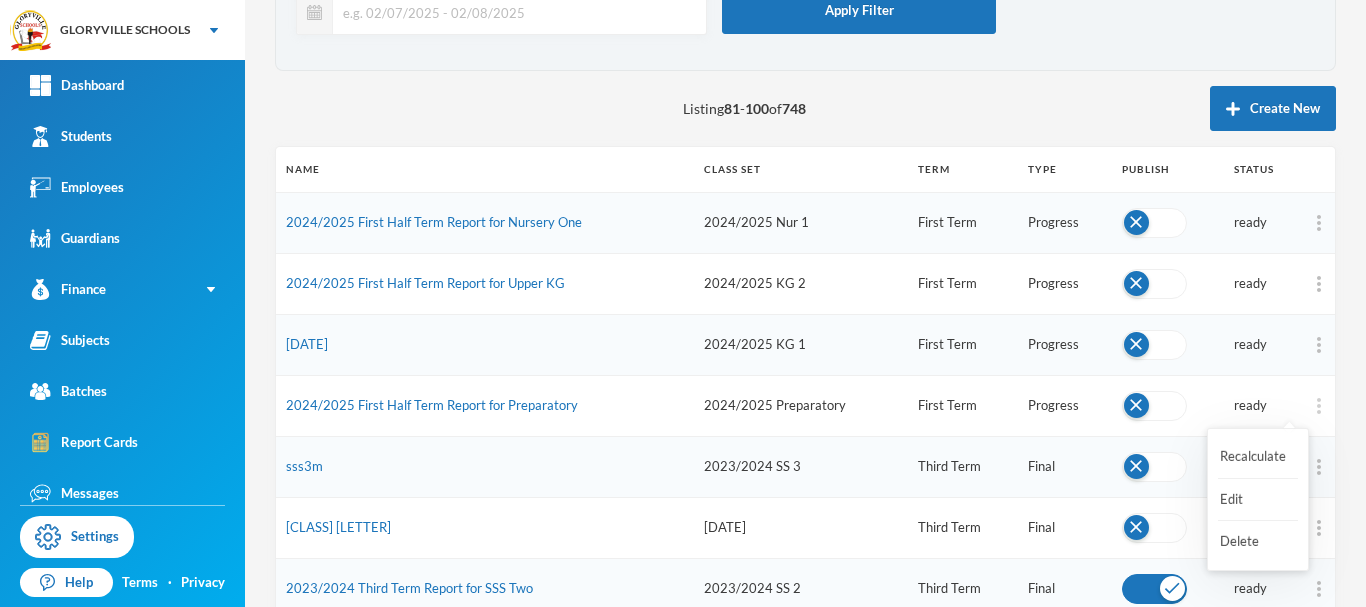 click at bounding box center (1319, 406) 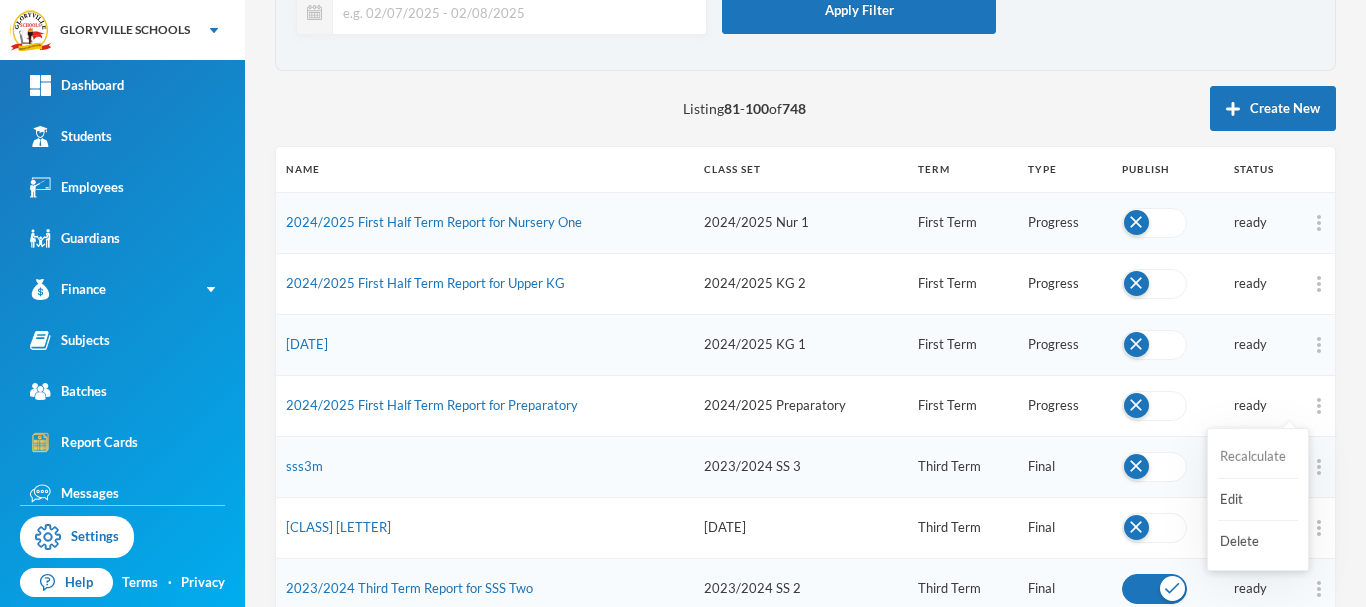 click on "Recalculate" at bounding box center (1258, 457) 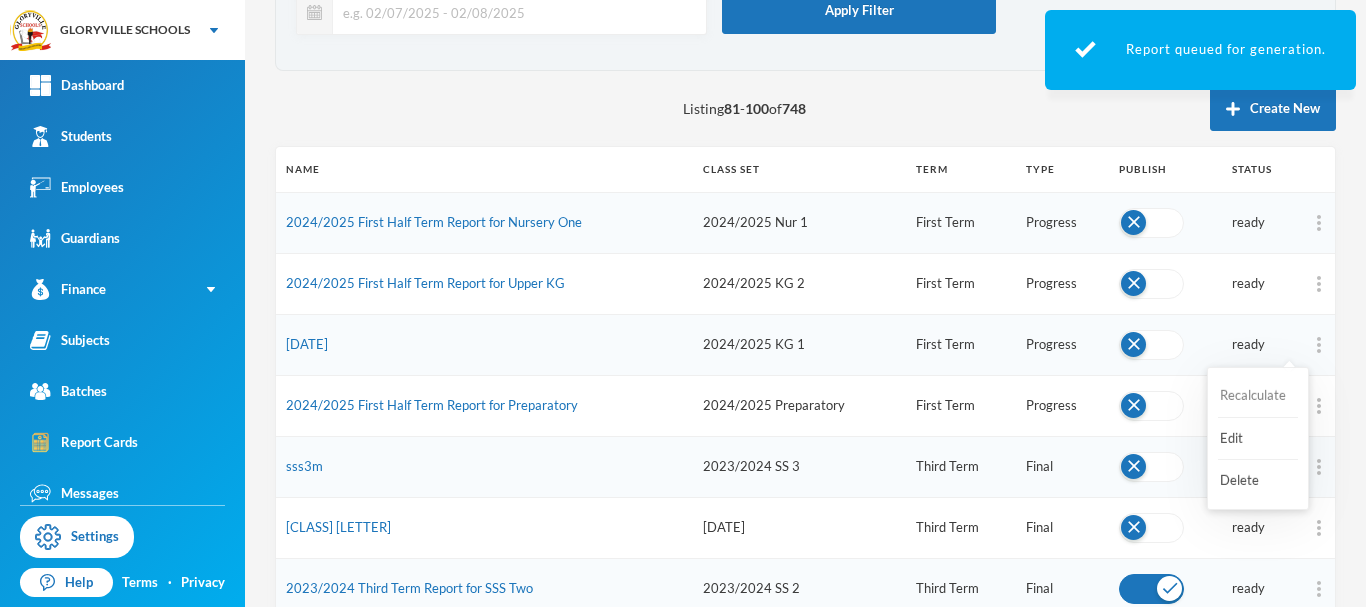 click on "Recalculate" at bounding box center [1258, 396] 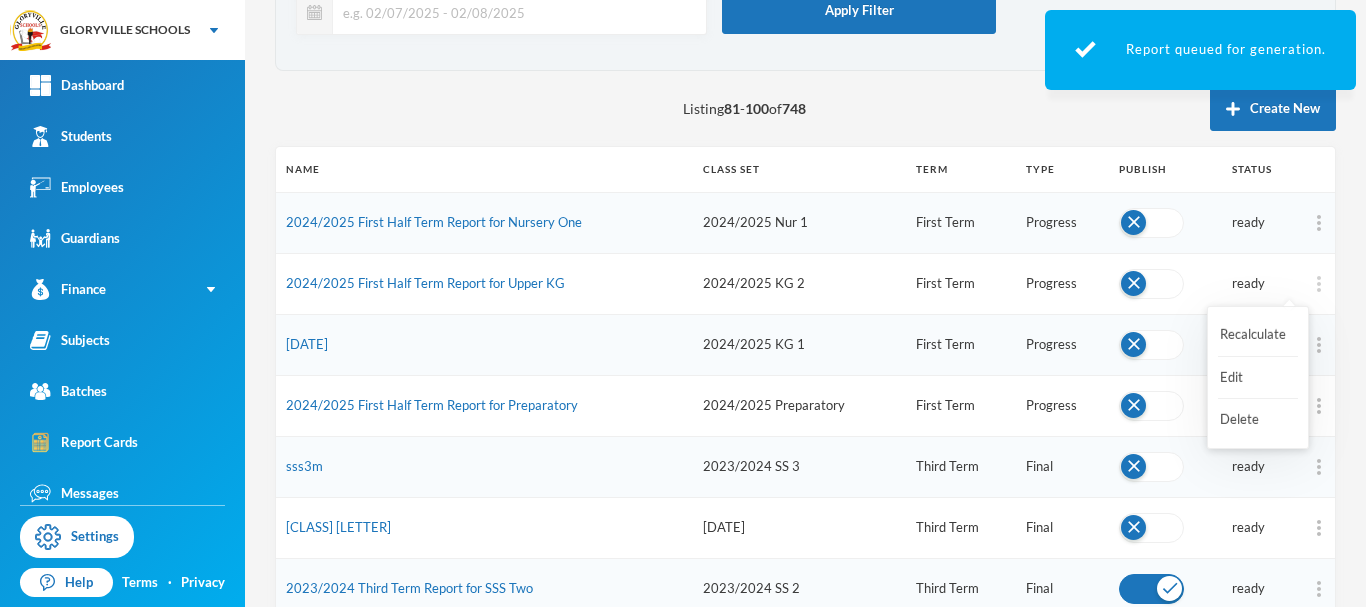 click at bounding box center [1319, 284] 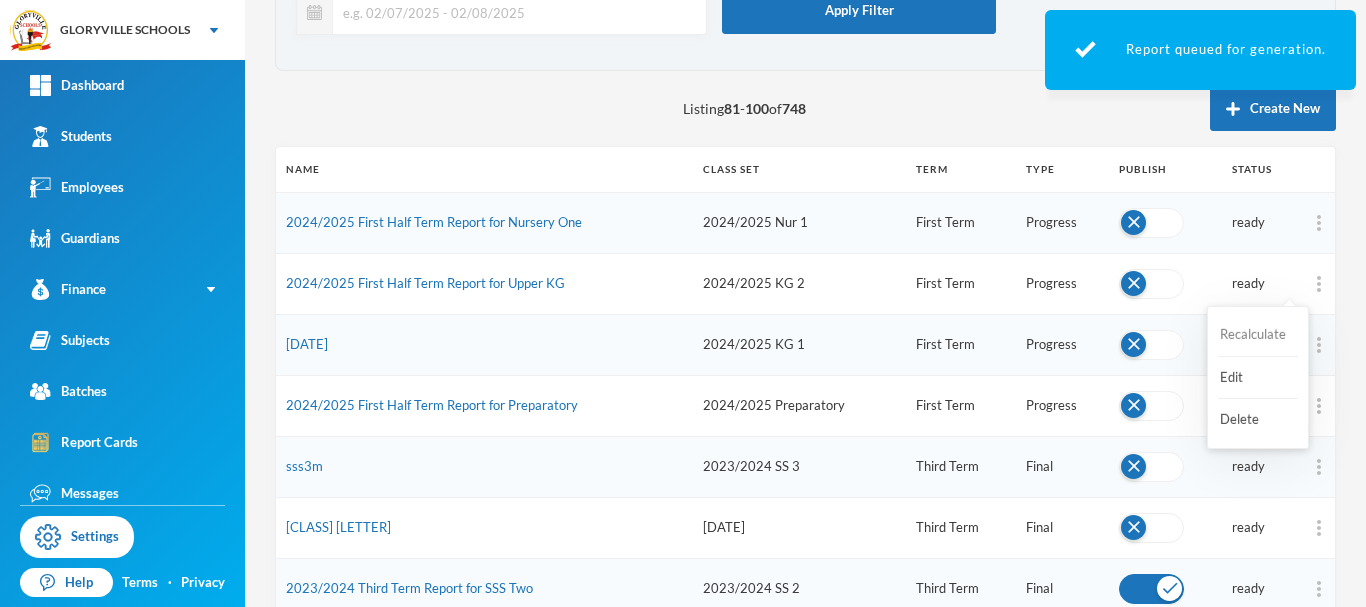 click on "Recalculate" at bounding box center [1258, 335] 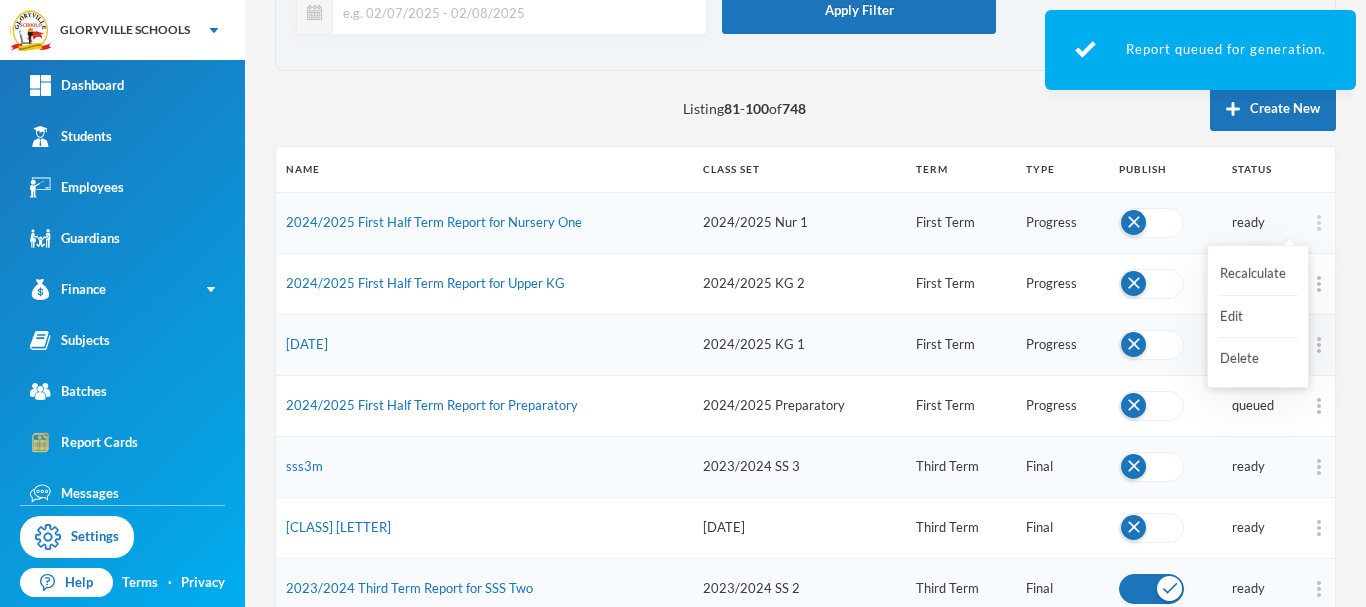 click at bounding box center (1319, 223) 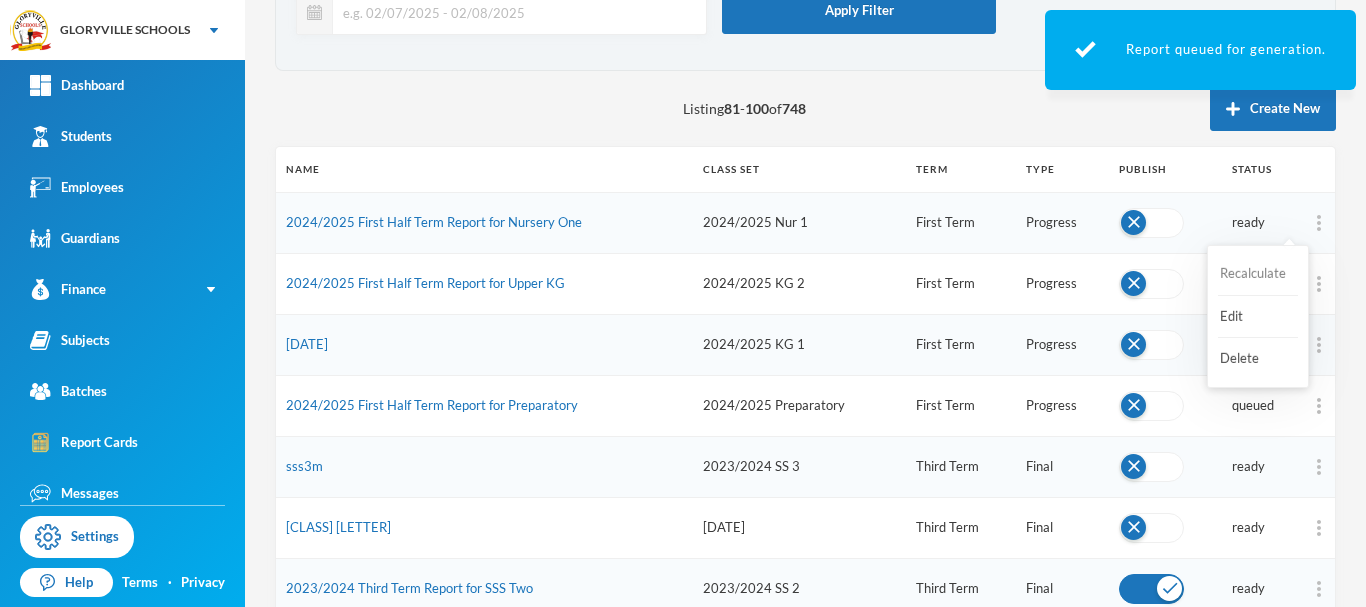 click on "Recalculate" at bounding box center (1258, 274) 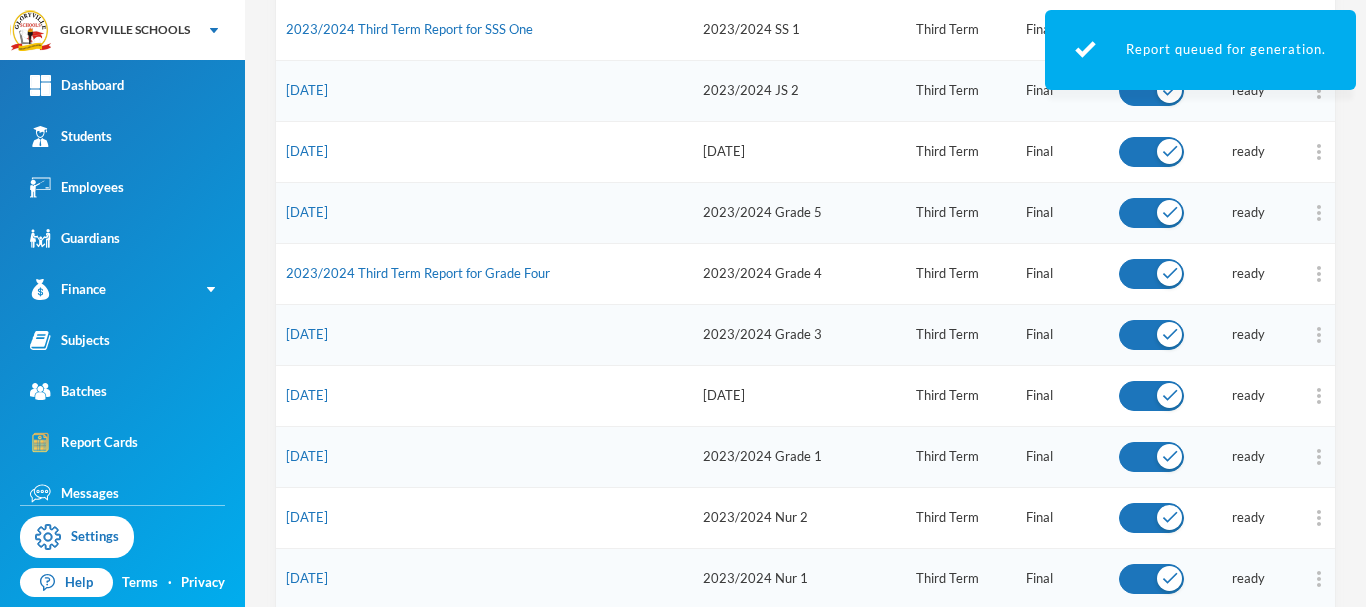 scroll, scrollTop: 1073, scrollLeft: 0, axis: vertical 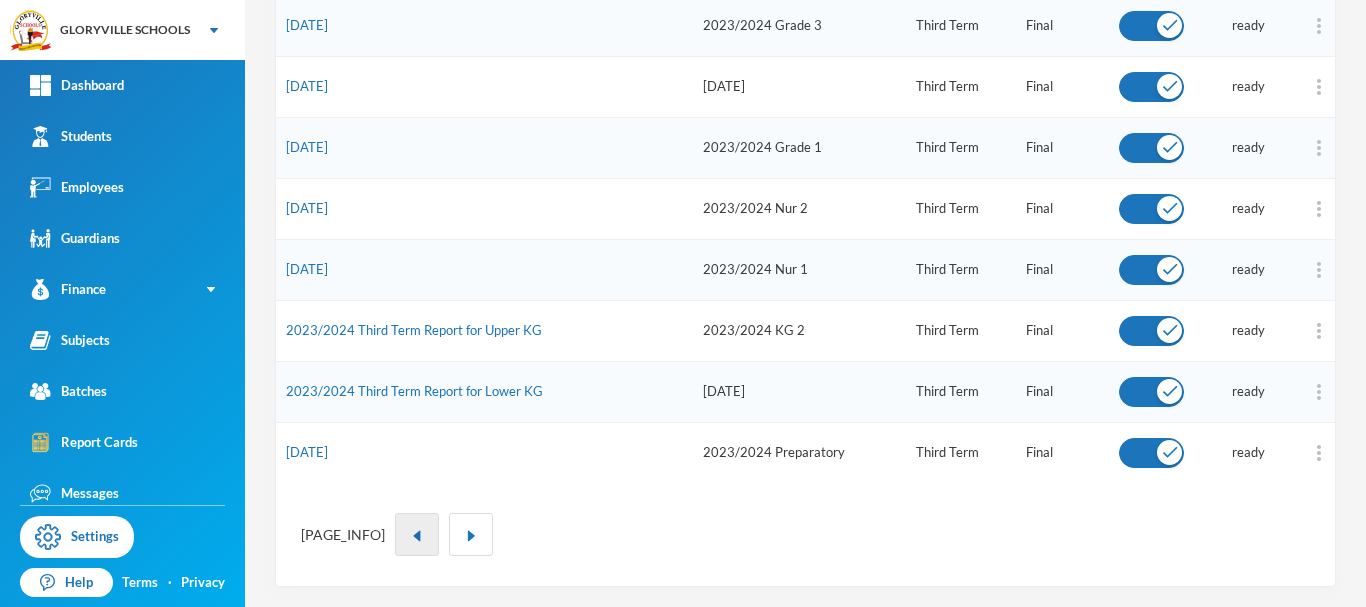 click at bounding box center [417, 534] 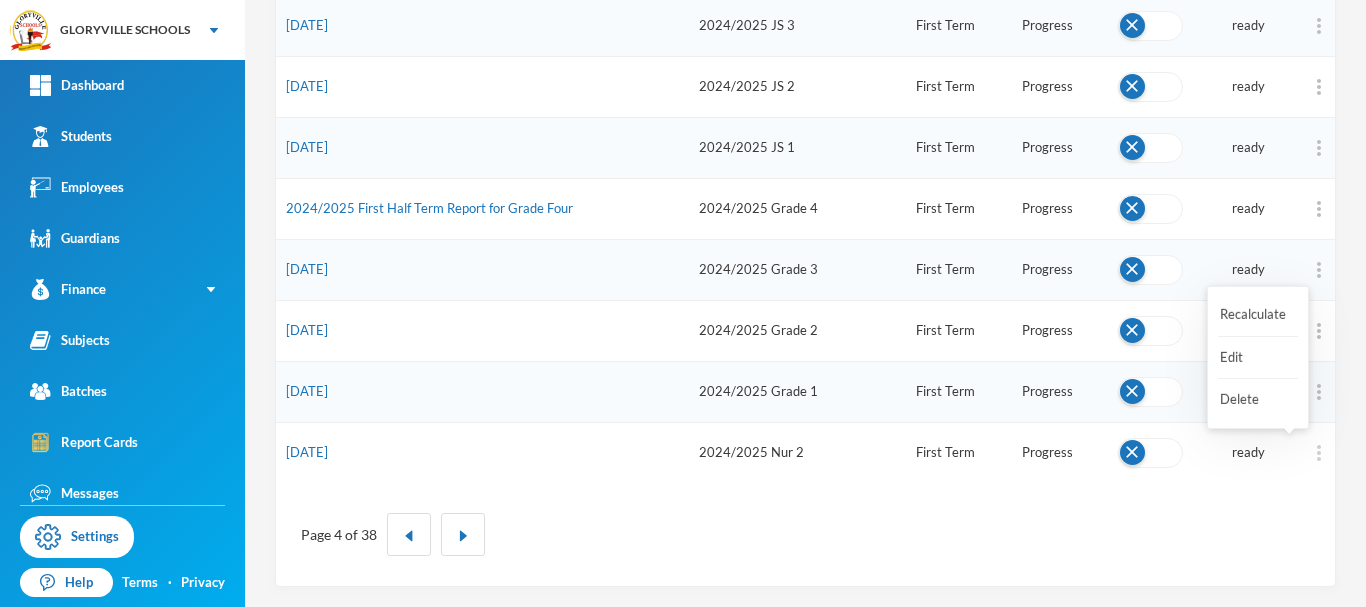 click at bounding box center [1319, 453] 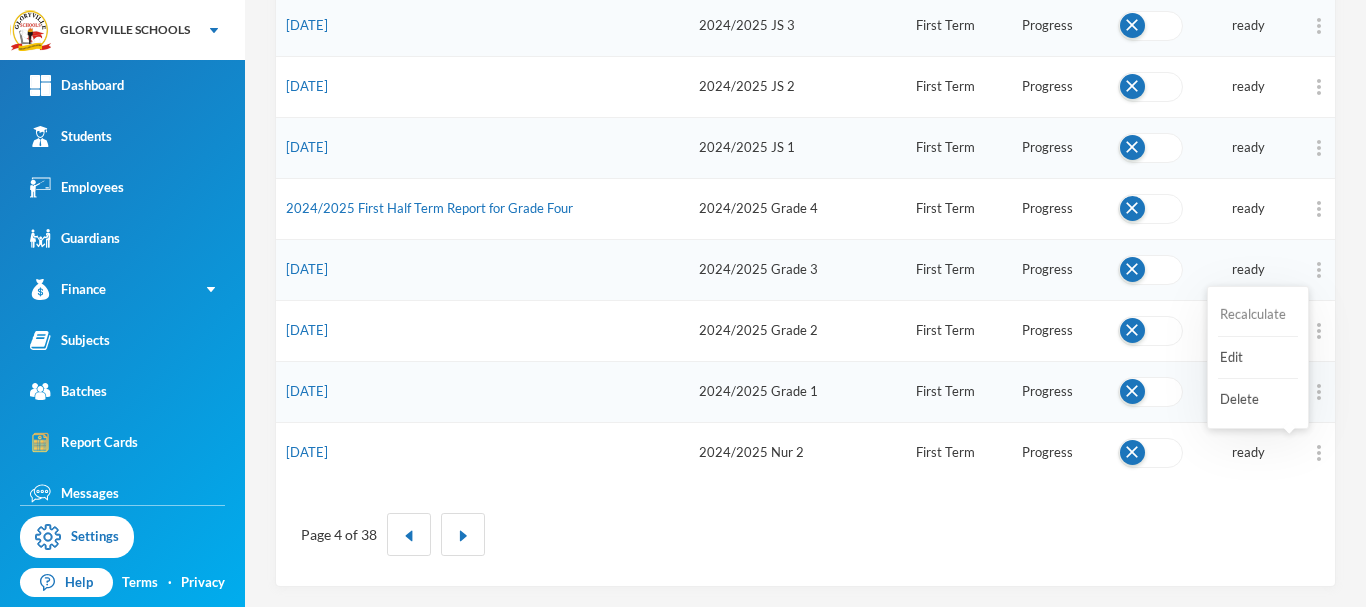 click on "Recalculate" at bounding box center [1258, 315] 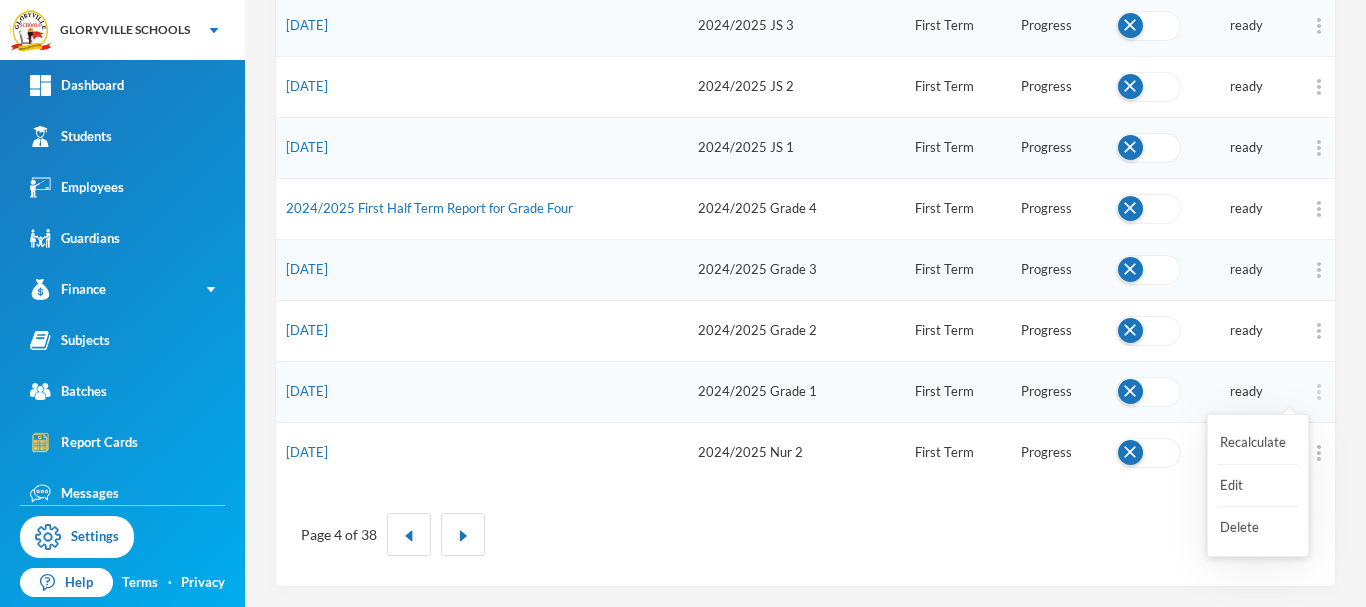 click at bounding box center (1319, 392) 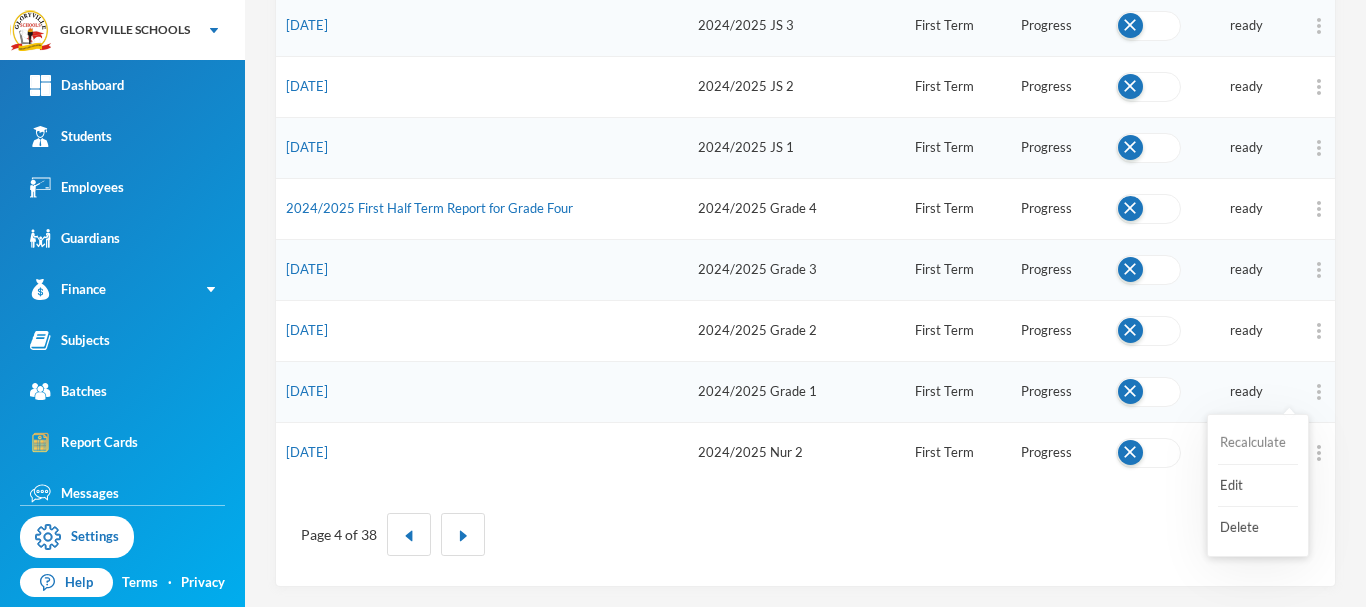 click on "Recalculate" at bounding box center (1258, 443) 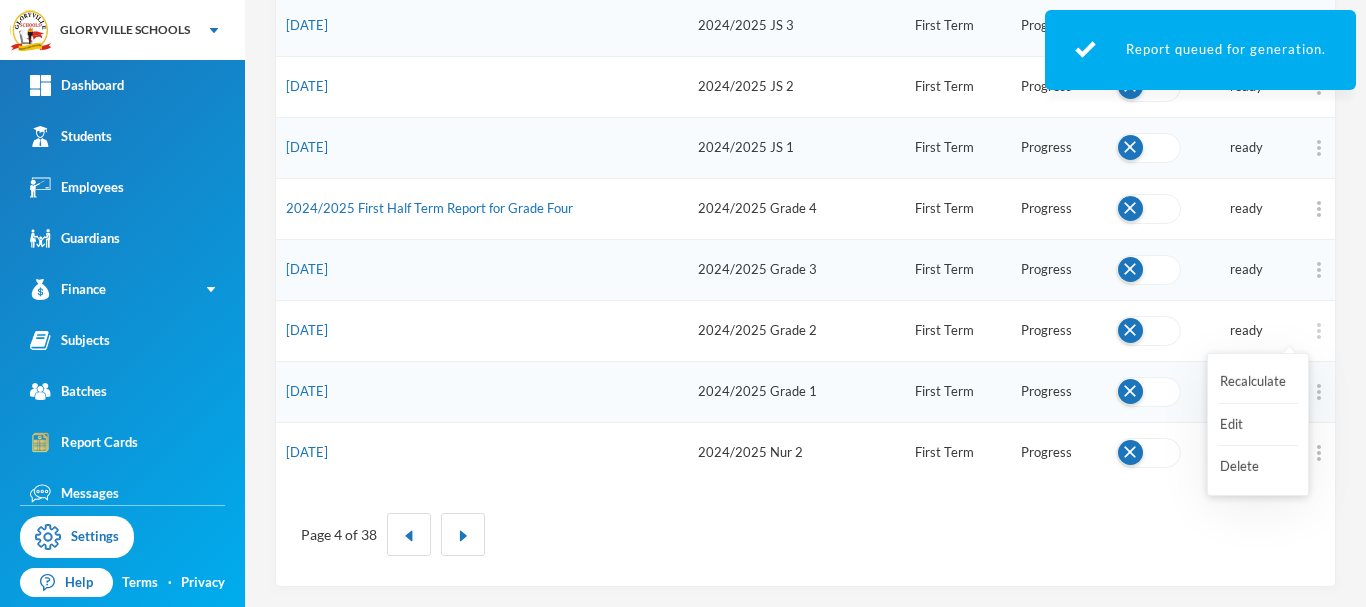 click at bounding box center (1319, 331) 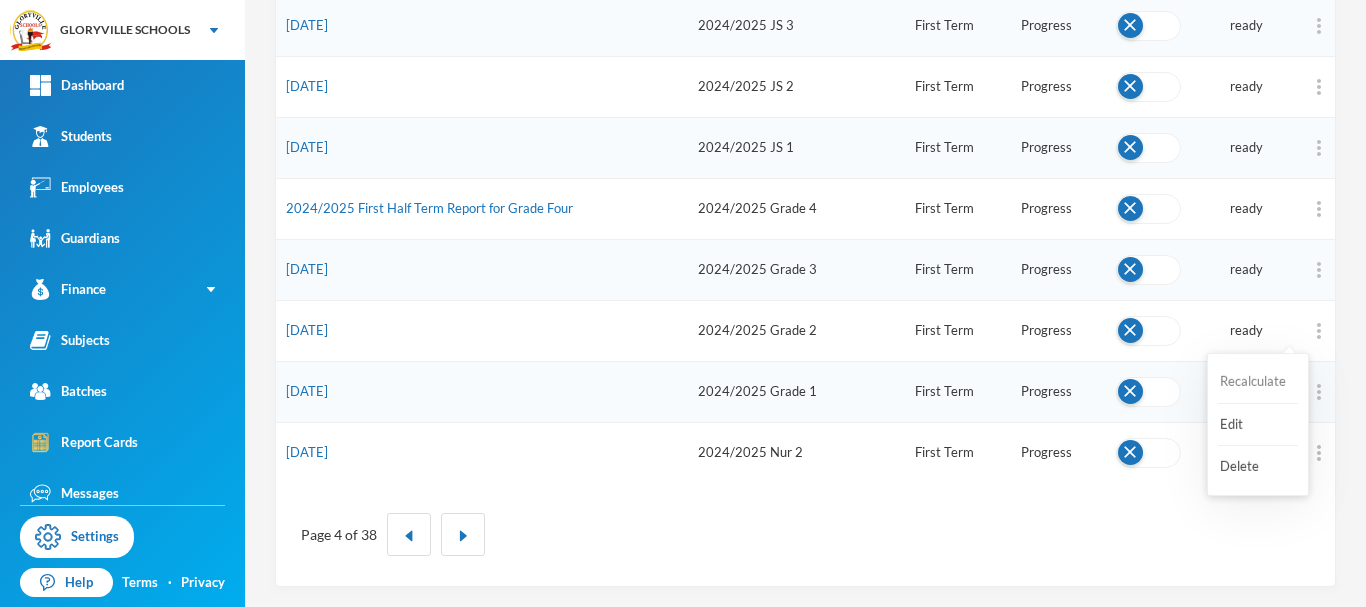 click on "Recalculate" at bounding box center [1258, 382] 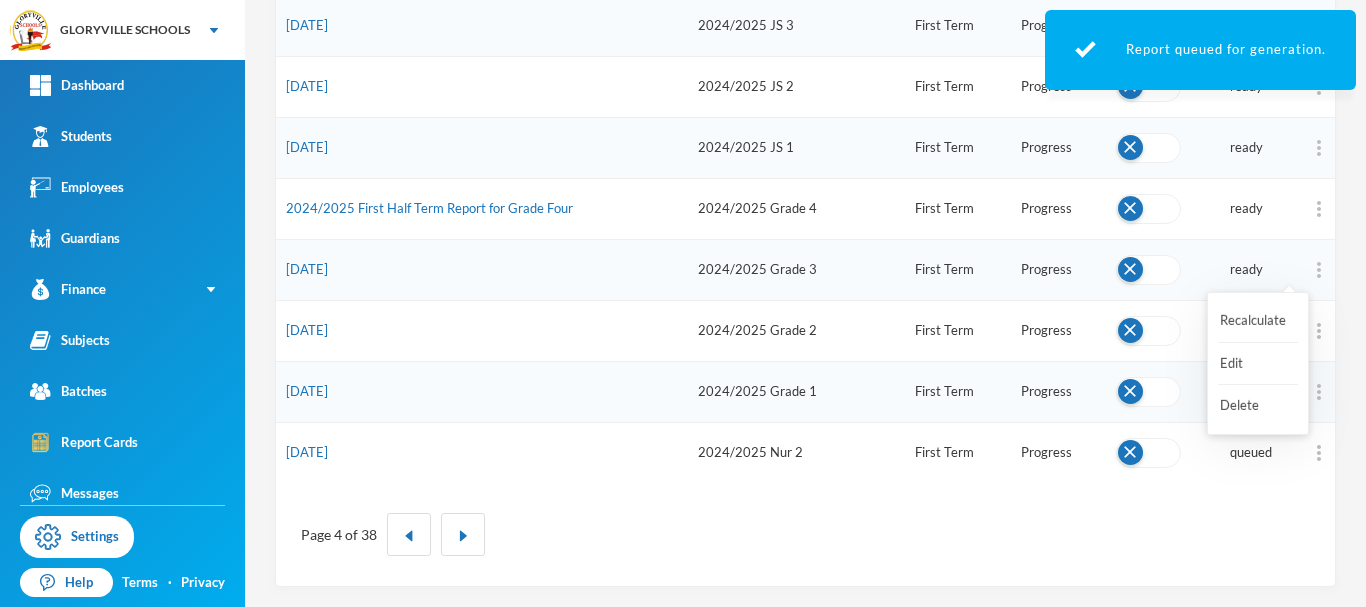 drag, startPoint x: 1300, startPoint y: 271, endPoint x: 1282, endPoint y: 300, distance: 34.132095 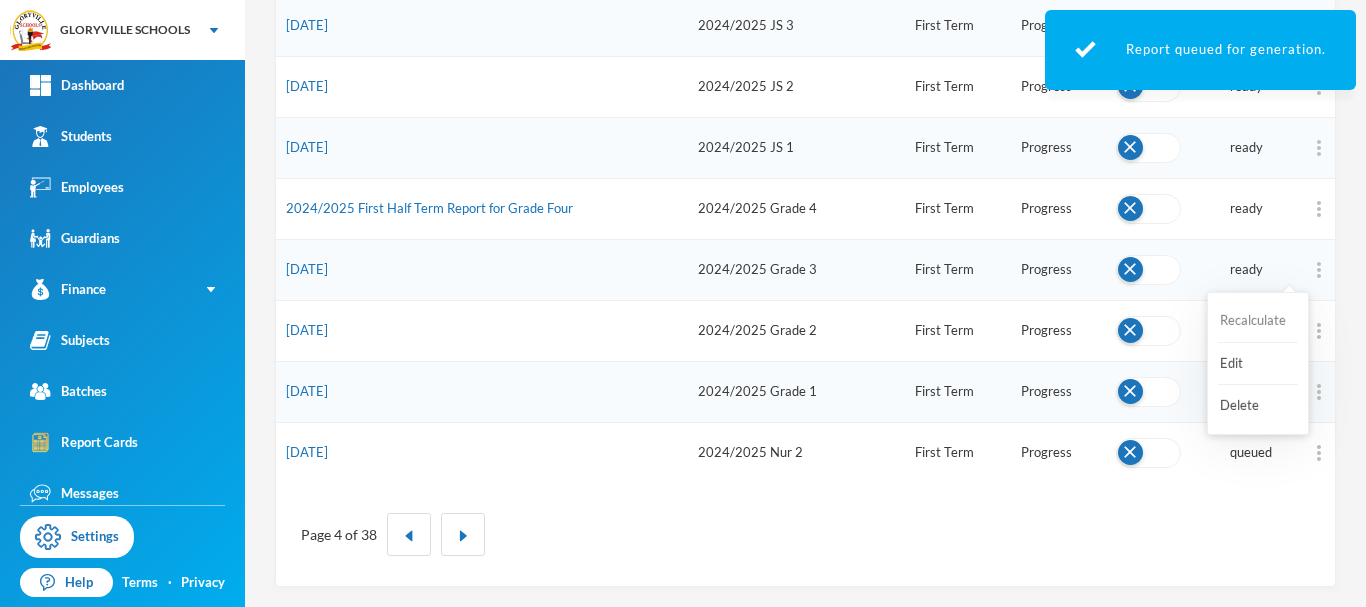 click on "Recalculate" at bounding box center (1258, 321) 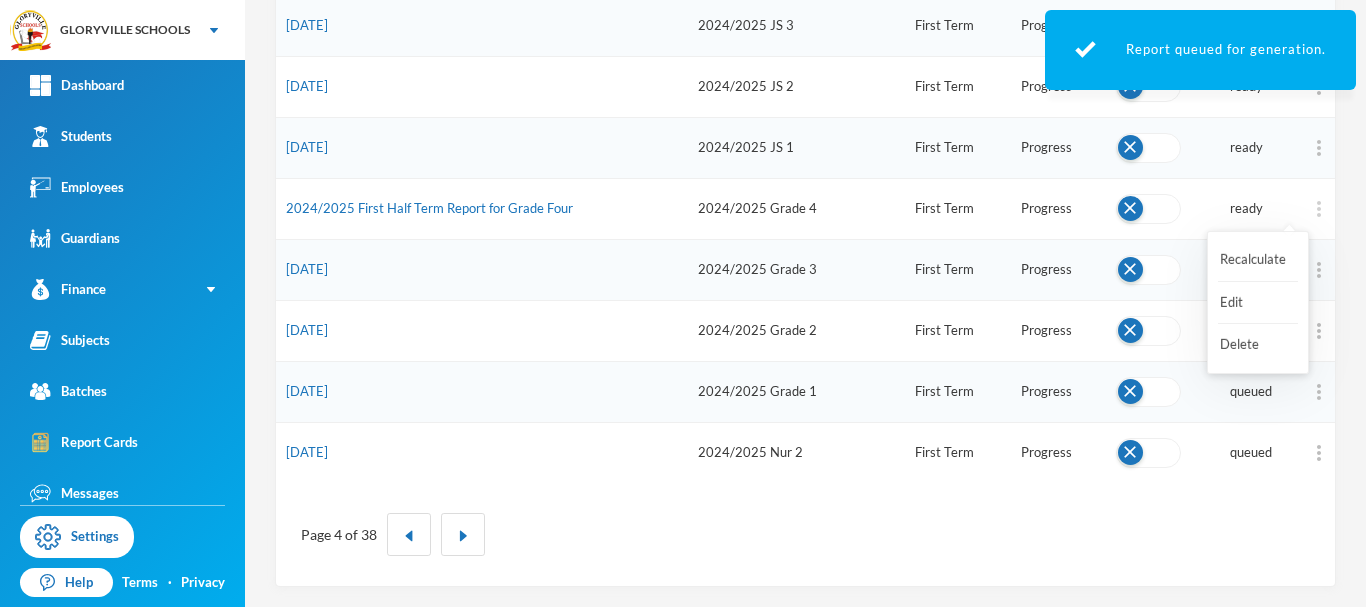click at bounding box center [1319, 209] 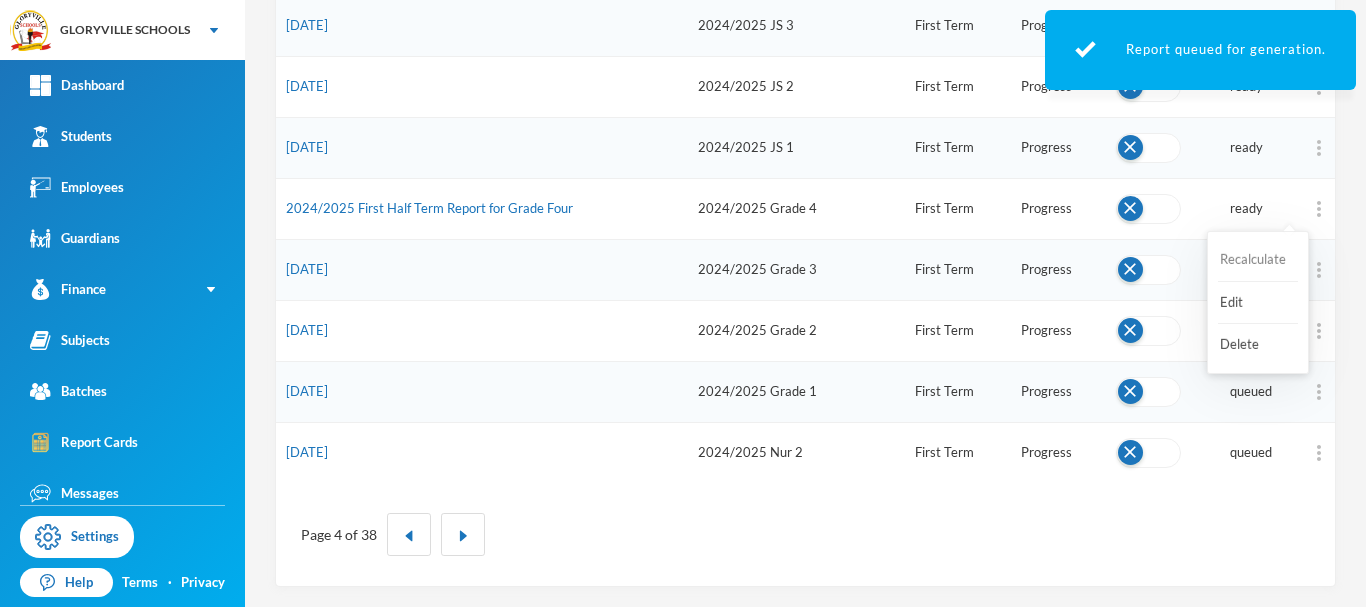 click on "Recalculate" at bounding box center (1258, 260) 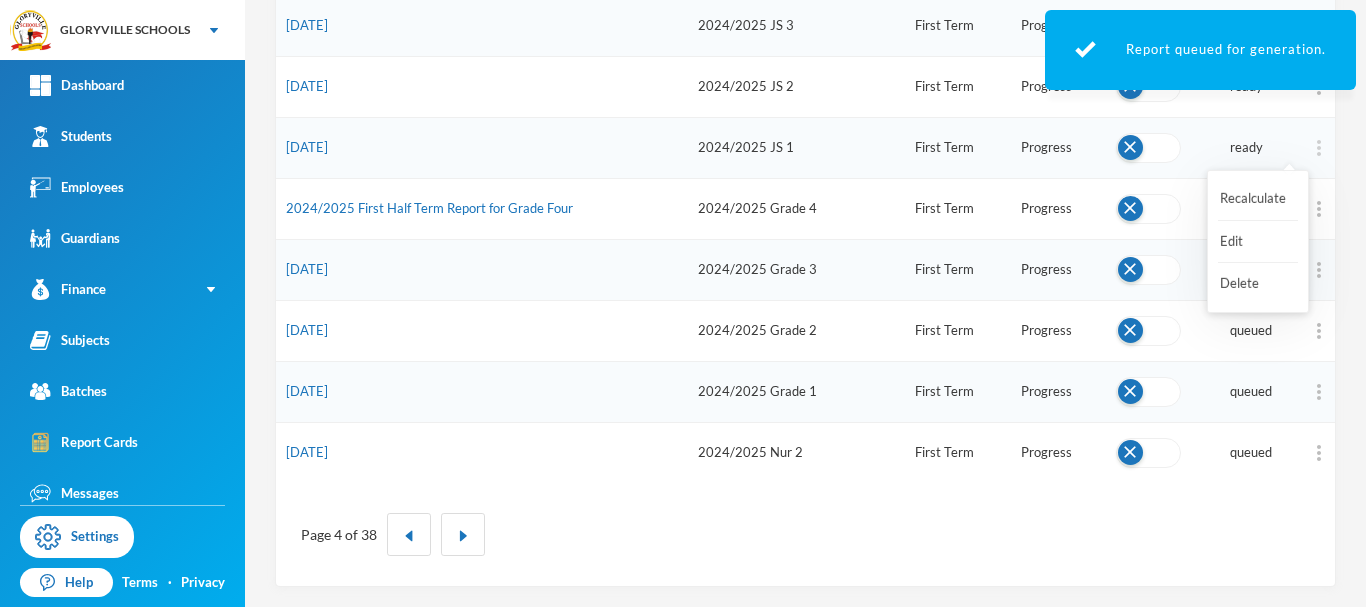 click at bounding box center [1319, 148] 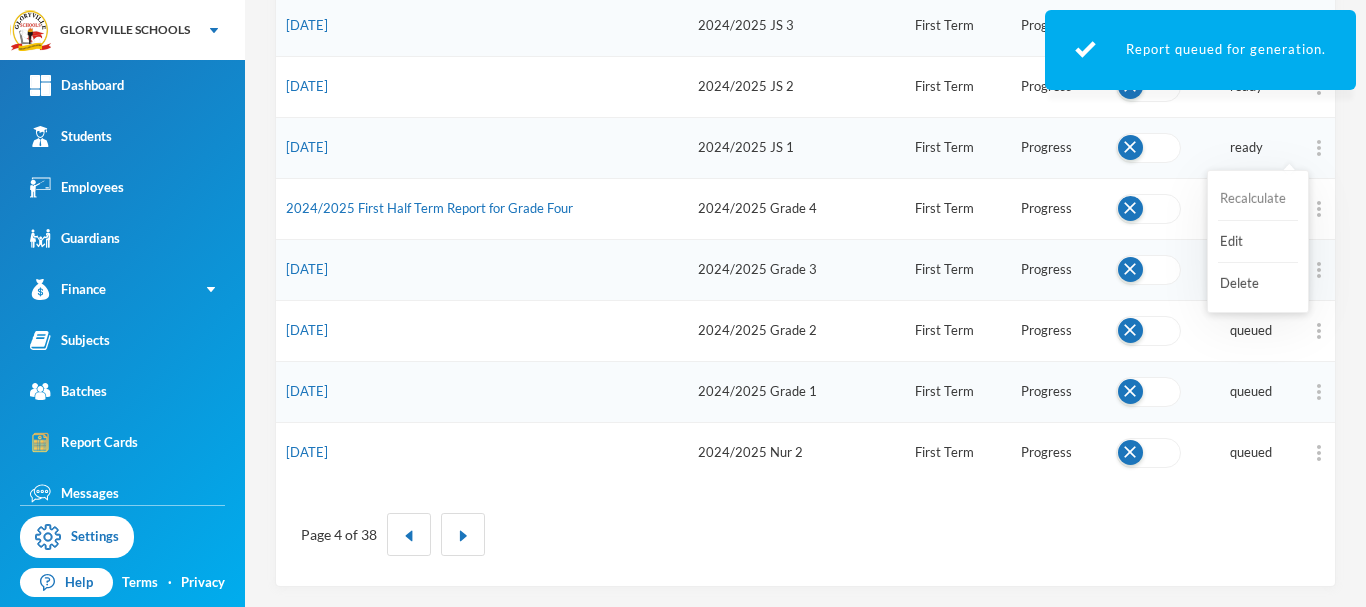 click on "Recalculate" at bounding box center [1258, 199] 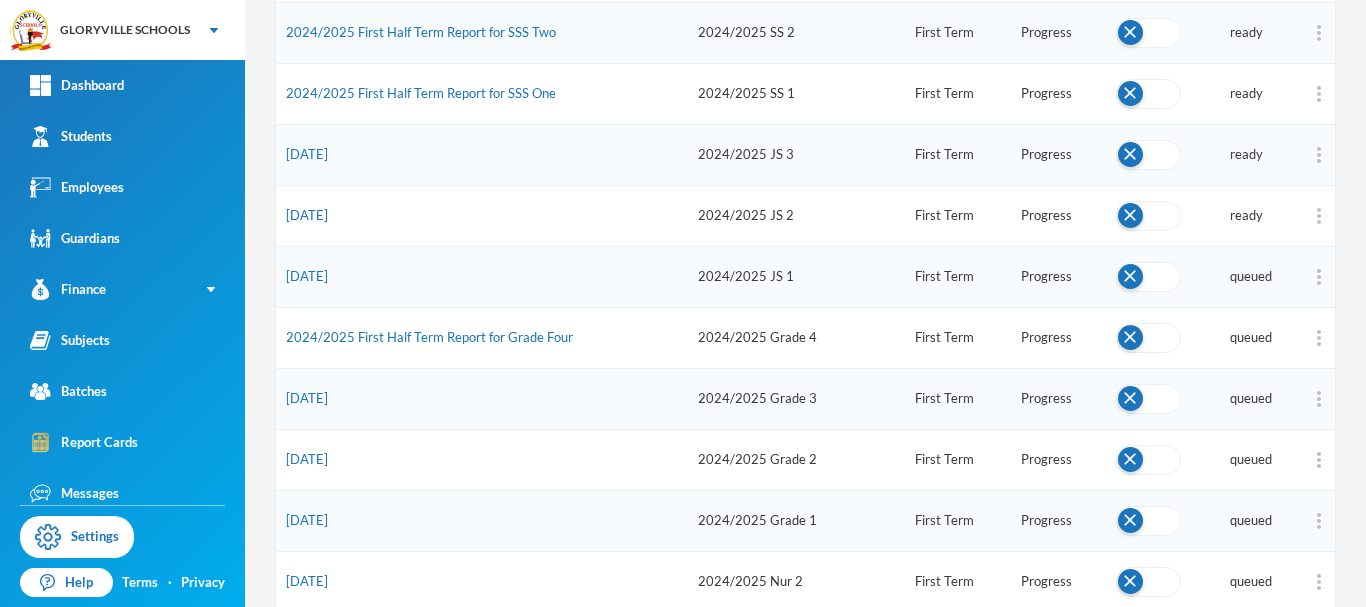 scroll, scrollTop: 926, scrollLeft: 0, axis: vertical 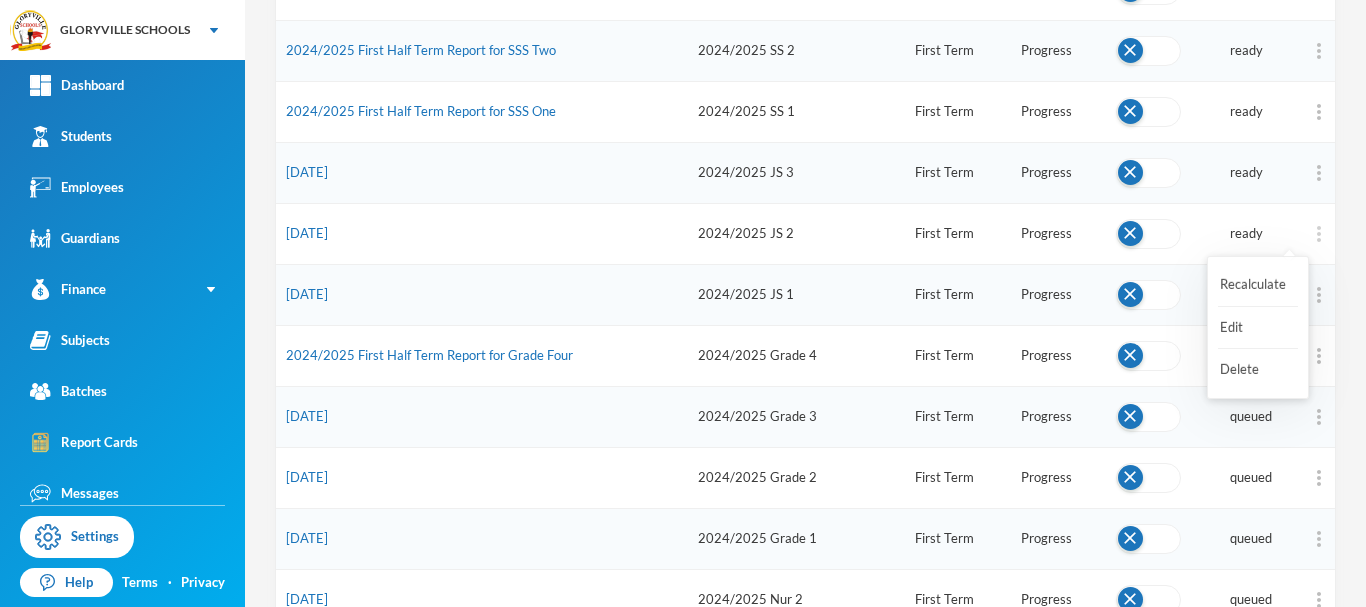 click at bounding box center (1319, 234) 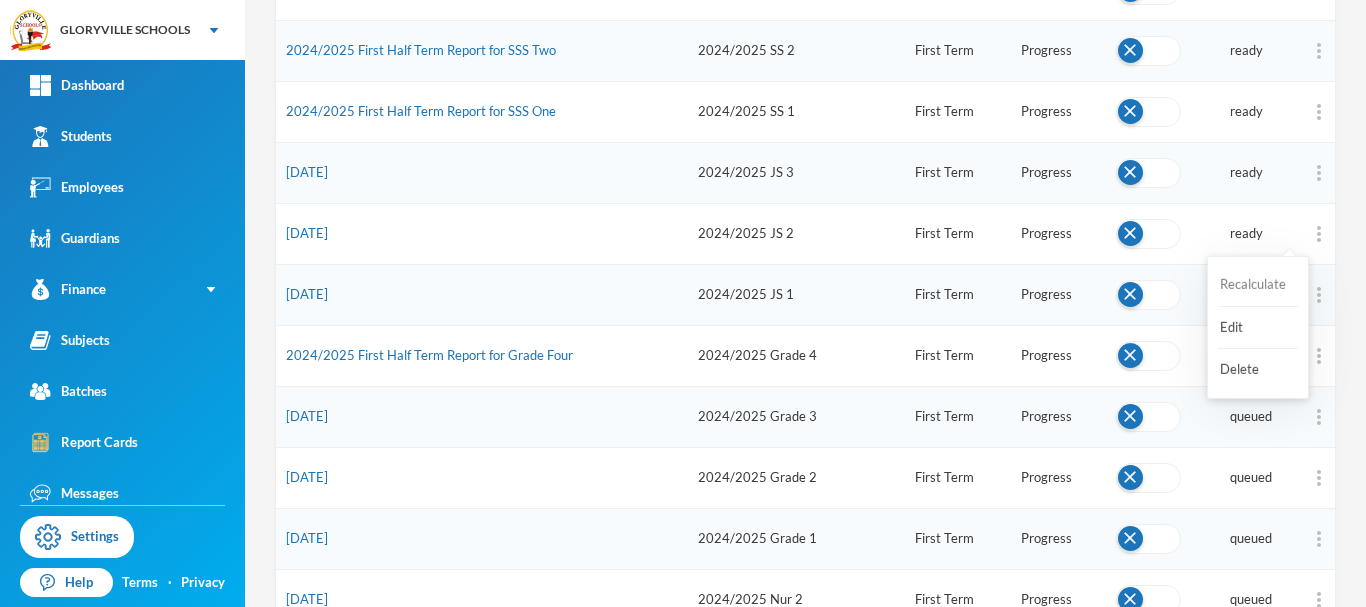 click on "Recalculate" at bounding box center (1258, 285) 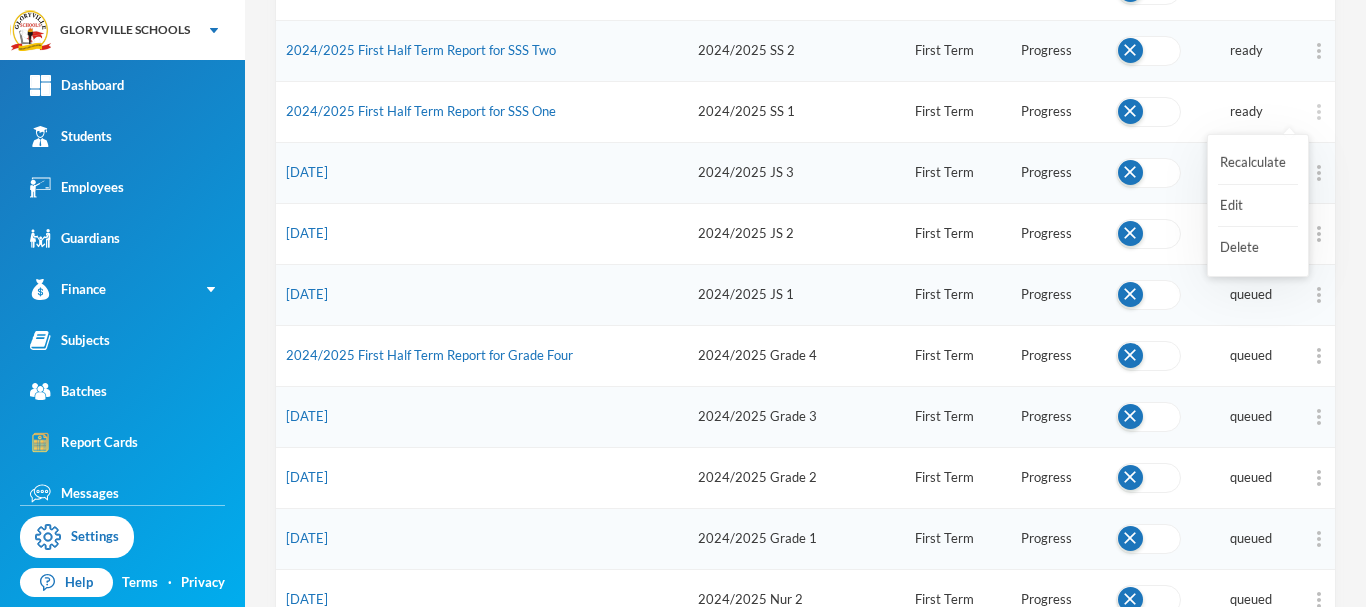 click at bounding box center (1319, 112) 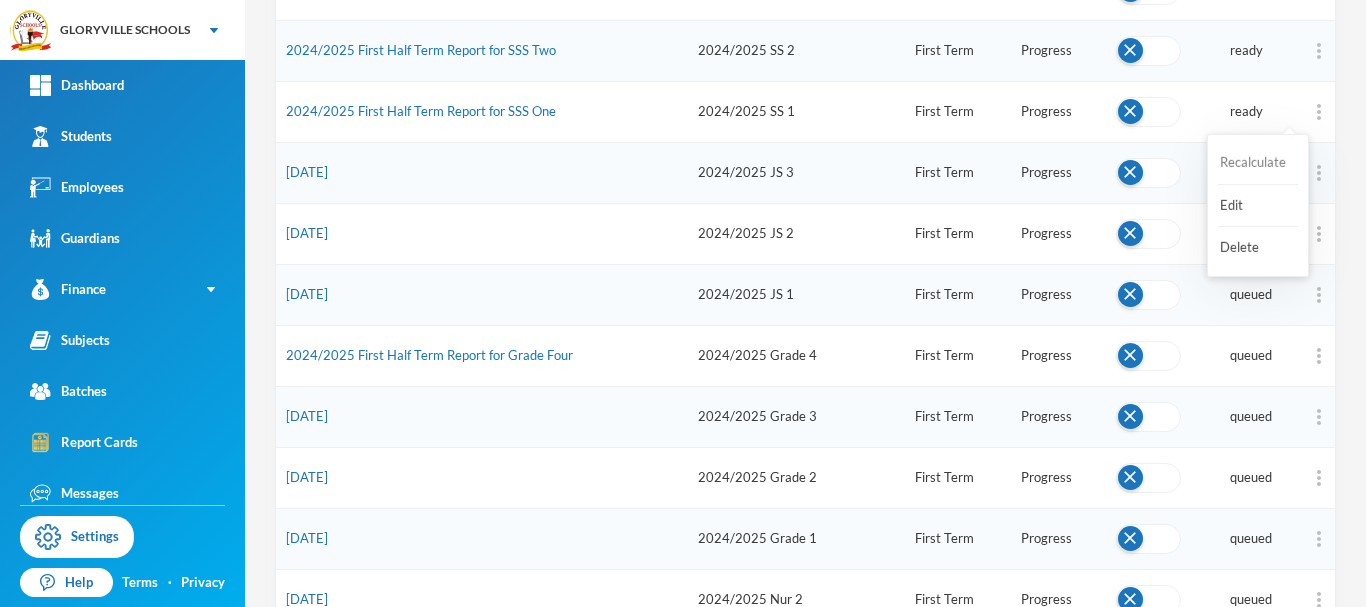 click on "Recalculate" at bounding box center [1258, 163] 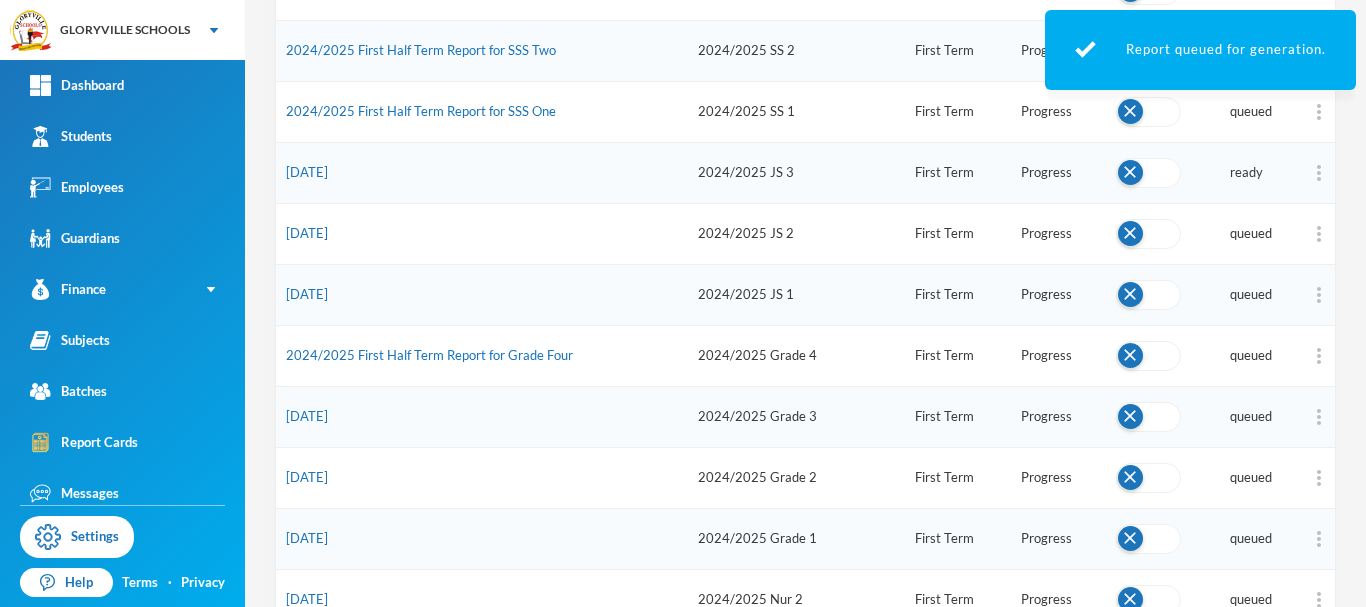 scroll, scrollTop: 855, scrollLeft: 0, axis: vertical 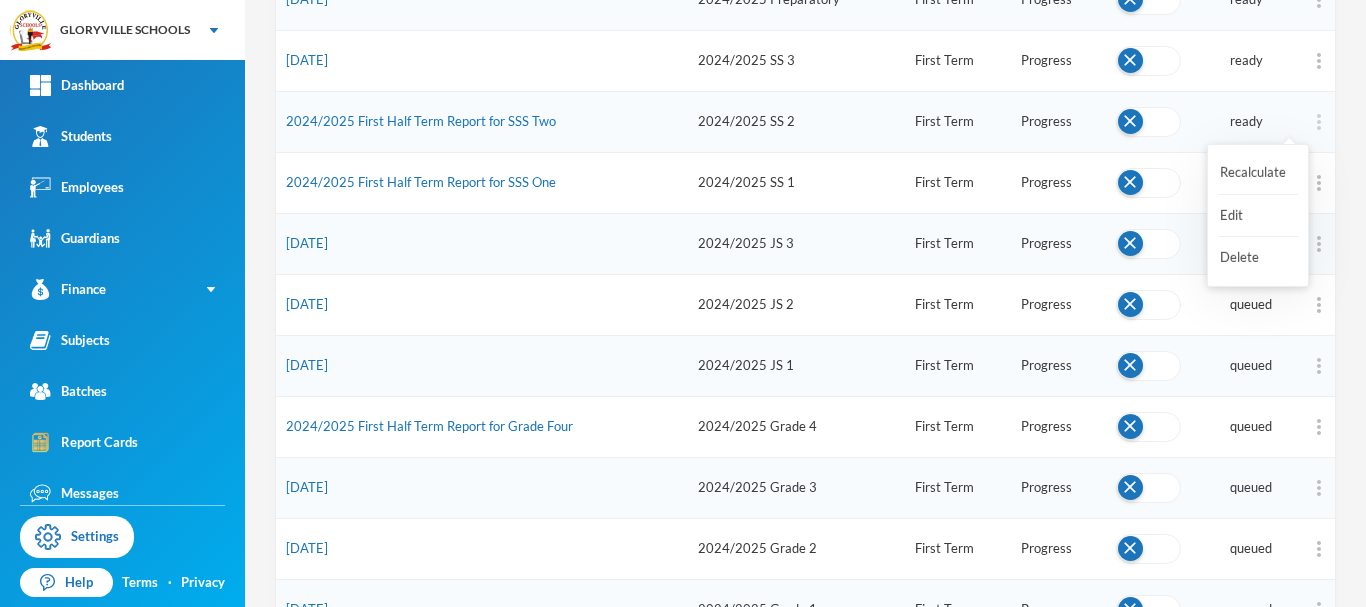 click at bounding box center (1319, 122) 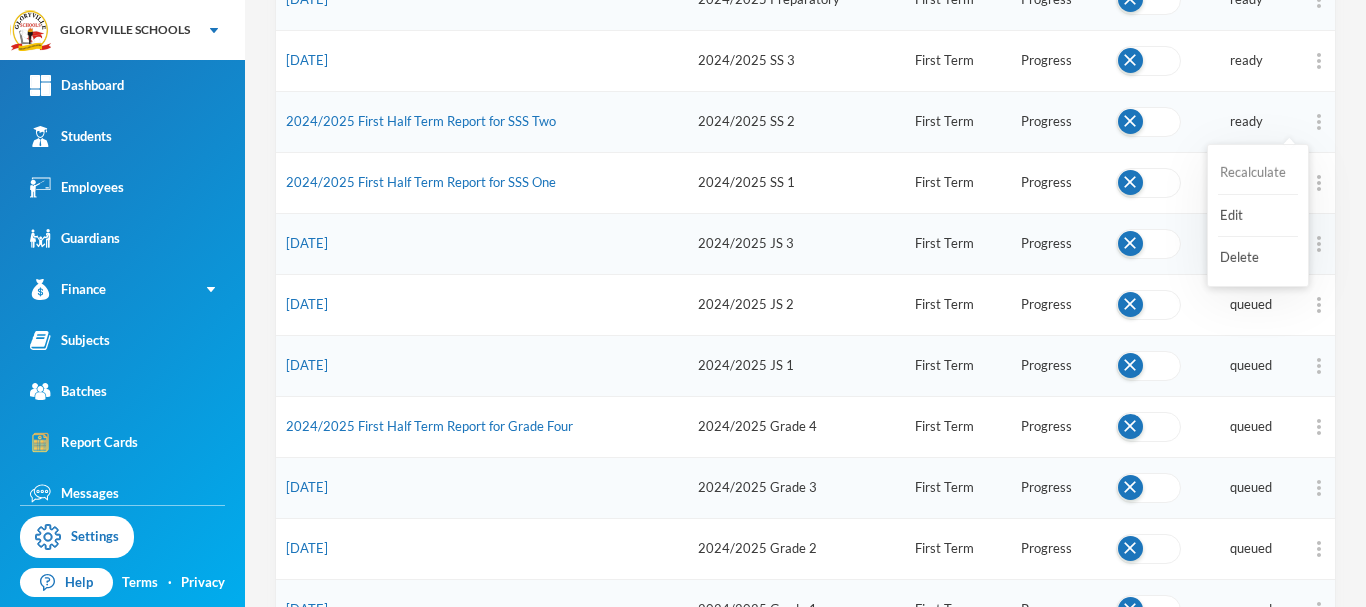 click on "Recalculate" at bounding box center [1258, 173] 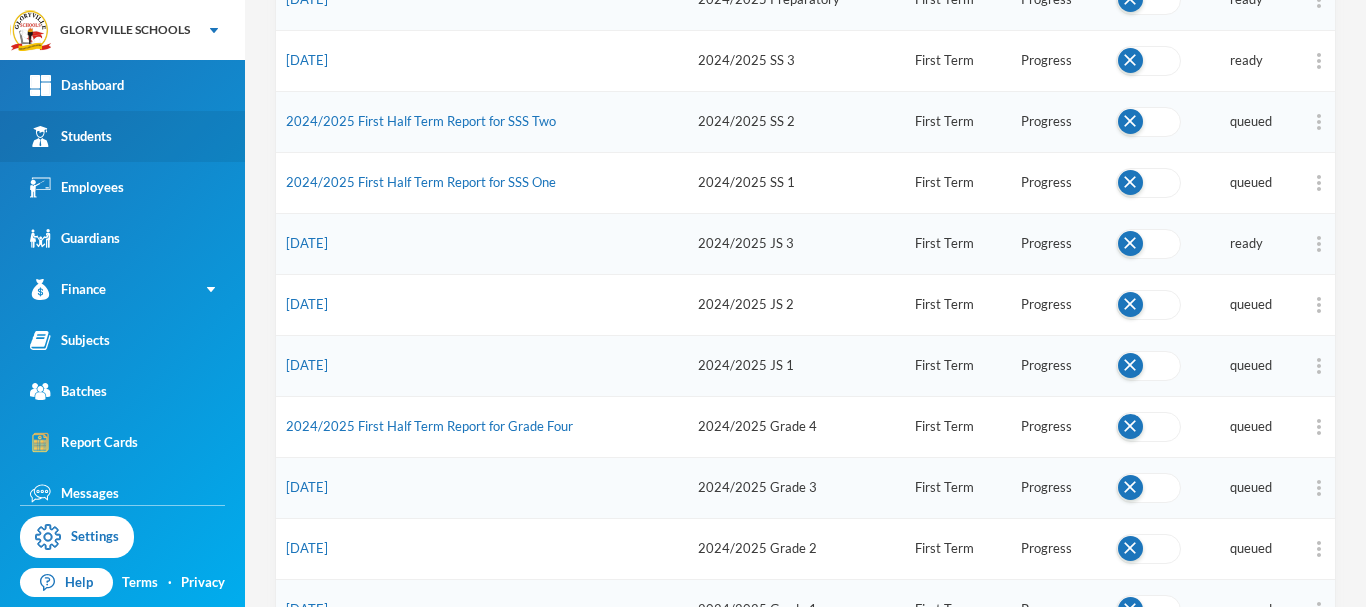 click on "Students" at bounding box center [71, 136] 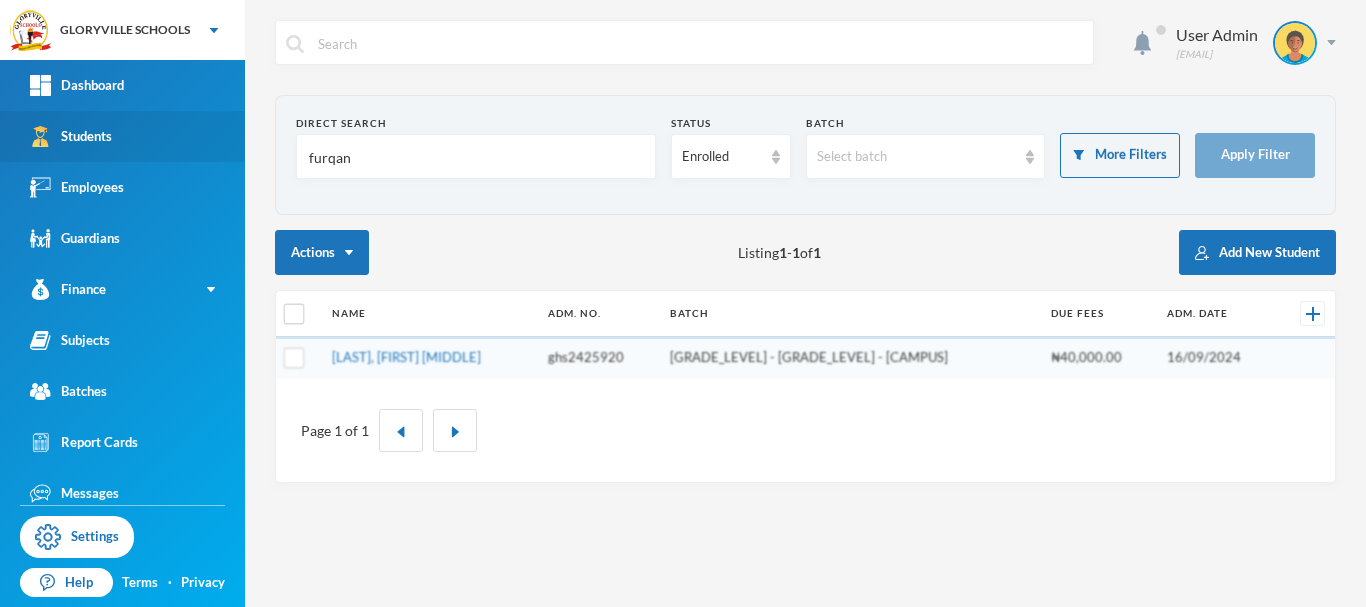 scroll, scrollTop: 0, scrollLeft: 0, axis: both 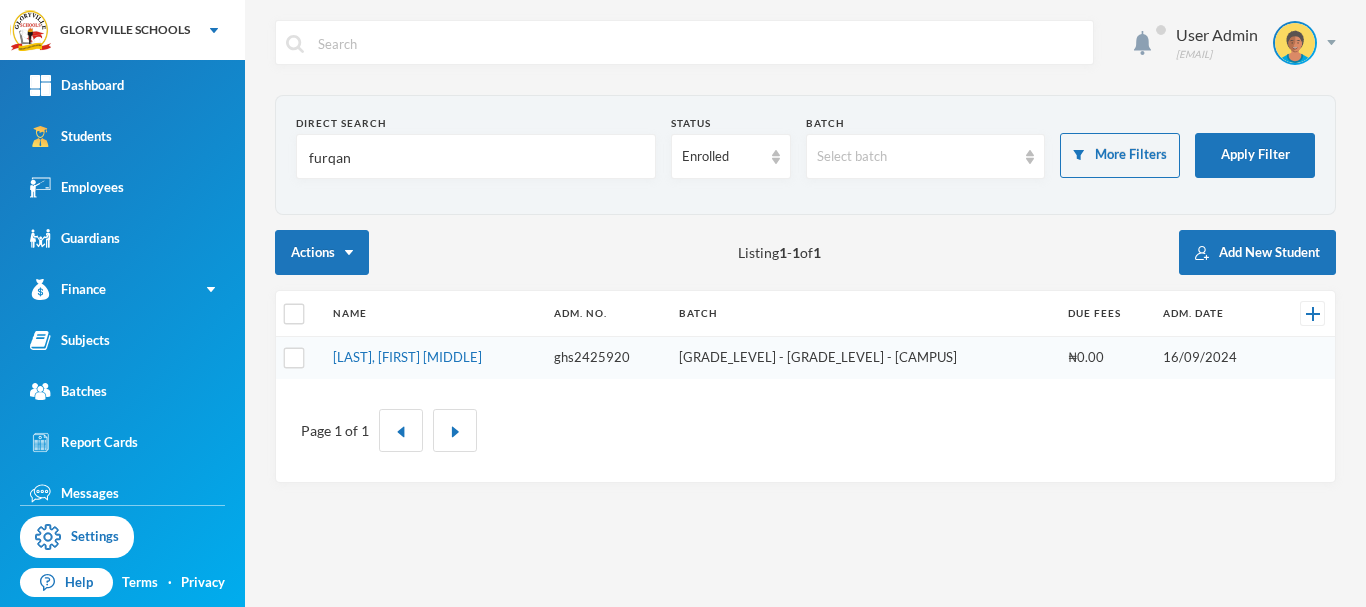 click on "furqan" at bounding box center (476, 157) 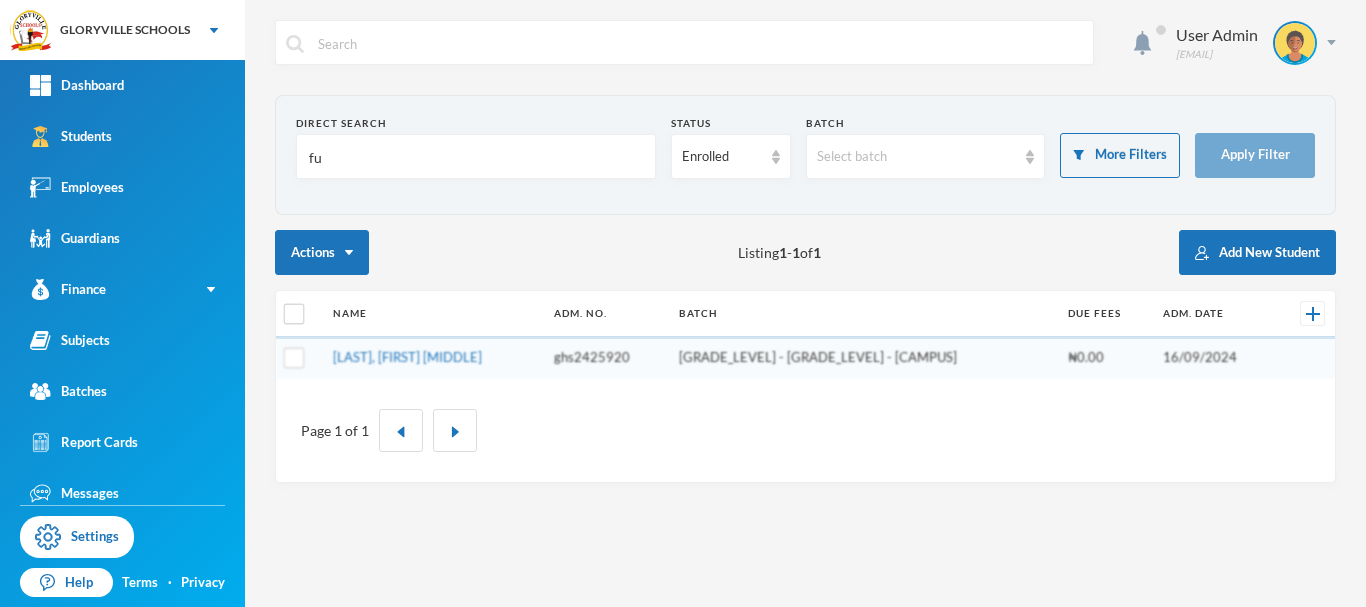 type on "f" 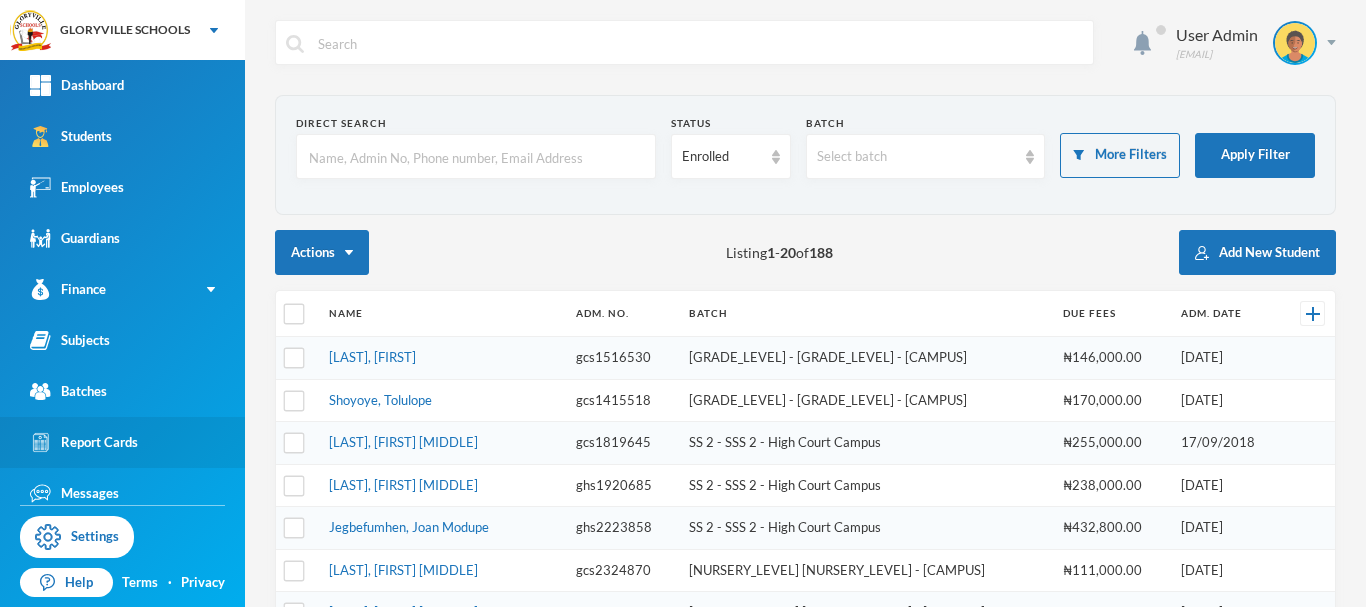 type 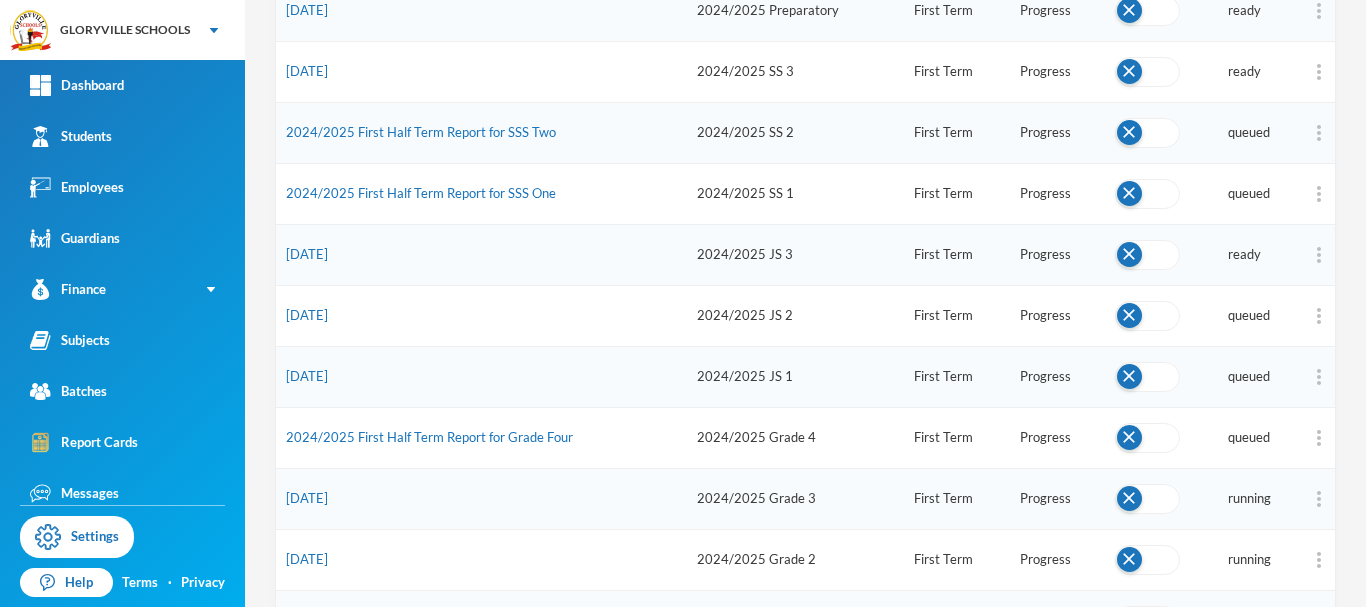scroll, scrollTop: 923, scrollLeft: 0, axis: vertical 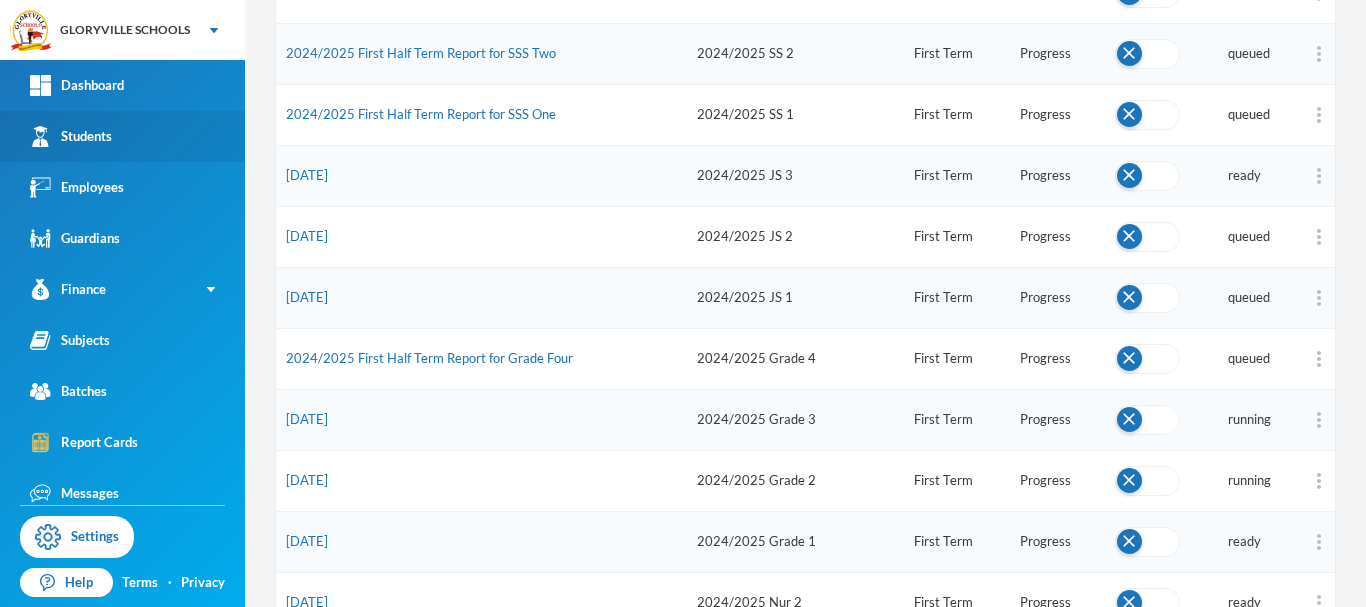 click on "Students" at bounding box center (122, 136) 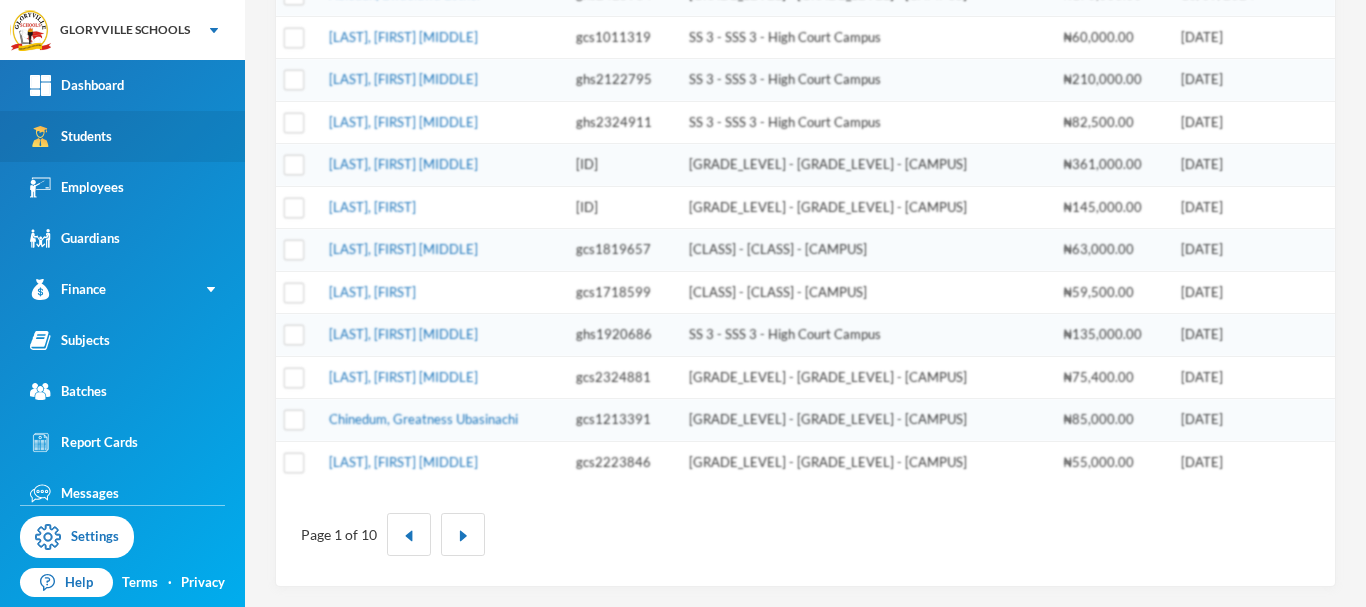 scroll, scrollTop: 703, scrollLeft: 0, axis: vertical 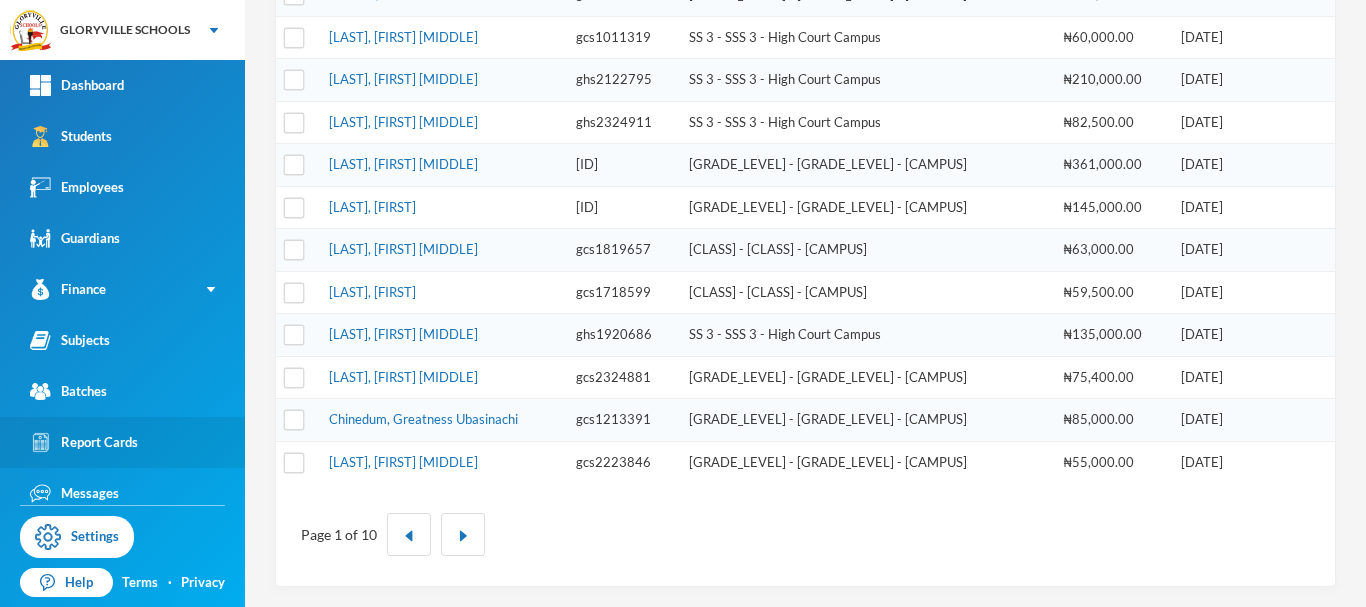 click on "Report Cards" at bounding box center [122, 442] 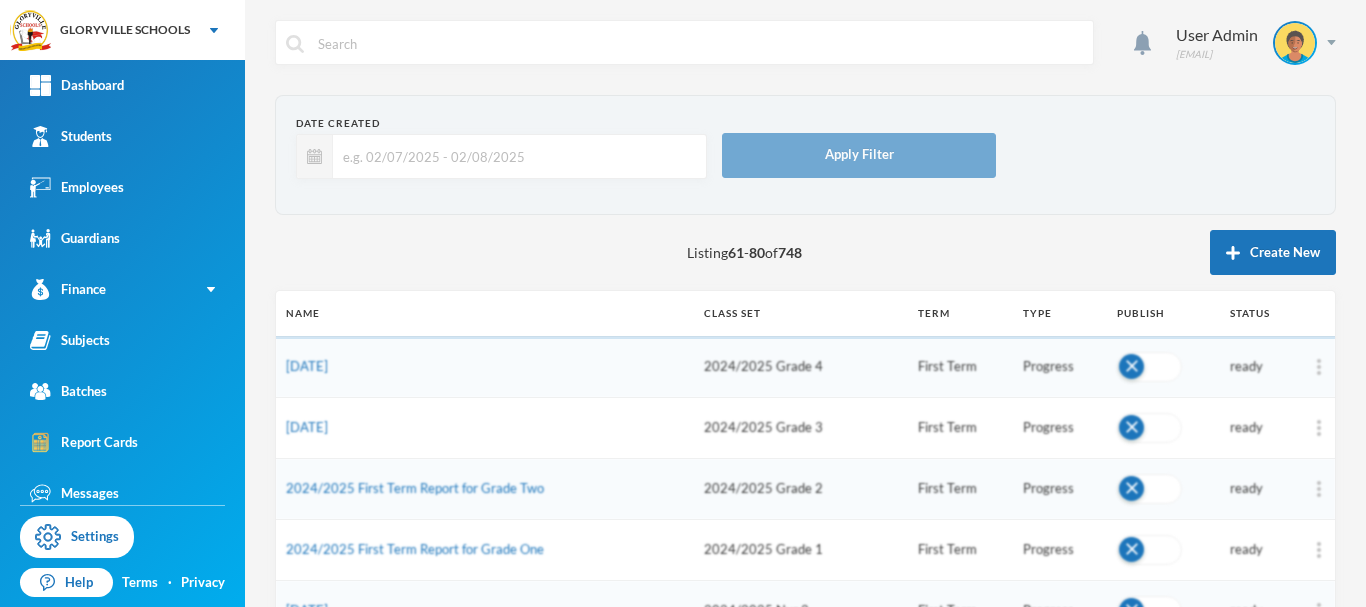 scroll, scrollTop: 0, scrollLeft: 0, axis: both 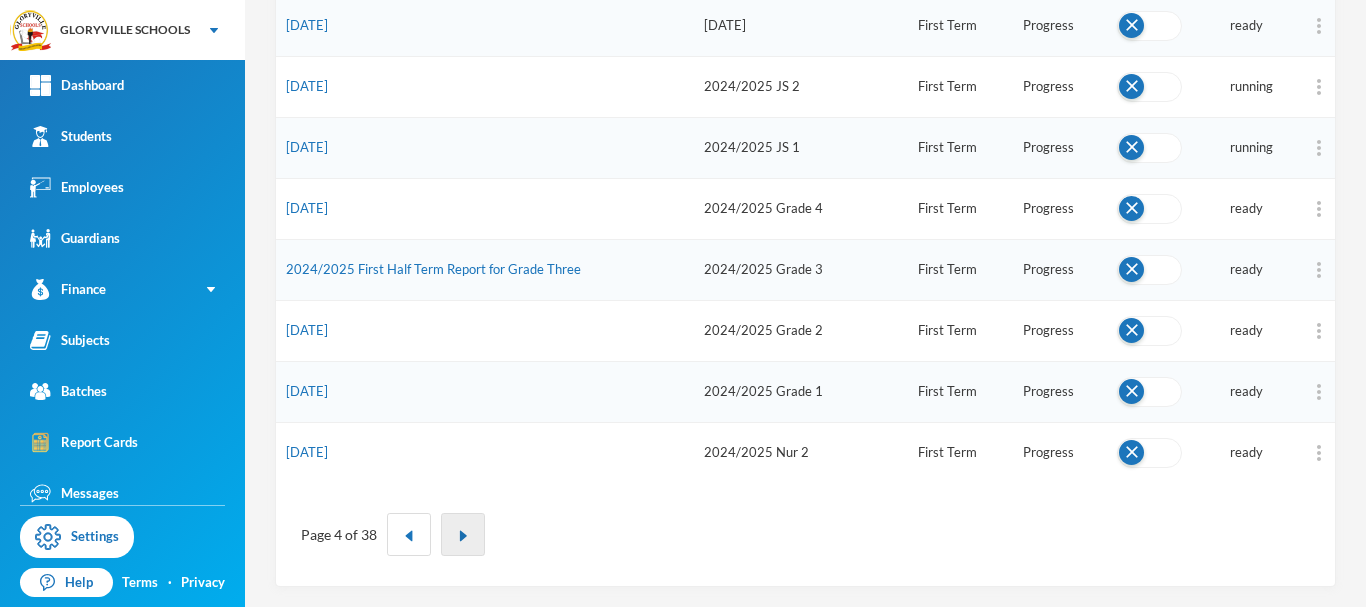 click at bounding box center [463, 536] 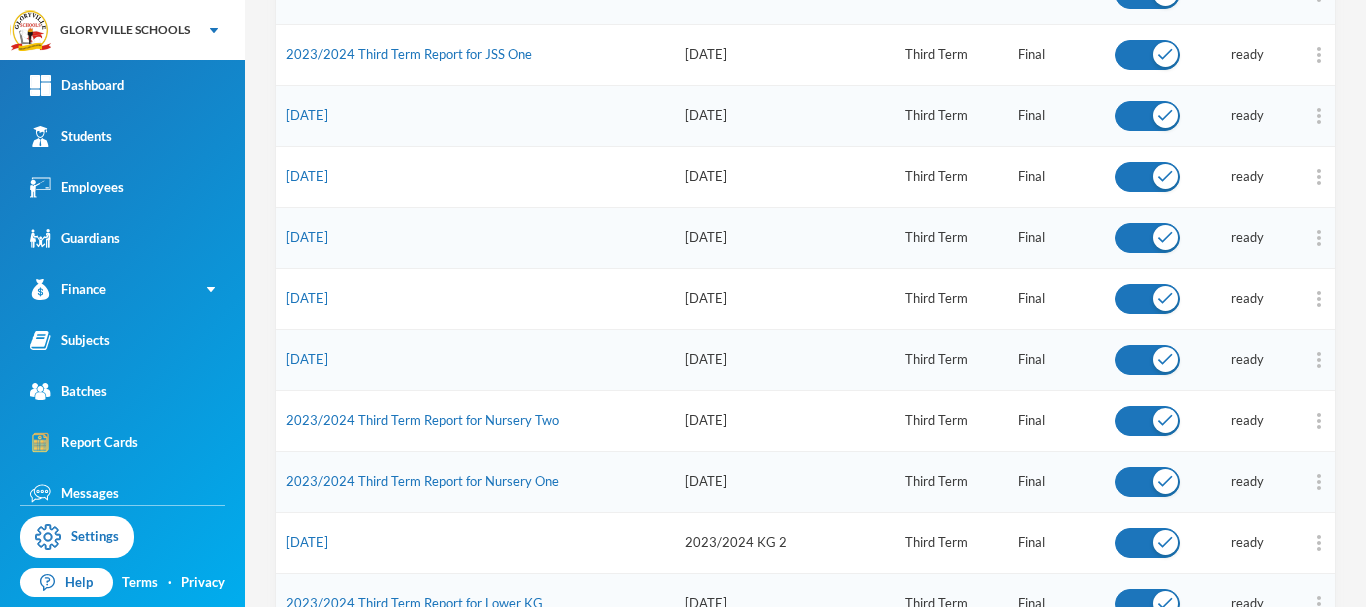 scroll, scrollTop: 1073, scrollLeft: 0, axis: vertical 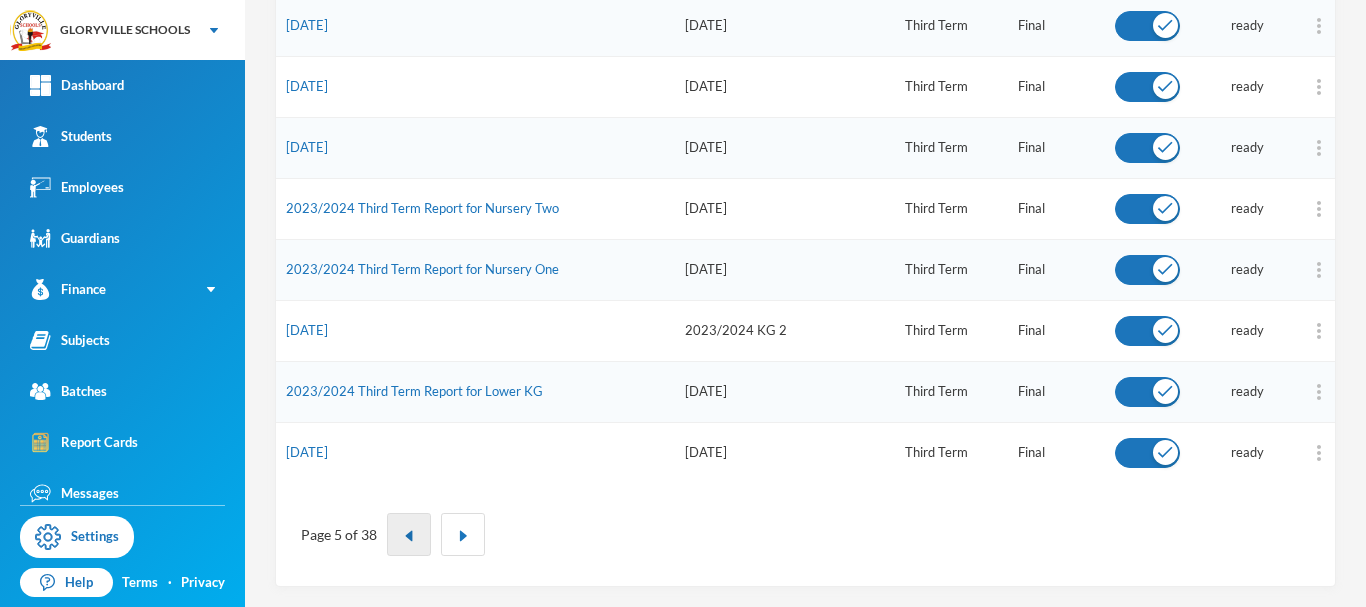 click at bounding box center [409, 534] 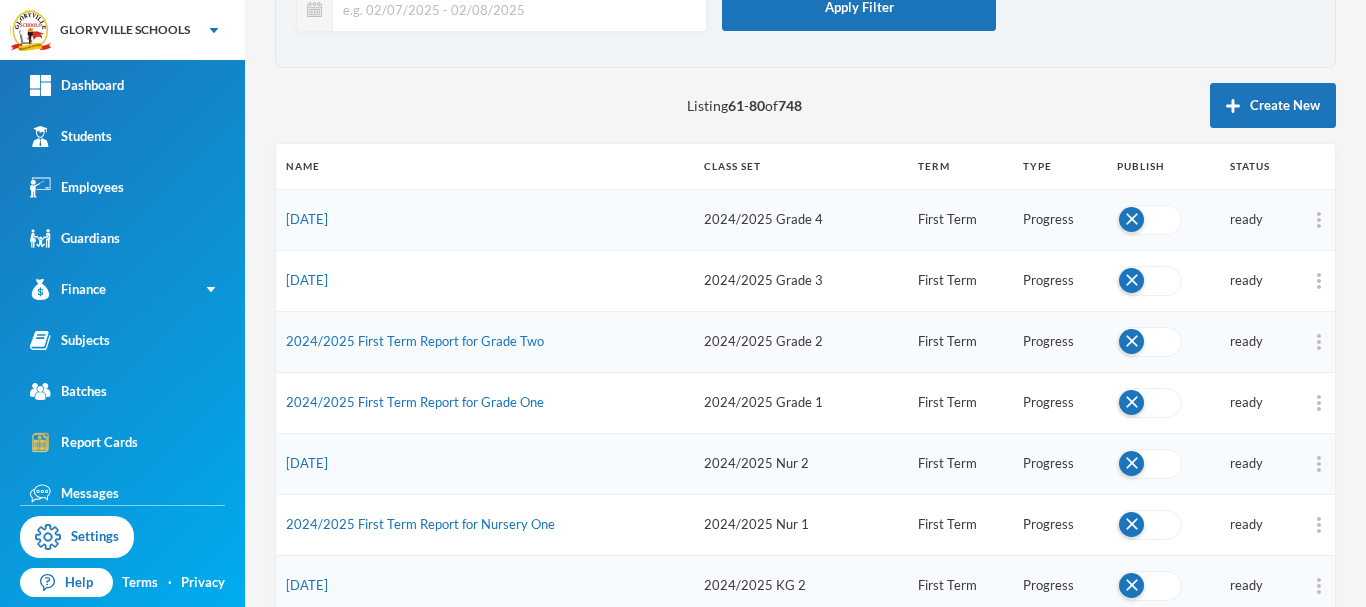 scroll, scrollTop: 153, scrollLeft: 0, axis: vertical 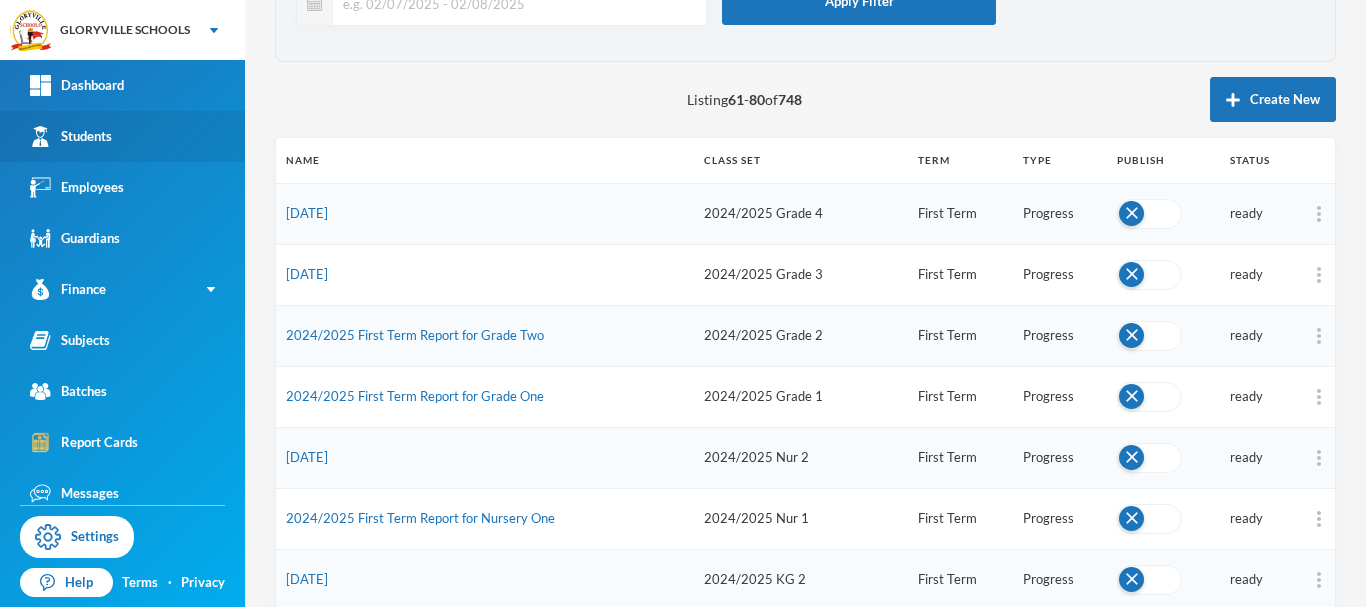 click on "Students" at bounding box center [122, 136] 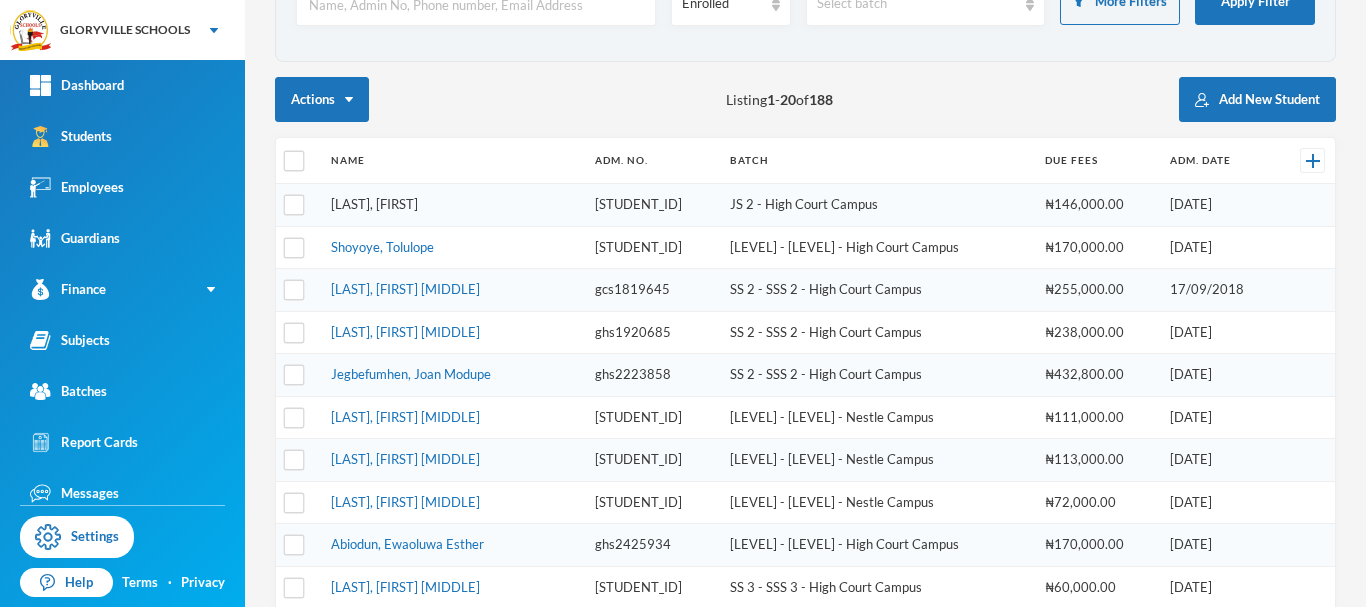 click on "[LAST], [FIRST]" at bounding box center (374, 204) 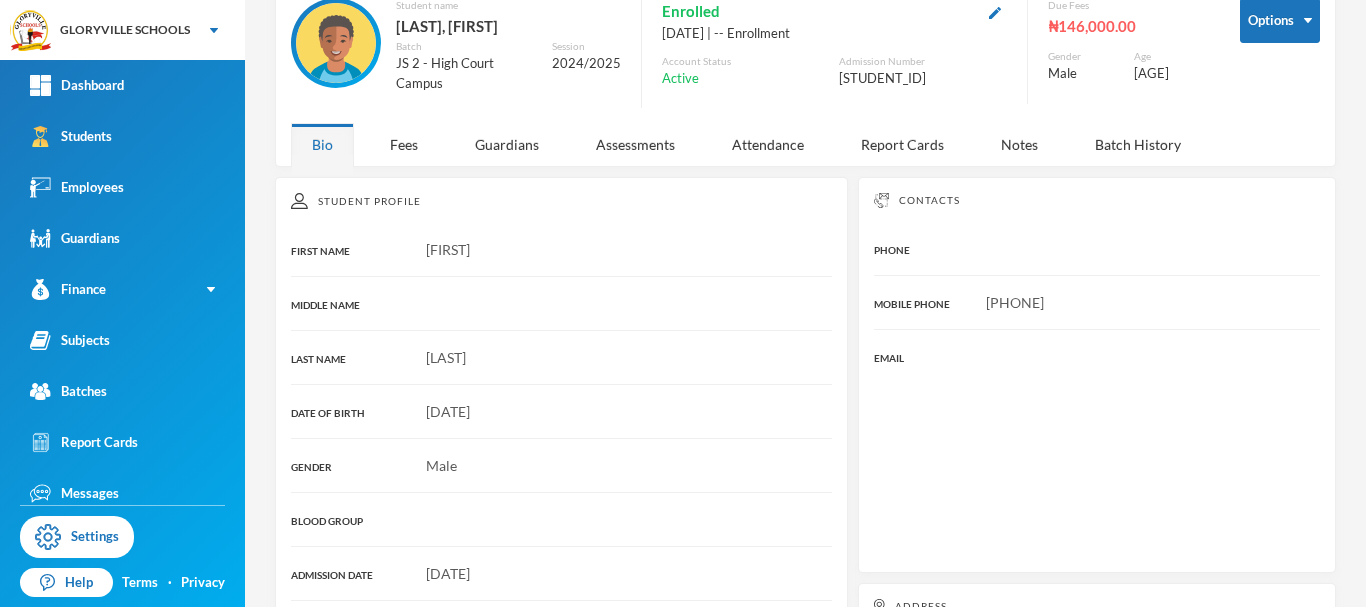 scroll, scrollTop: 153, scrollLeft: 0, axis: vertical 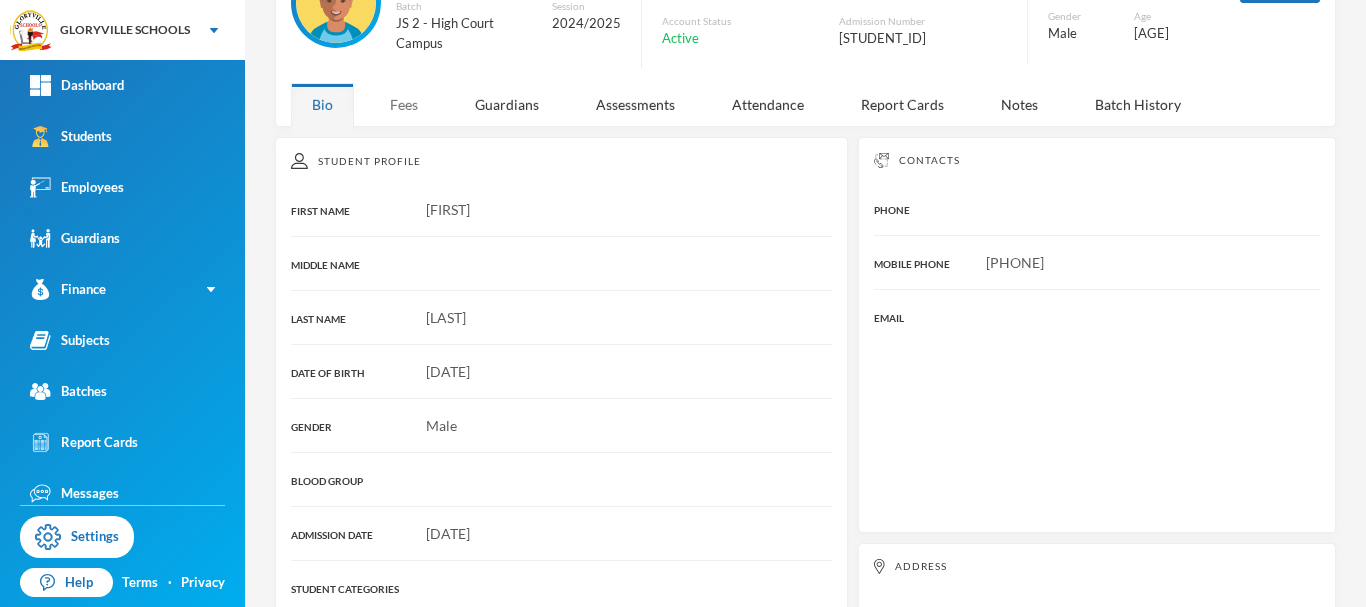 click on "Fees" at bounding box center (404, 104) 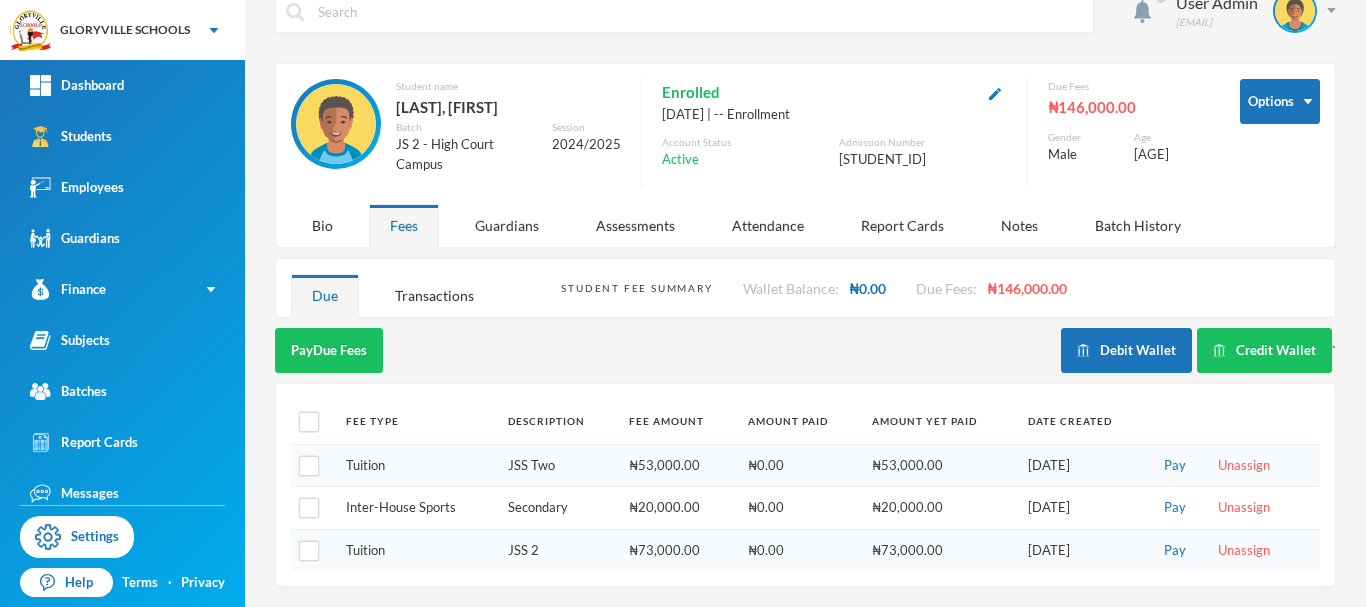 scroll, scrollTop: 32, scrollLeft: 0, axis: vertical 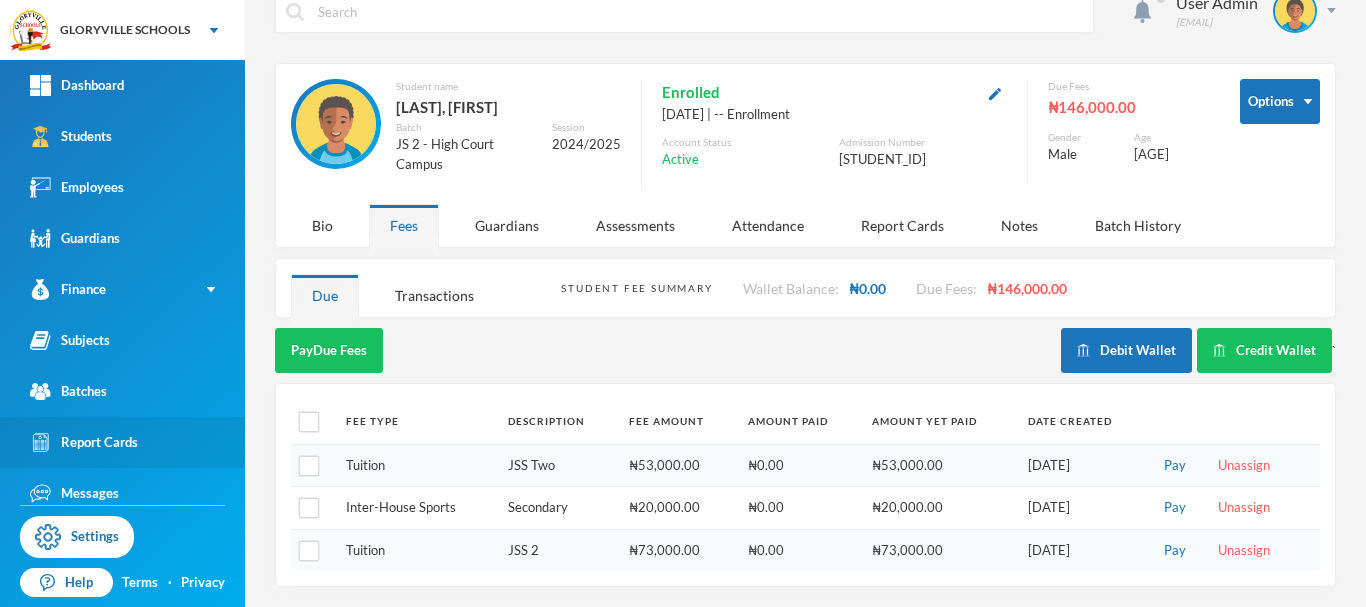 click on "Report Cards" at bounding box center (122, 442) 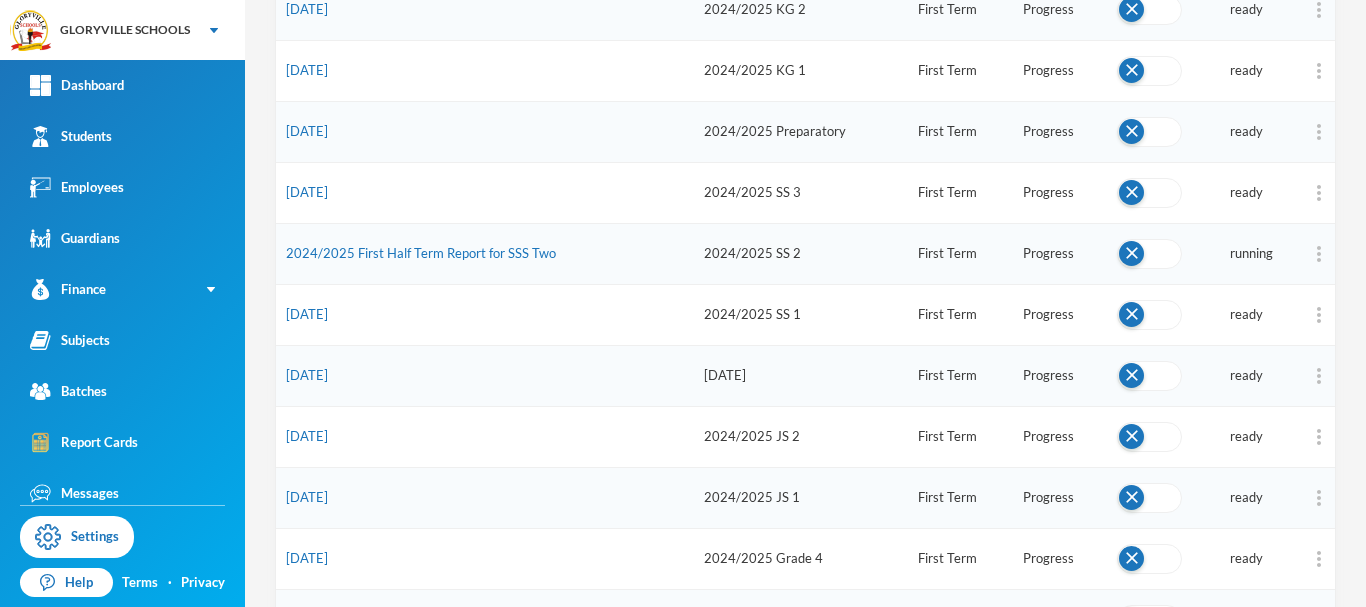 scroll, scrollTop: 746, scrollLeft: 0, axis: vertical 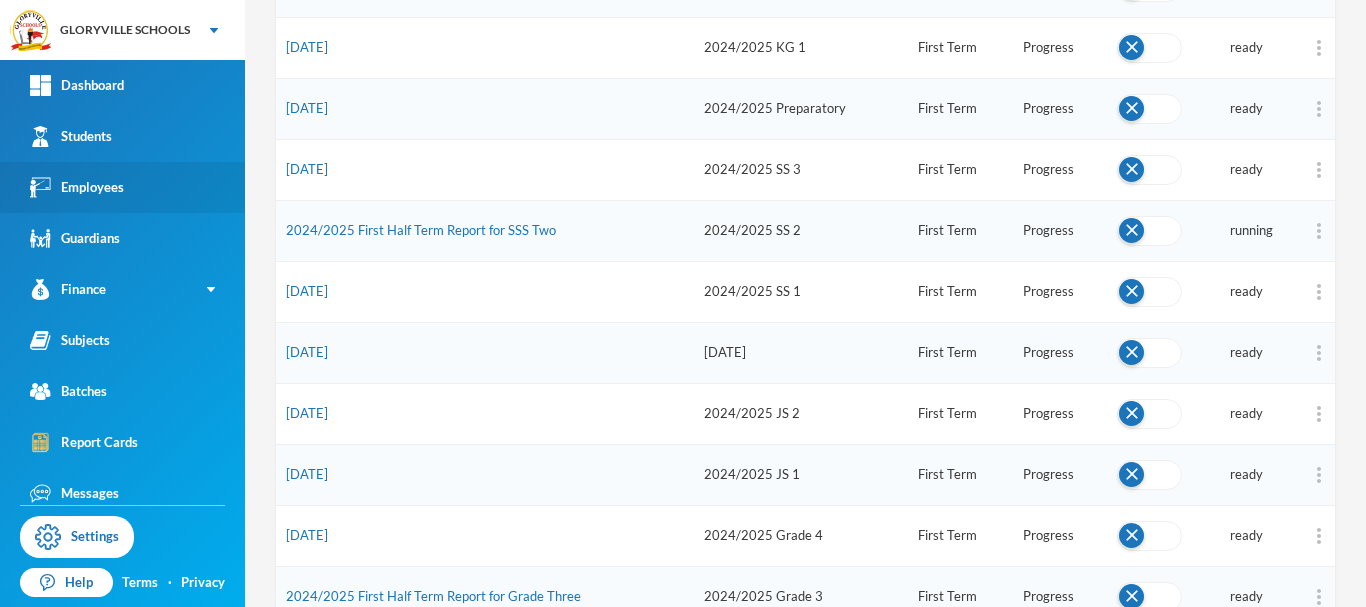 click on "Employees" at bounding box center (77, 187) 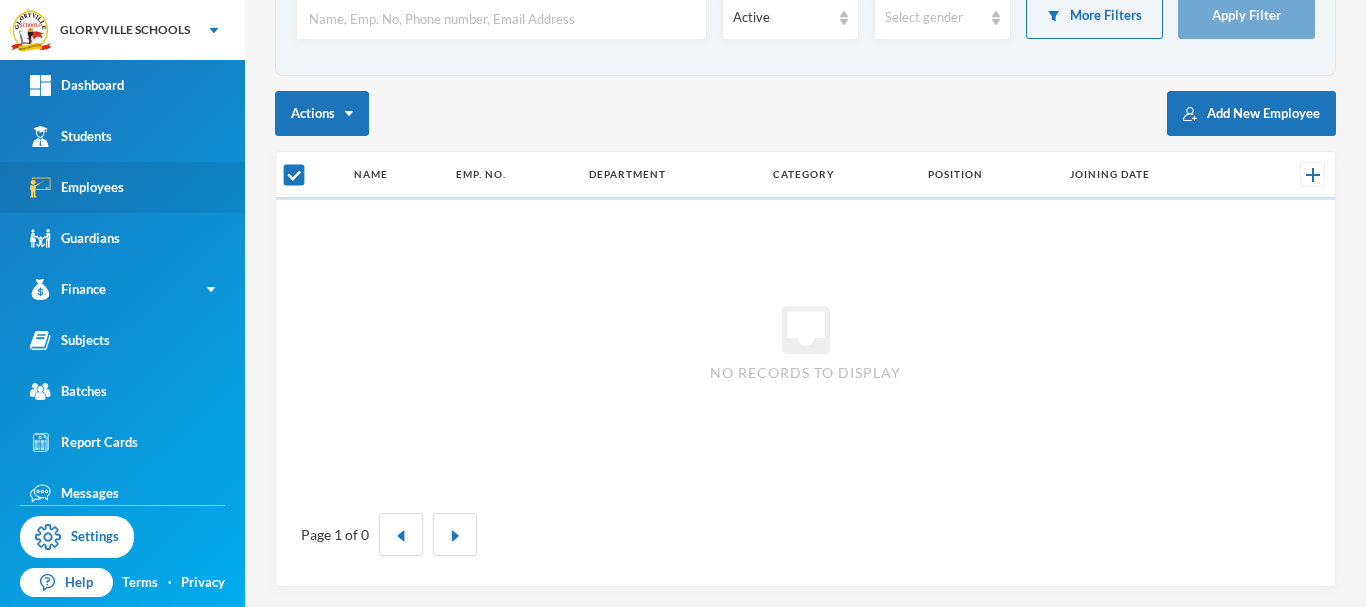 scroll, scrollTop: 139, scrollLeft: 0, axis: vertical 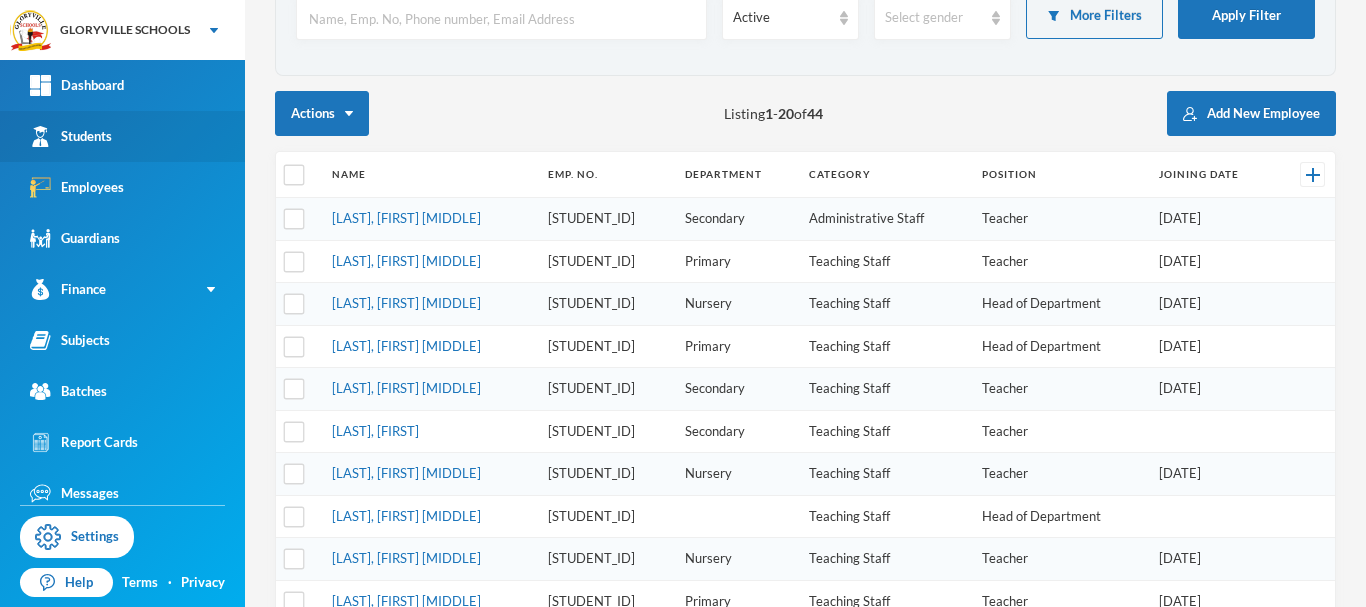 checkbox on "false" 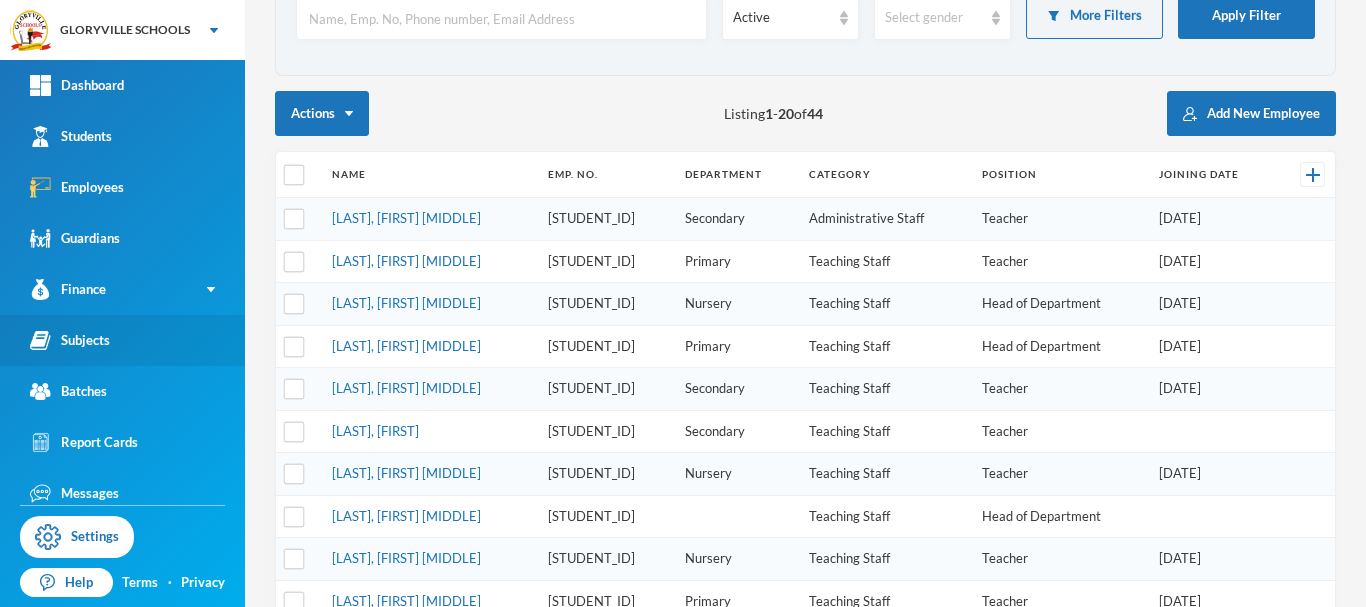 click on "Subjects" at bounding box center [70, 340] 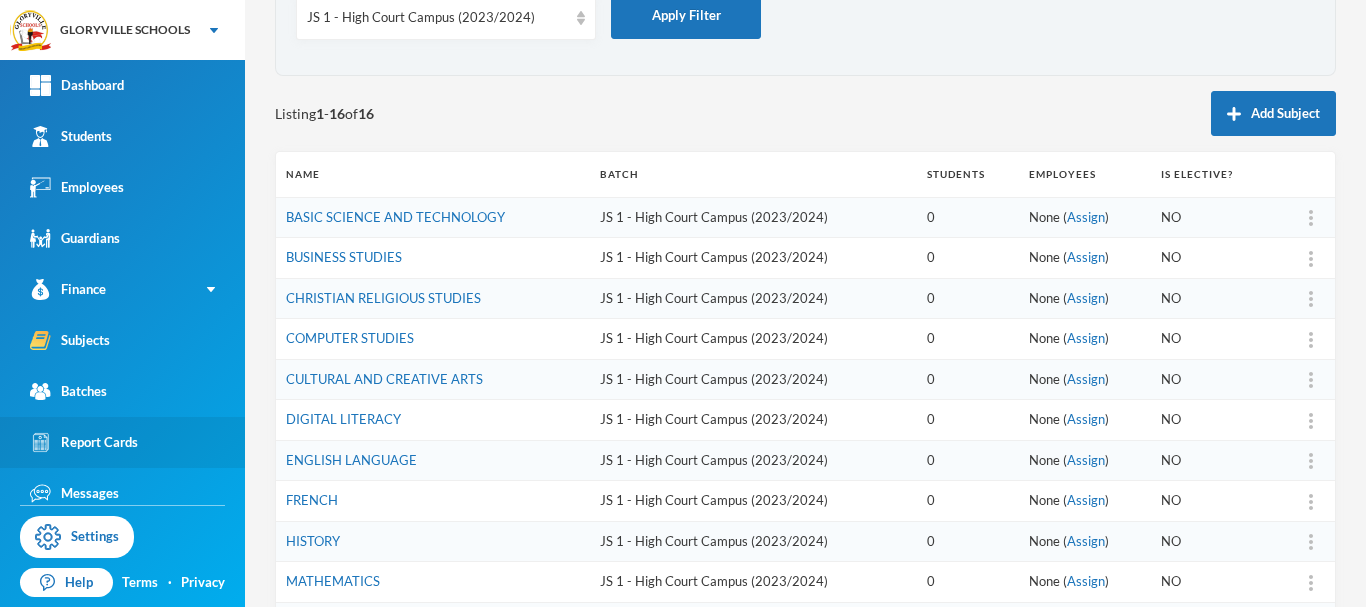 click on "Report Cards" at bounding box center (84, 442) 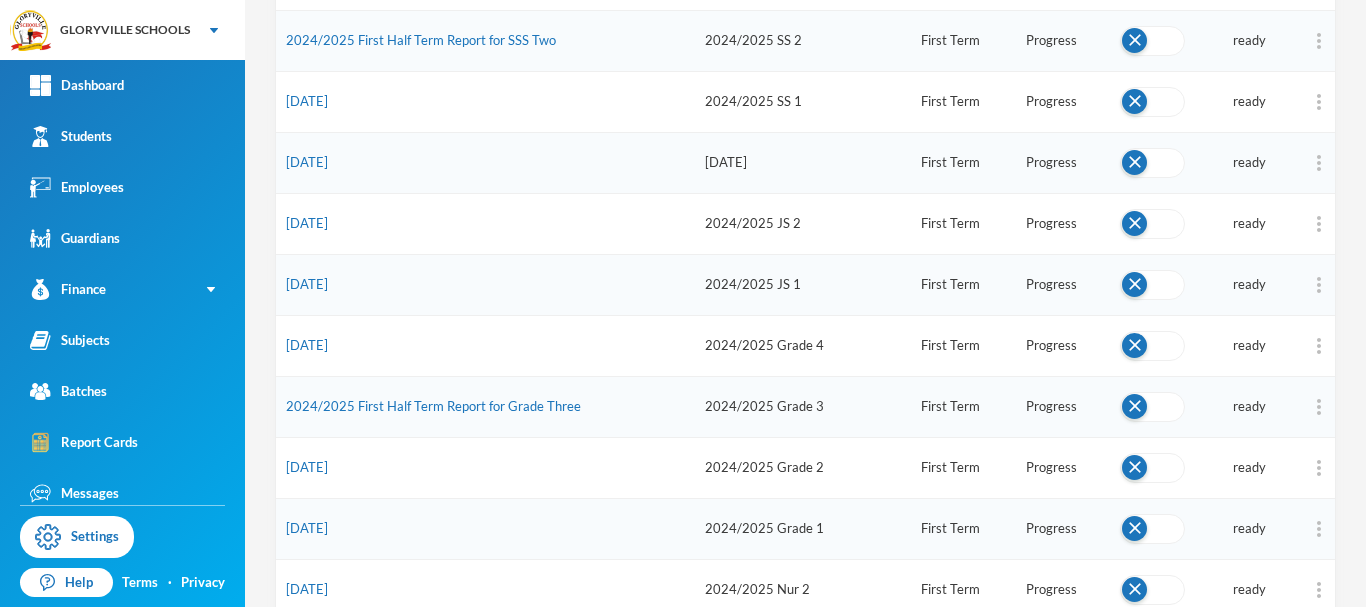 scroll, scrollTop: 1073, scrollLeft: 0, axis: vertical 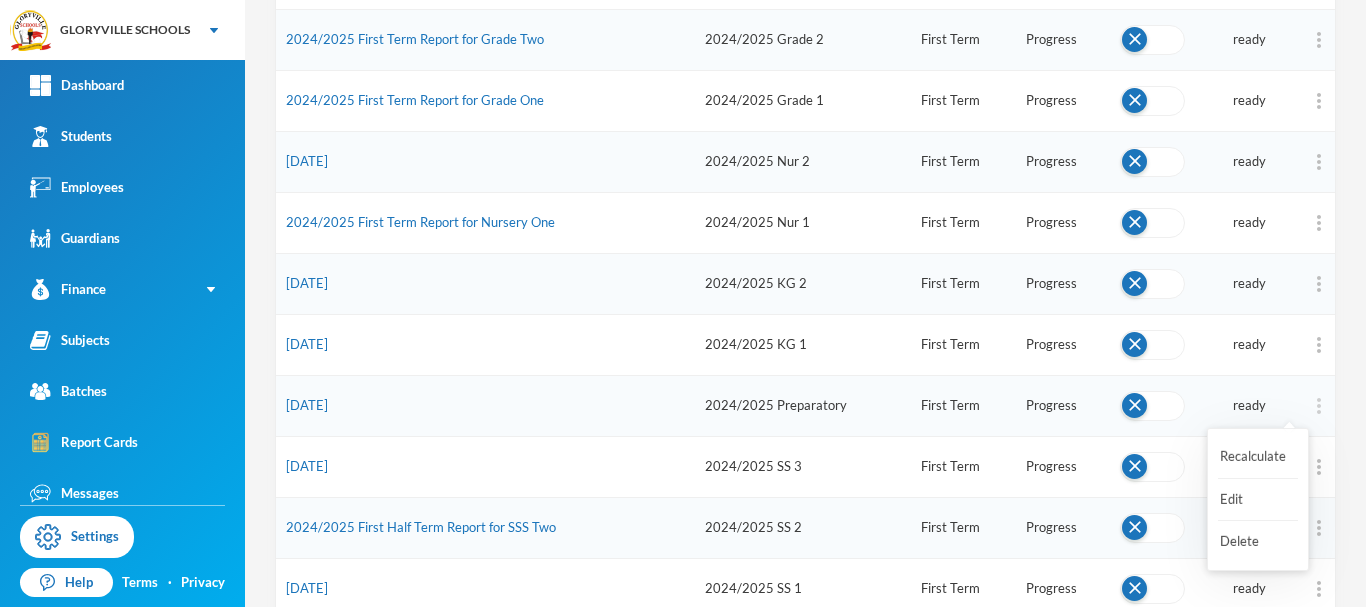 click at bounding box center (1319, 406) 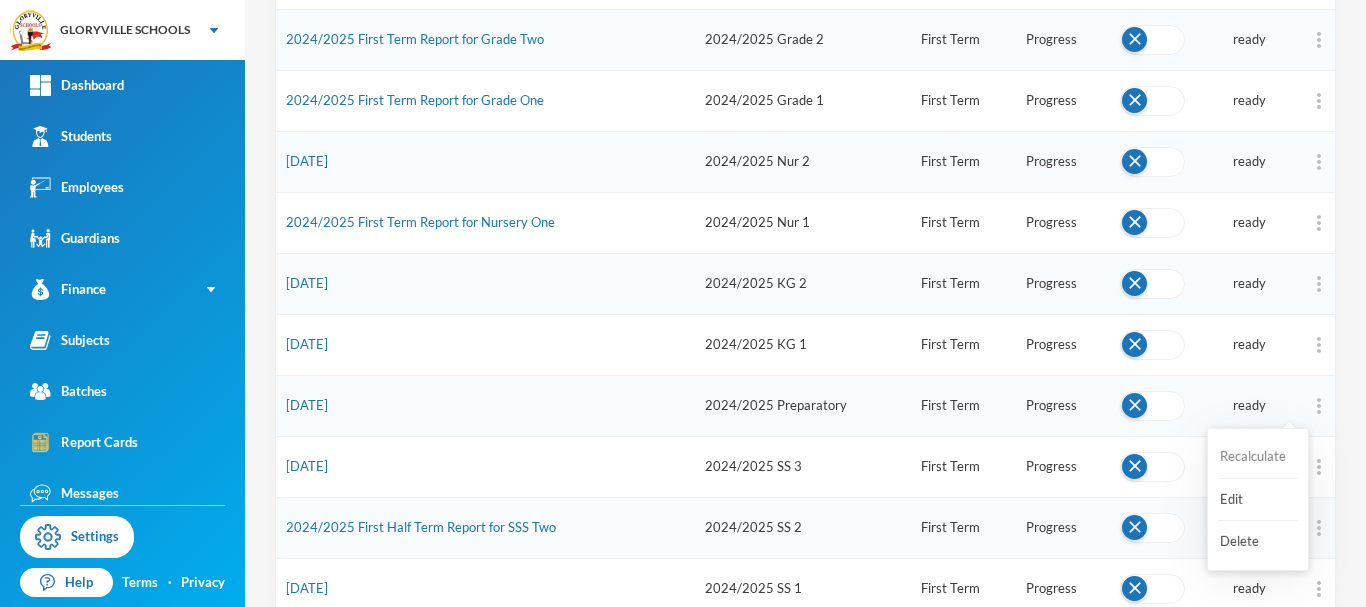 click on "Recalculate" at bounding box center [1258, 457] 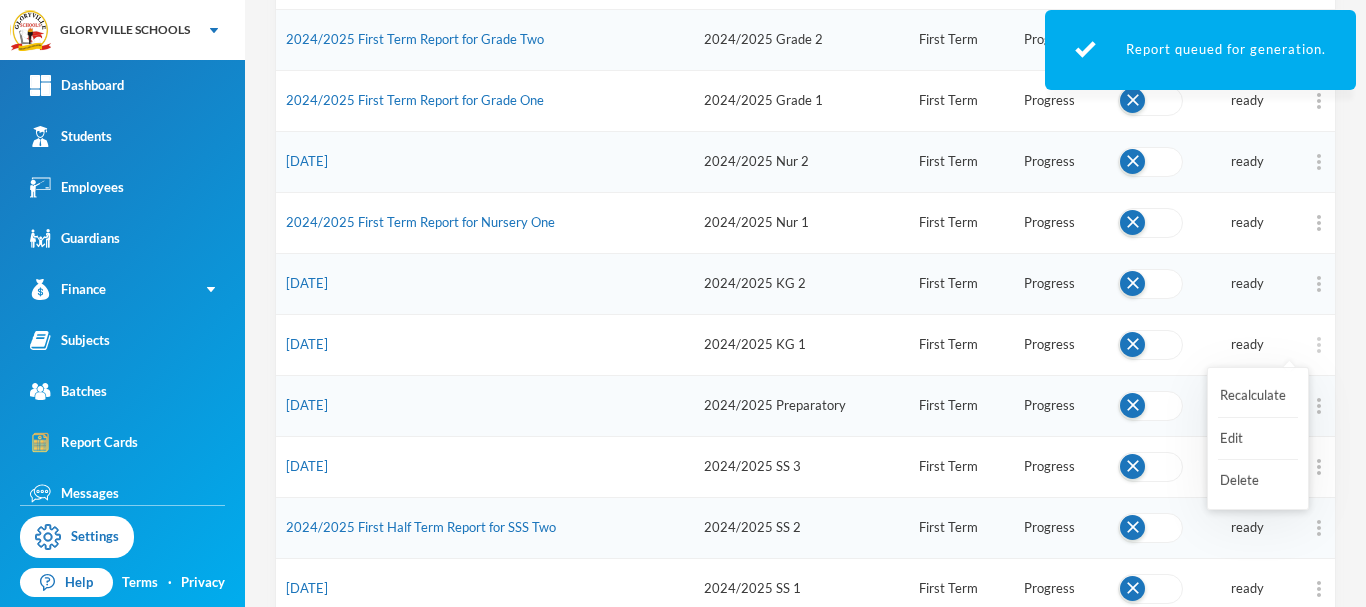 click at bounding box center [1319, 345] 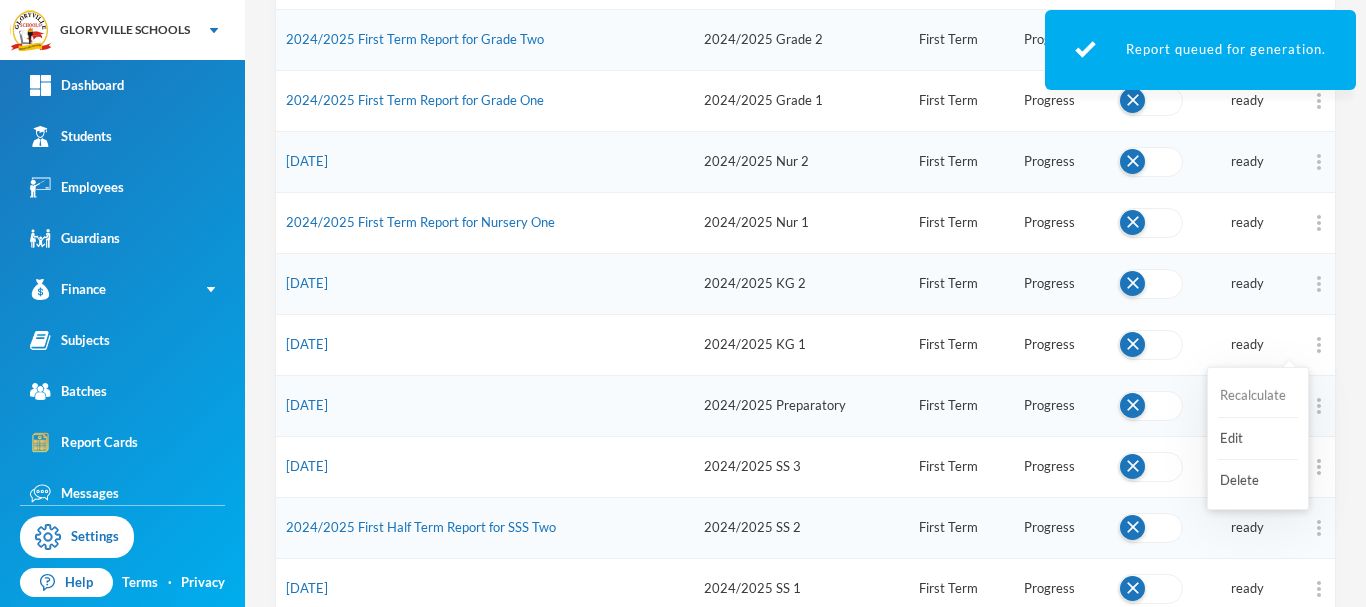 click on "Recalculate" at bounding box center [1258, 396] 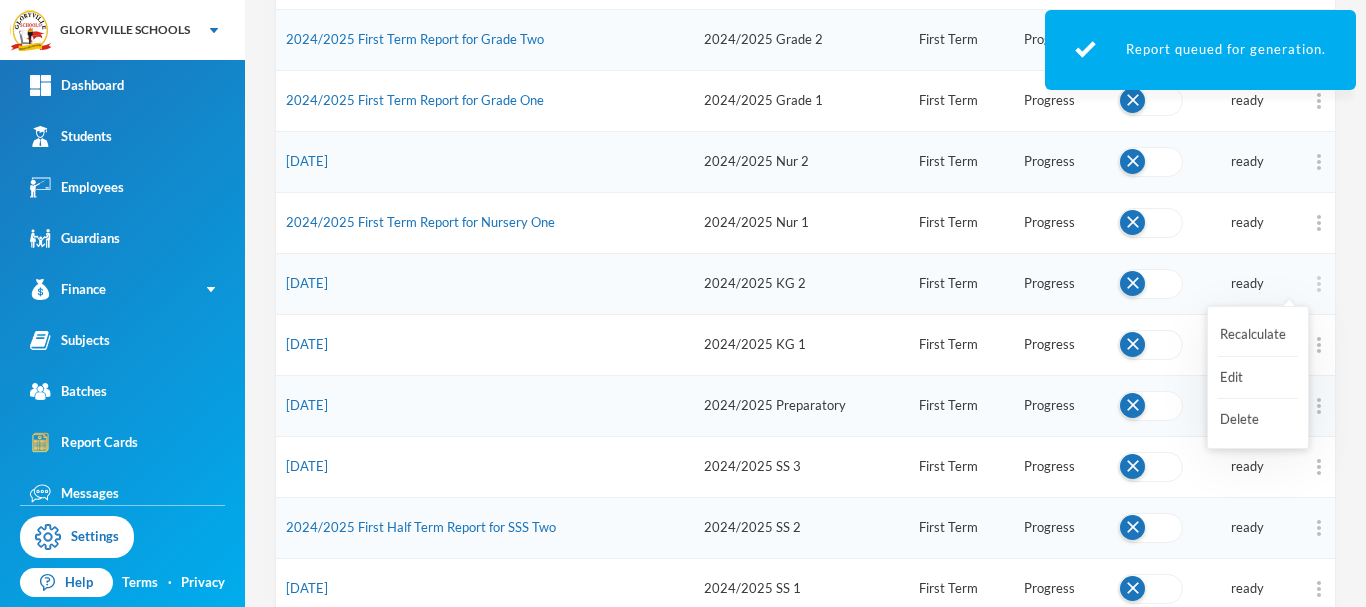 click at bounding box center [1319, 284] 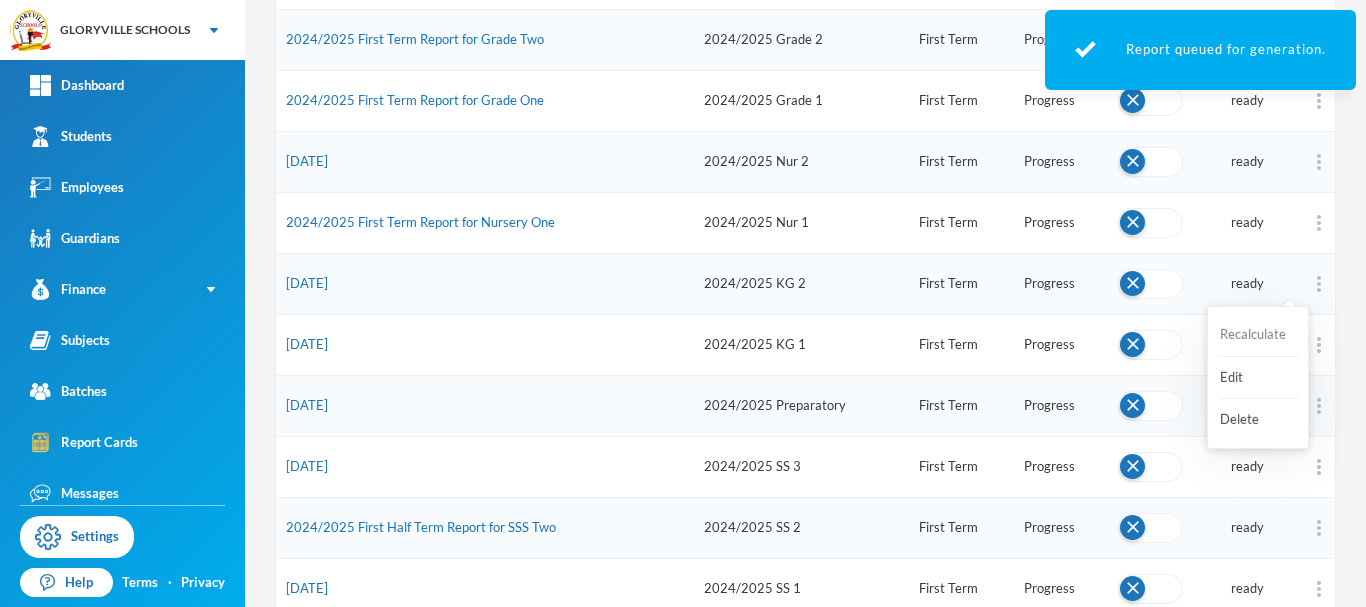 click on "Recalculate" at bounding box center [1258, 335] 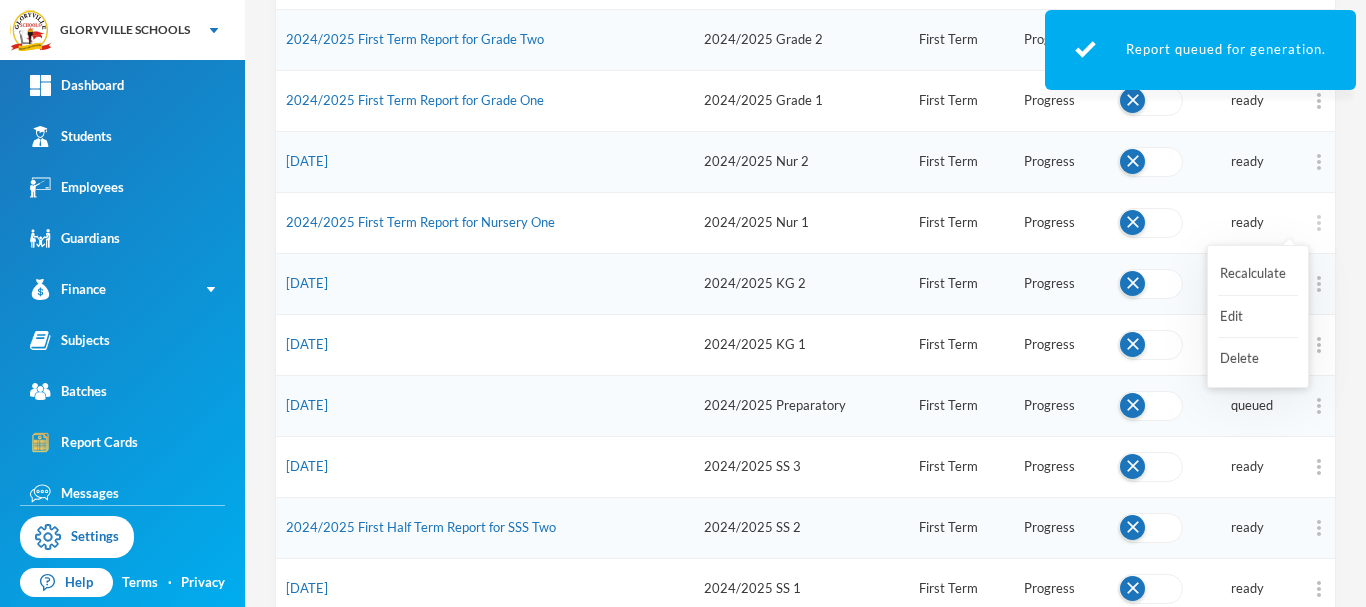 click at bounding box center [1319, 223] 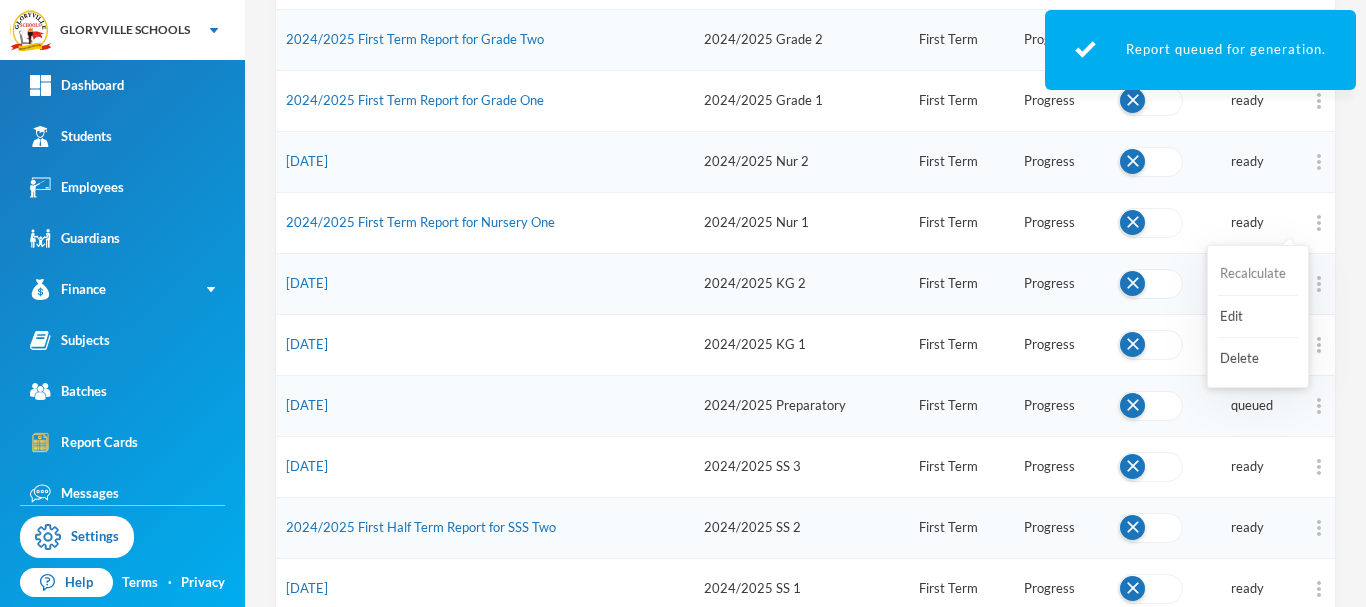 click on "Recalculate" at bounding box center (1258, 274) 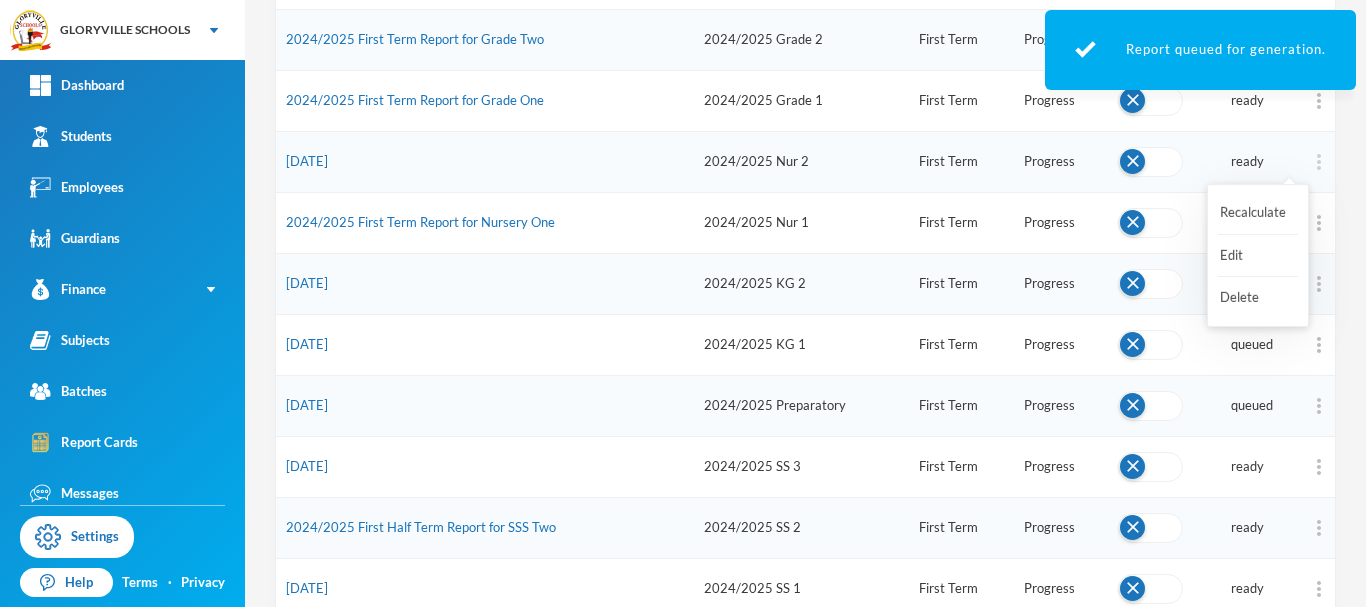click at bounding box center (1319, 162) 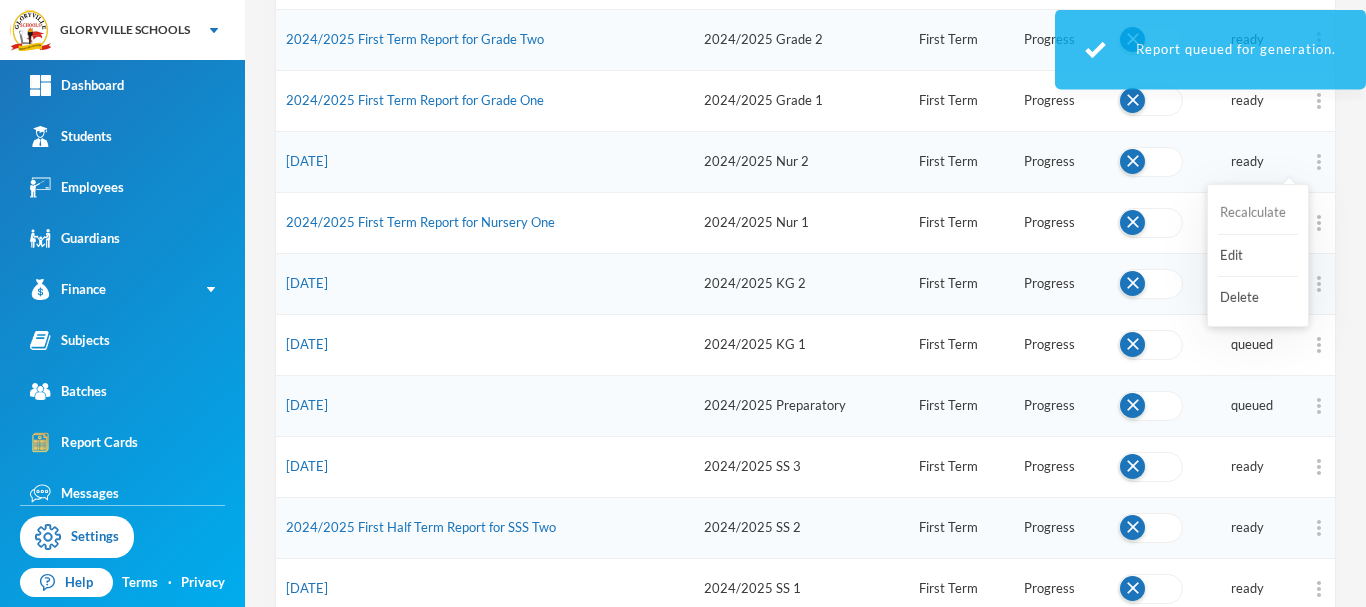 click on "Recalculate" at bounding box center (1258, 213) 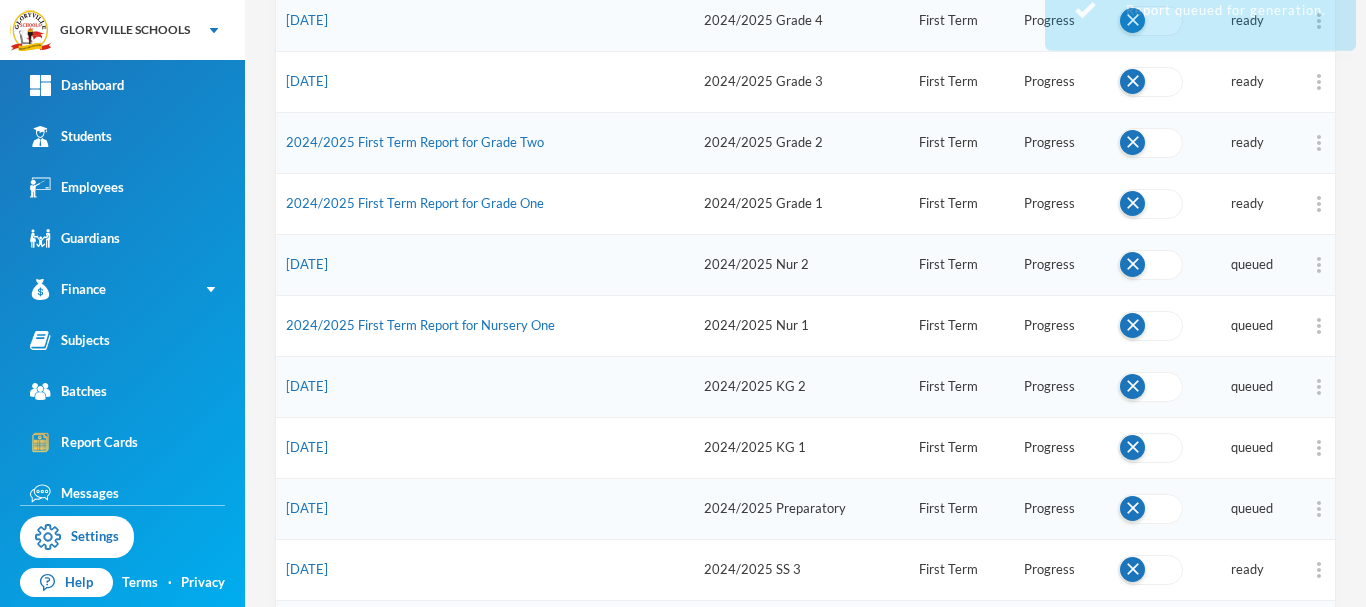 scroll, scrollTop: 343, scrollLeft: 0, axis: vertical 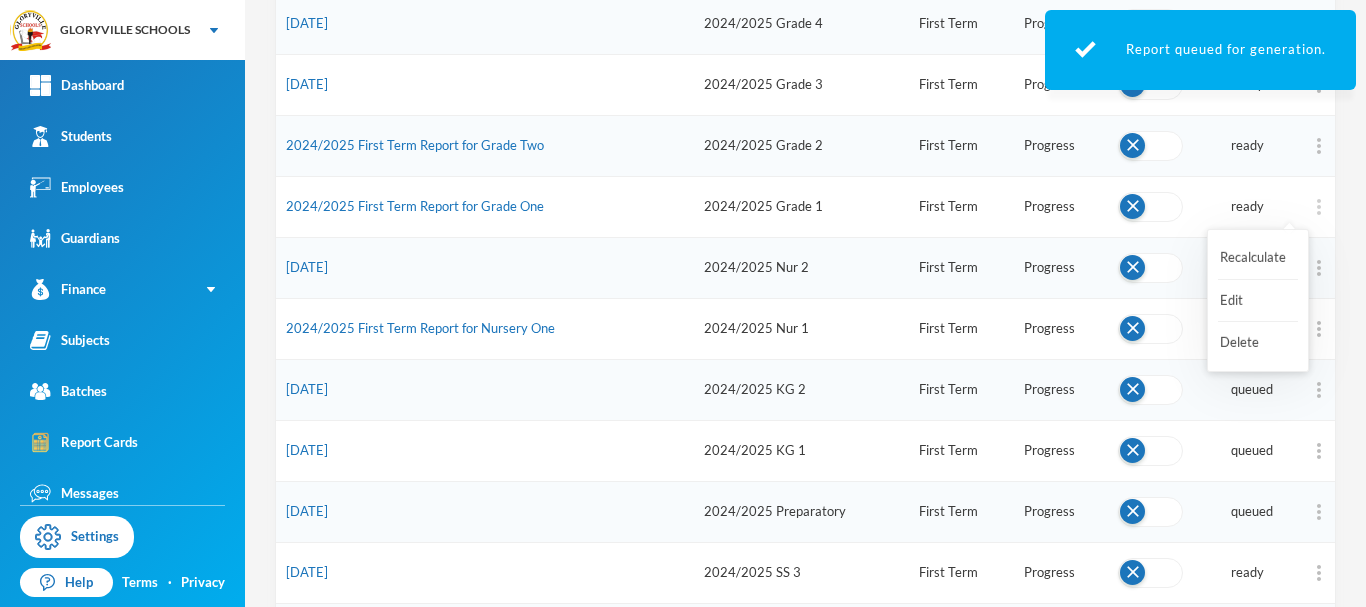 click at bounding box center (1319, 207) 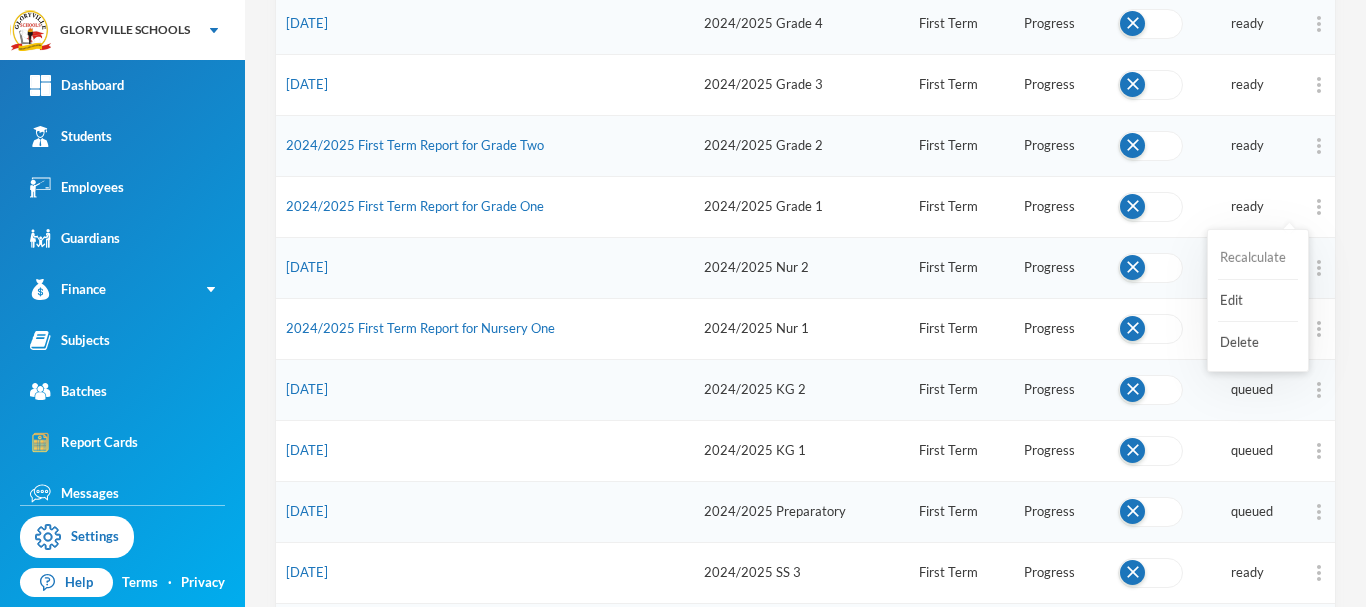 click on "Recalculate" at bounding box center [1258, 258] 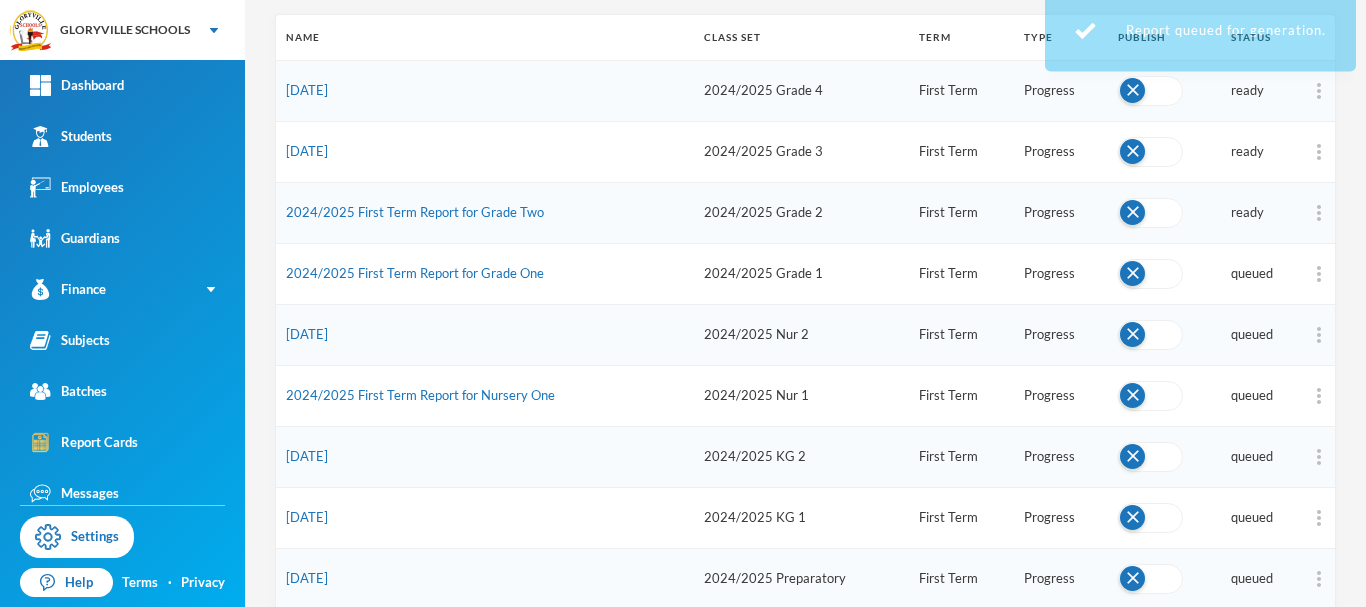 scroll, scrollTop: 261, scrollLeft: 0, axis: vertical 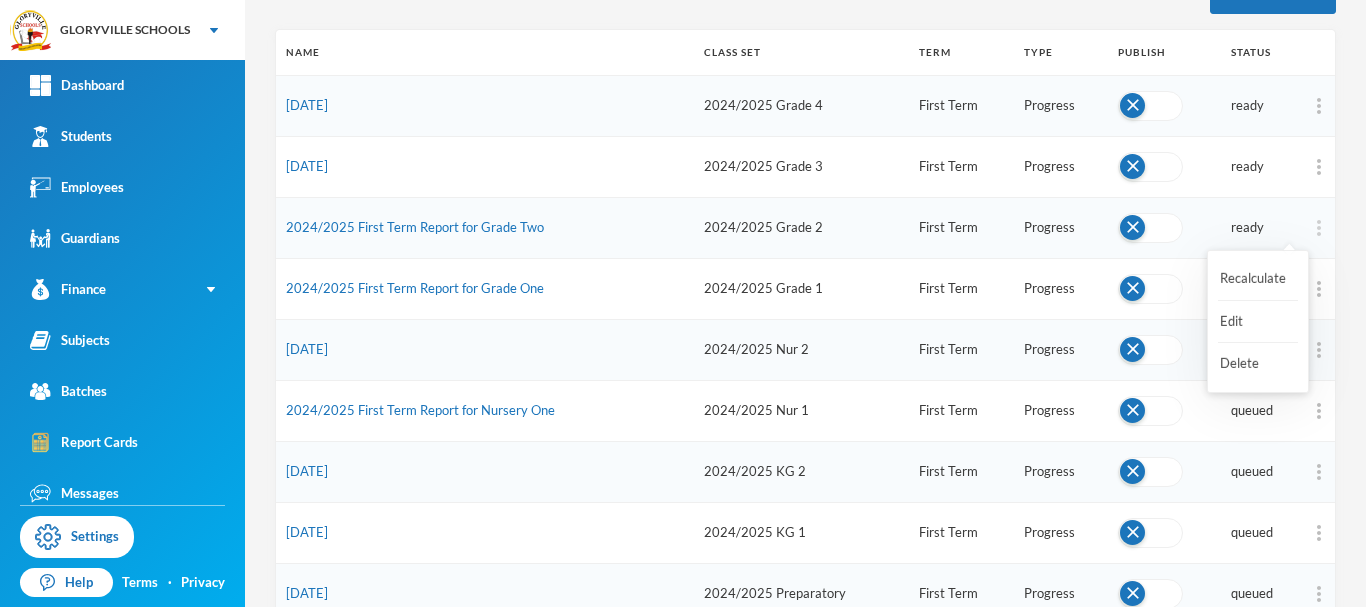 click at bounding box center [1319, 228] 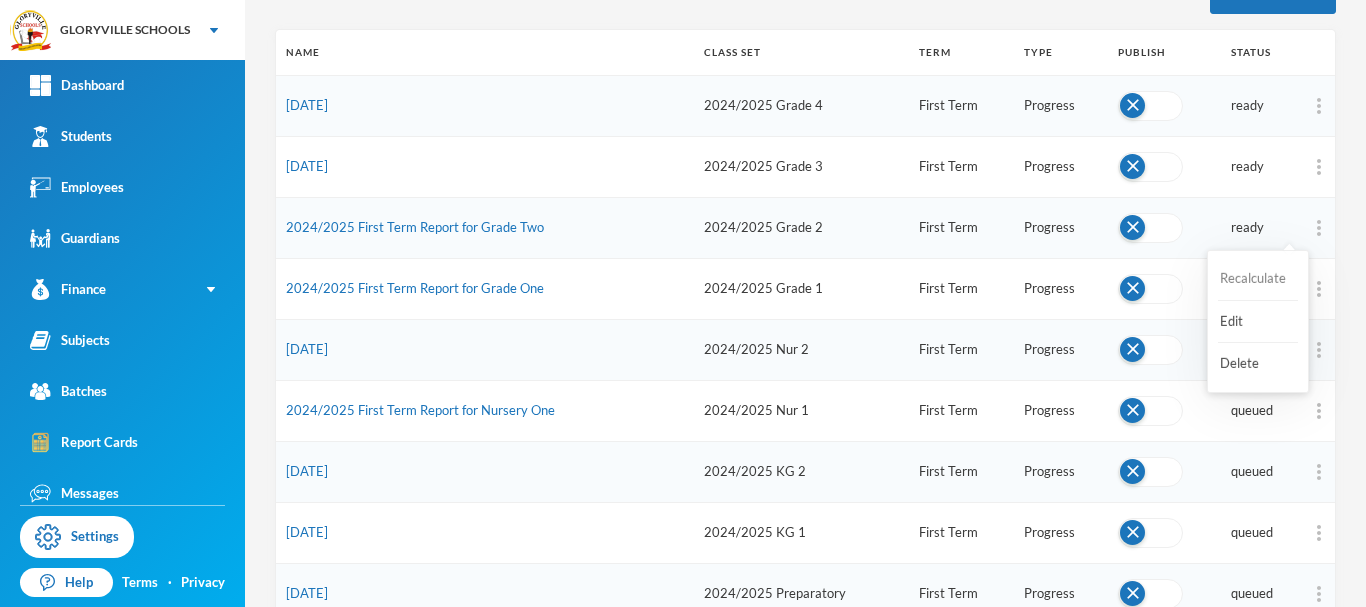 click on "Recalculate" at bounding box center (1258, 279) 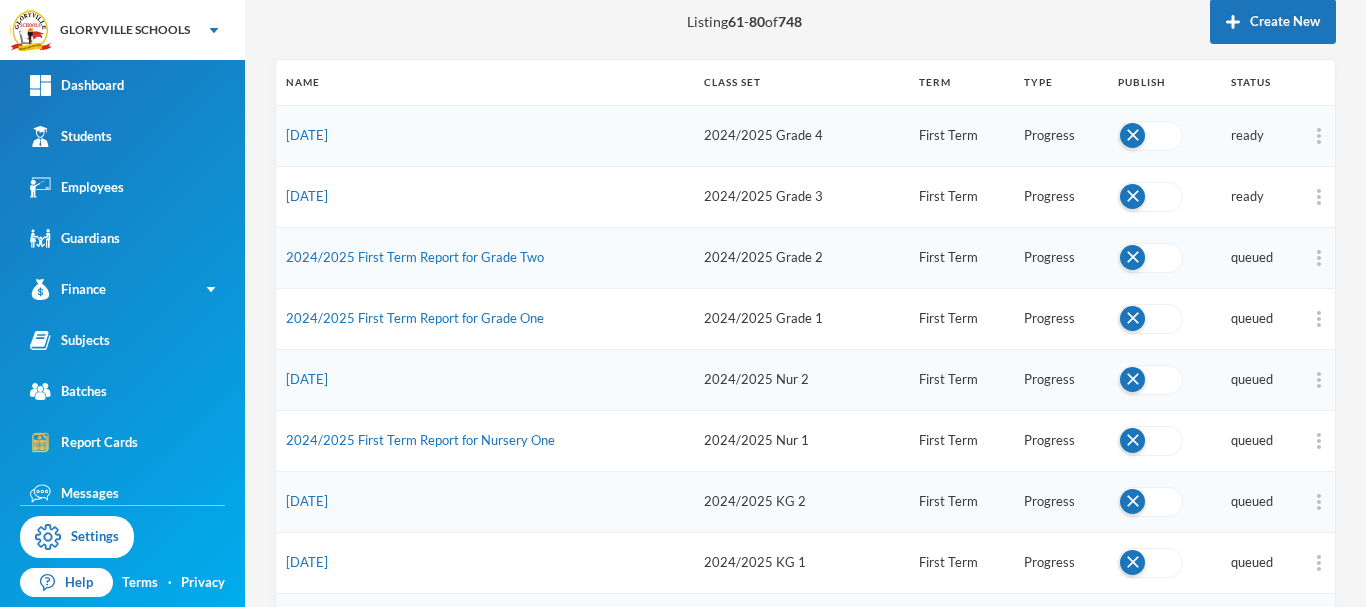 scroll, scrollTop: 226, scrollLeft: 0, axis: vertical 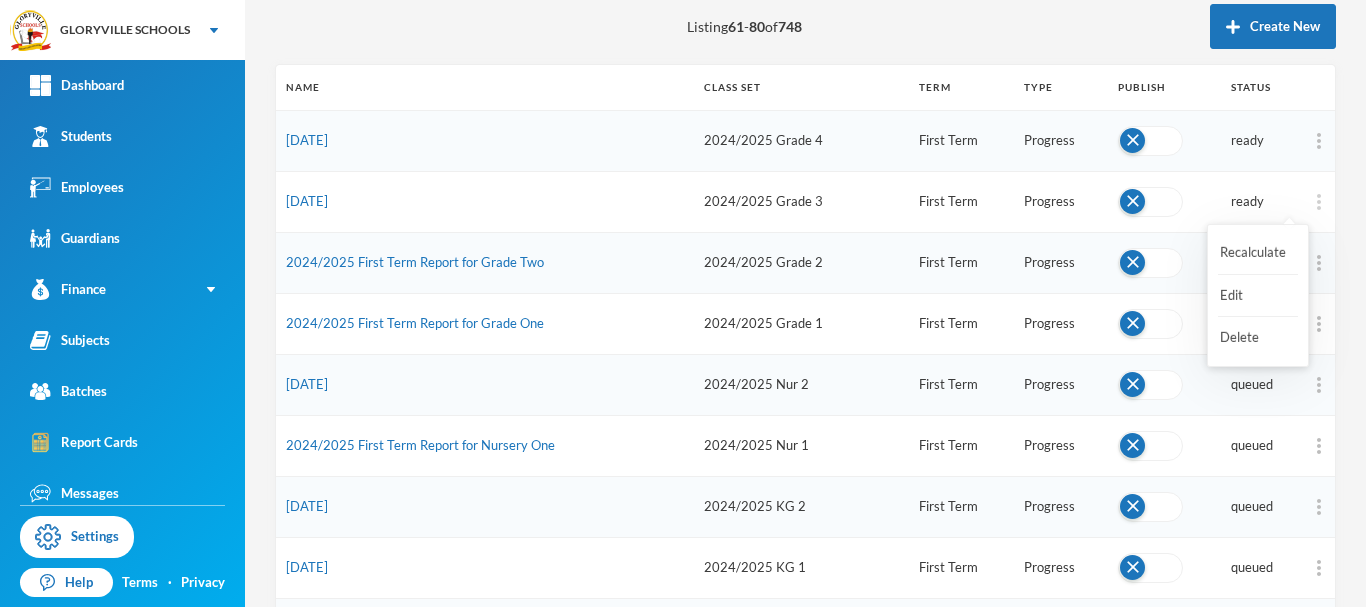 click at bounding box center (1319, 202) 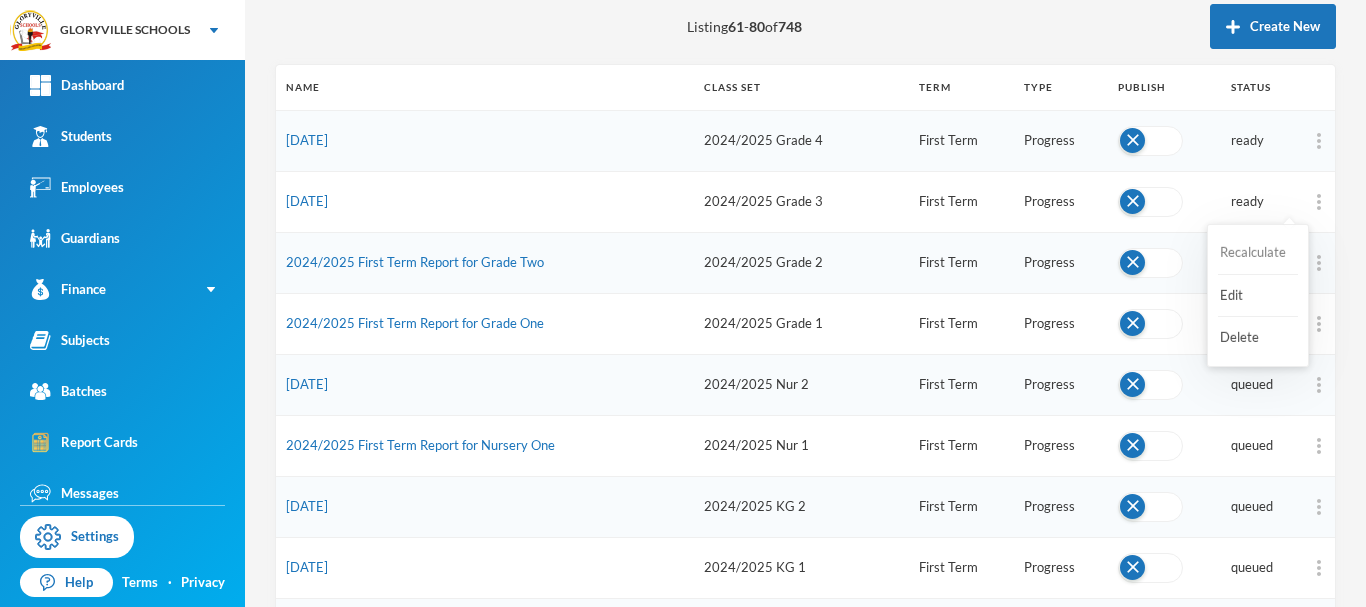 click on "Recalculate" at bounding box center (1258, 253) 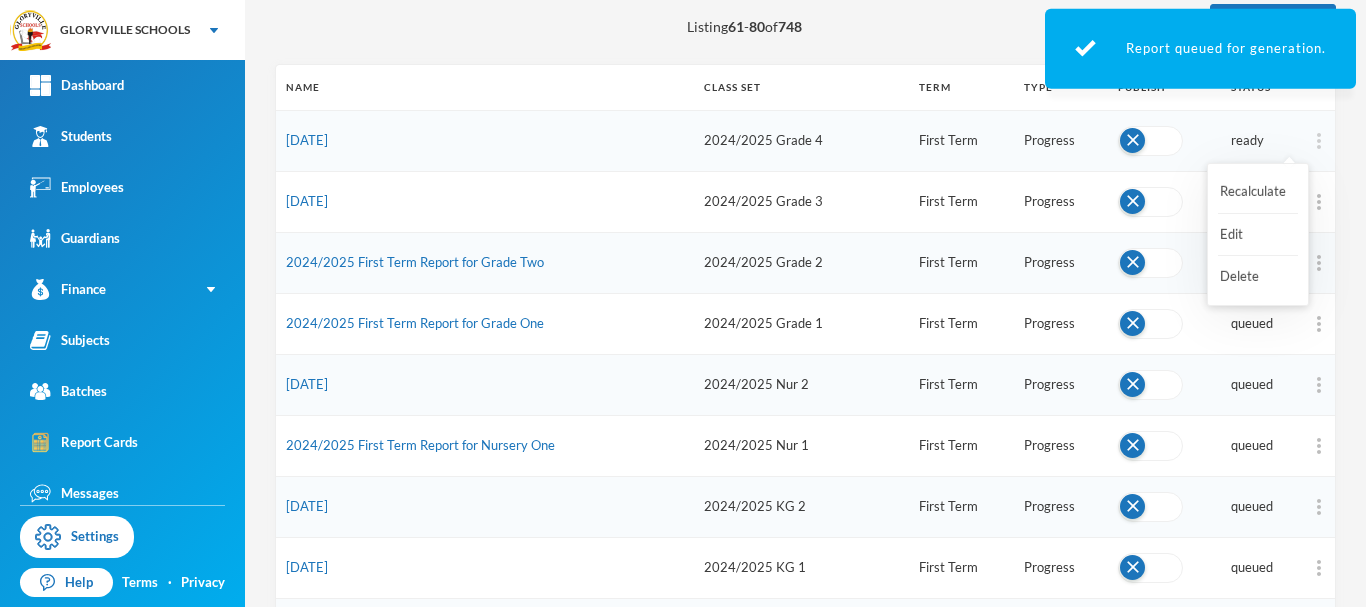 click at bounding box center (1319, 141) 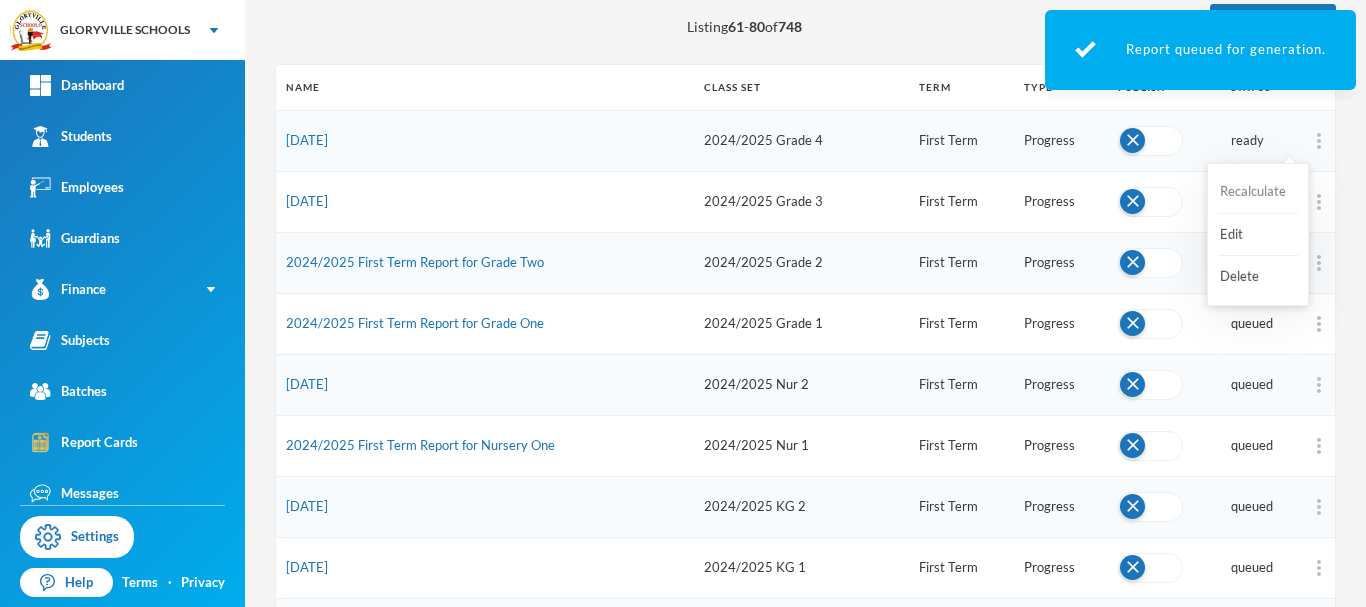 click on "Recalculate" at bounding box center (1258, 192) 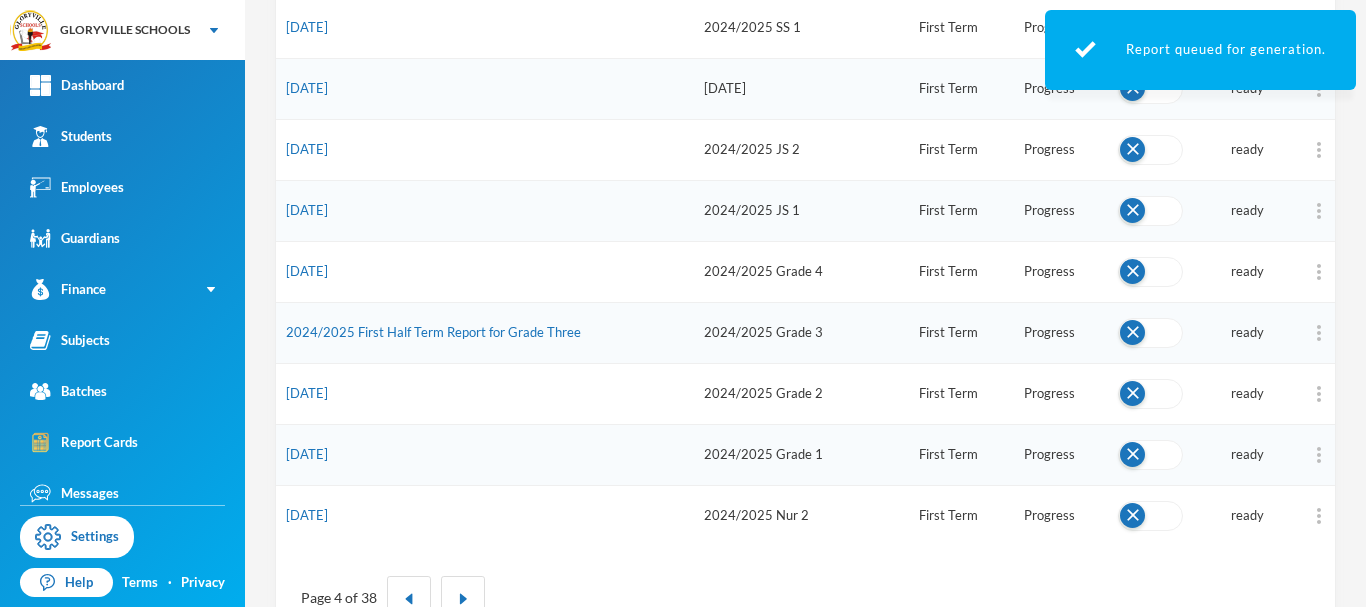 scroll, scrollTop: 1073, scrollLeft: 0, axis: vertical 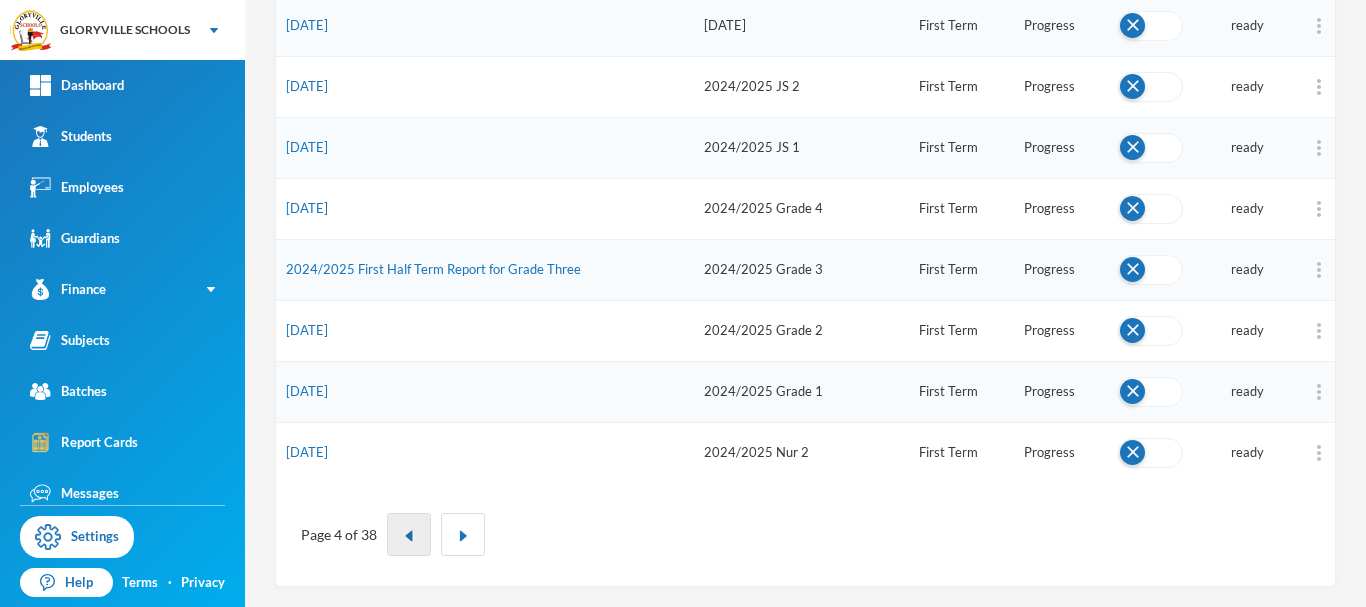 click at bounding box center (409, 534) 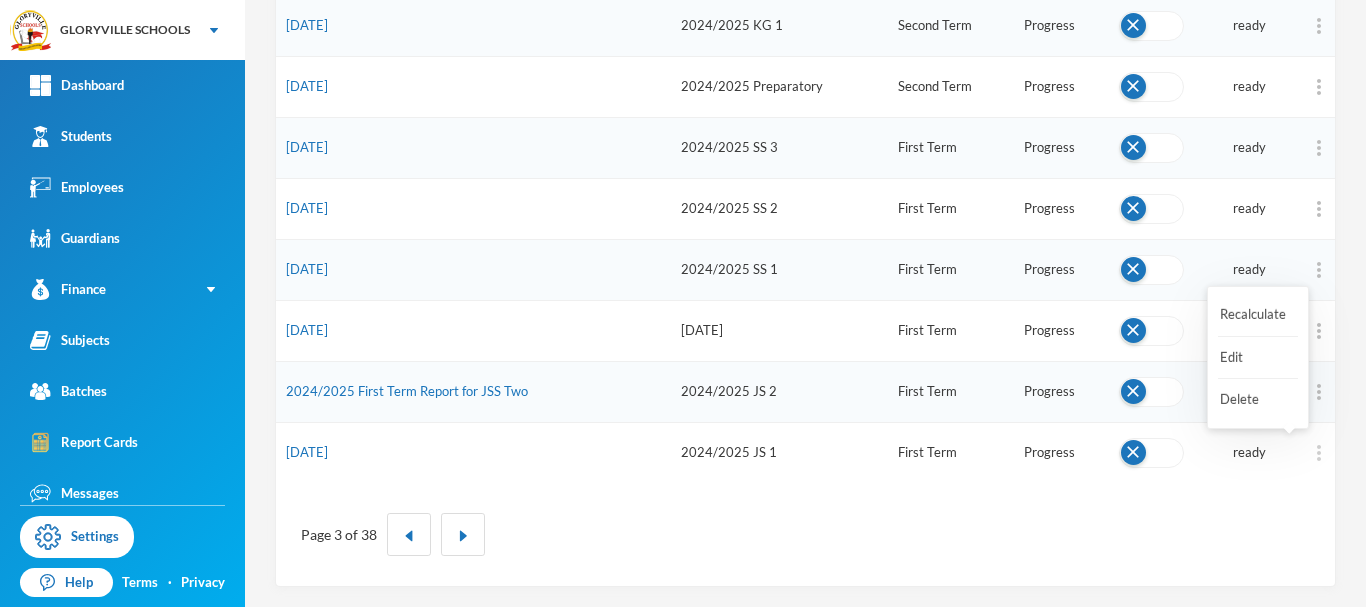 click at bounding box center [1319, 453] 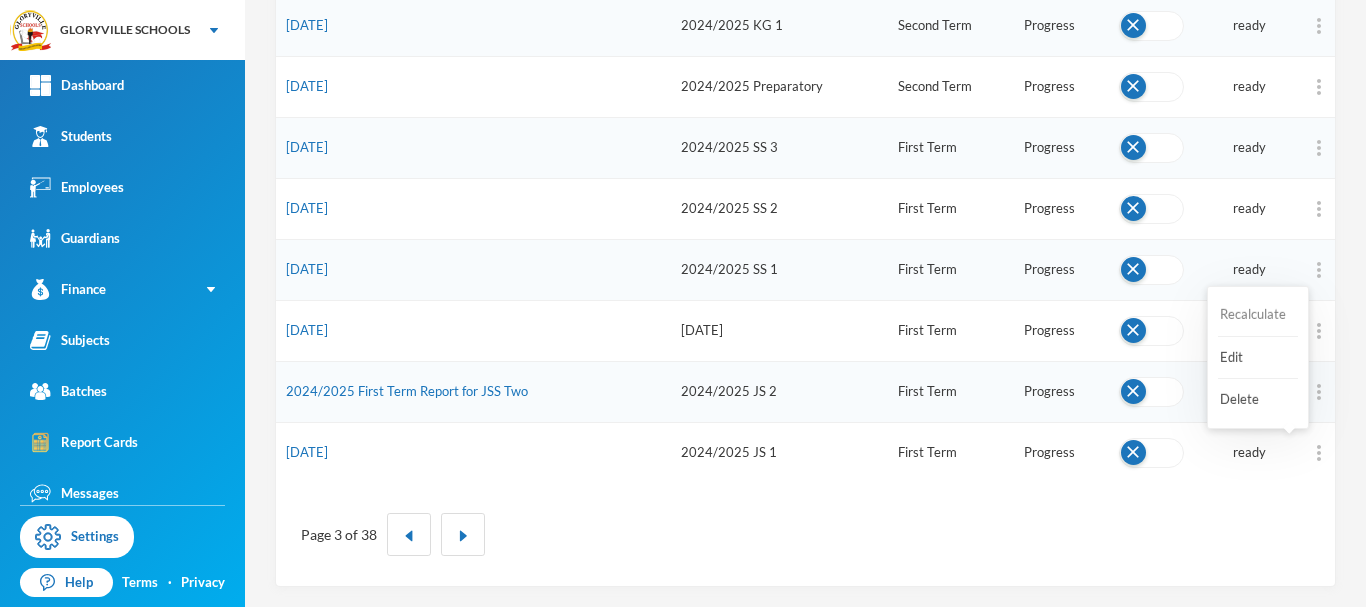click on "Recalculate" at bounding box center [1258, 315] 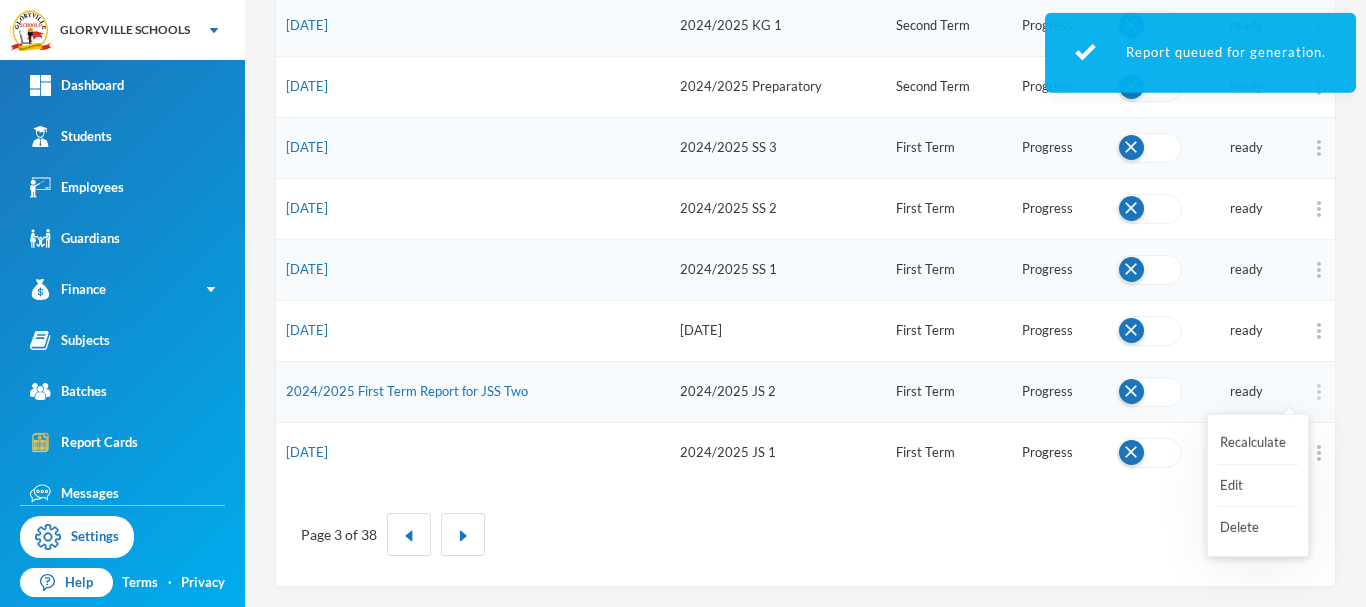 click at bounding box center (1319, 392) 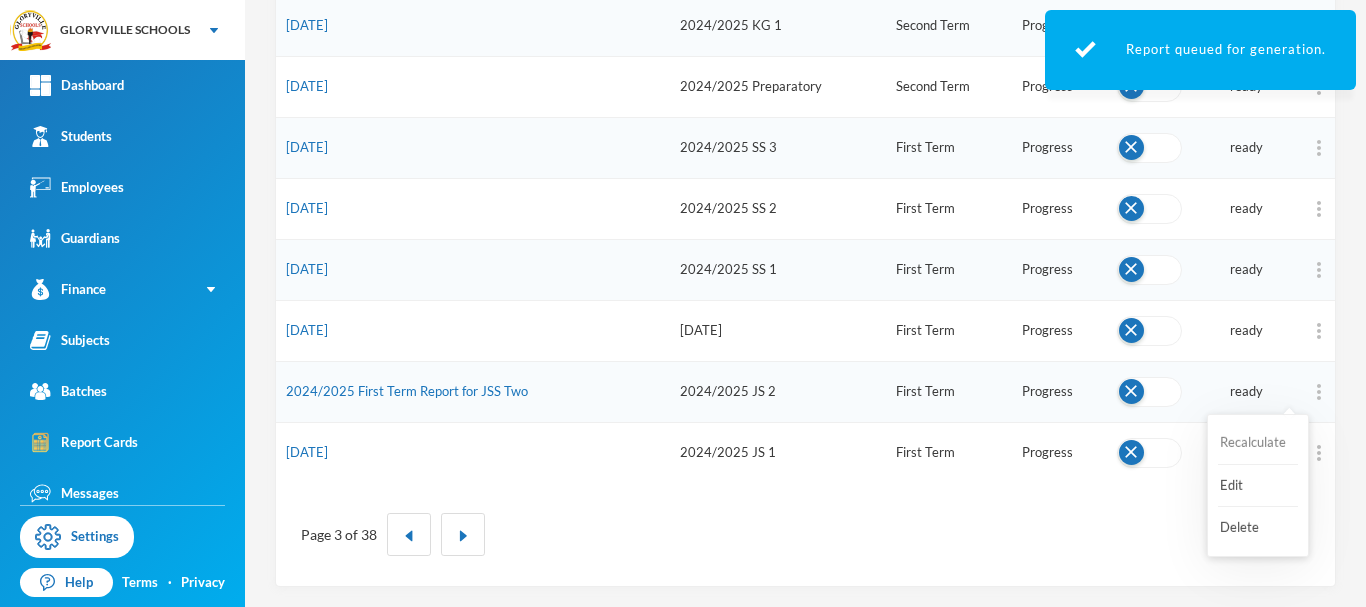 click on "Recalculate" at bounding box center (1258, 443) 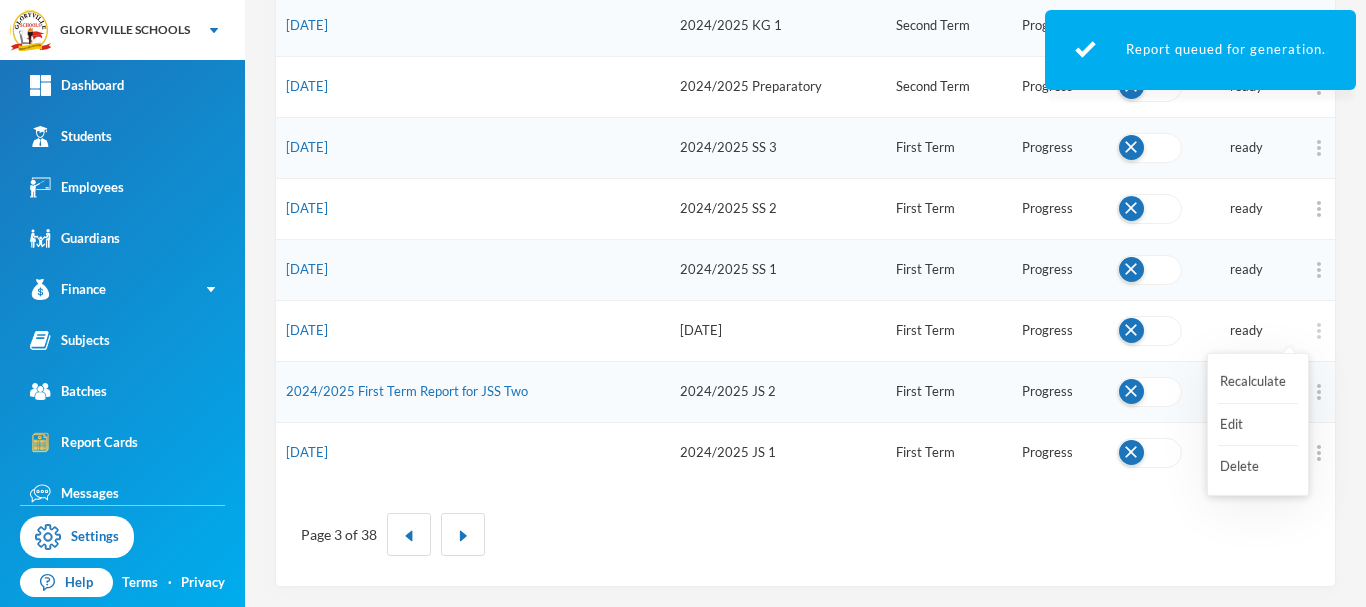click at bounding box center [1319, 331] 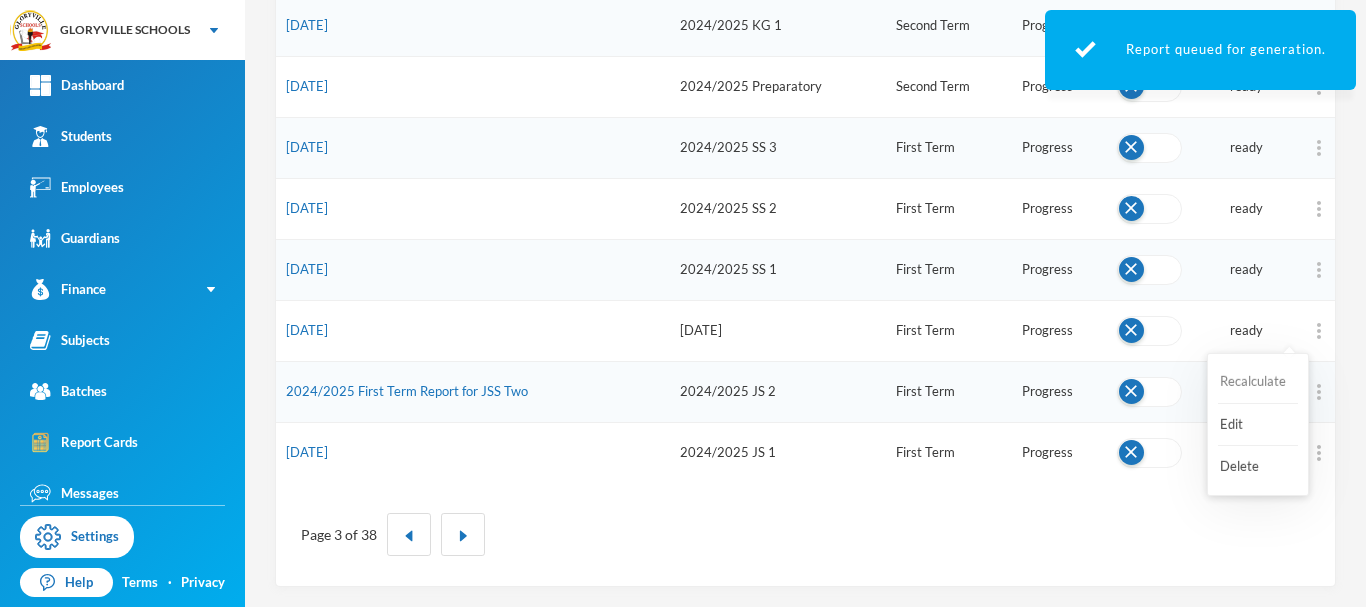 click on "Recalculate" at bounding box center [1258, 382] 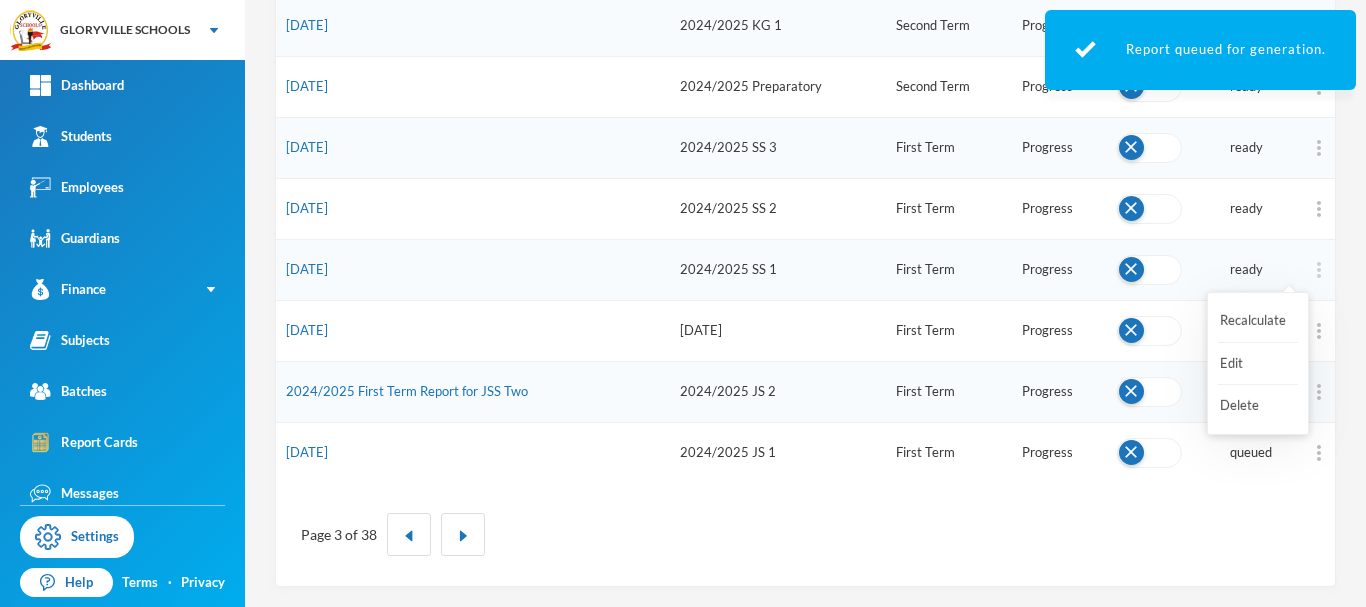 click at bounding box center [1319, 270] 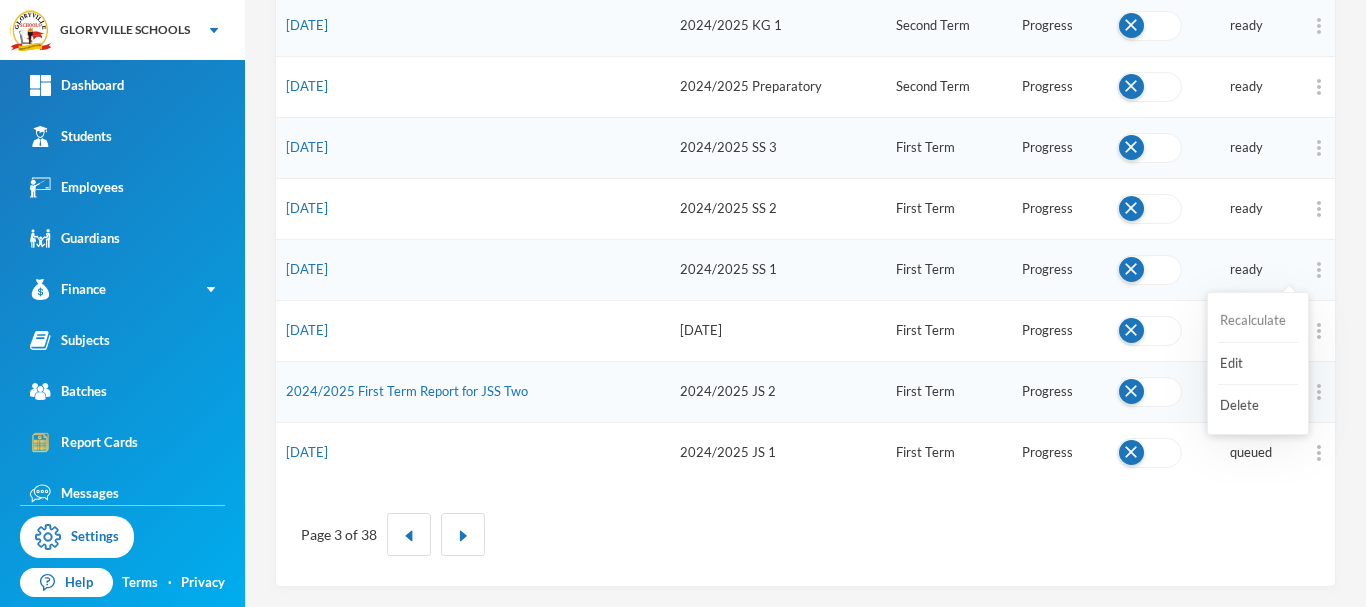 click on "Recalculate" at bounding box center (1258, 321) 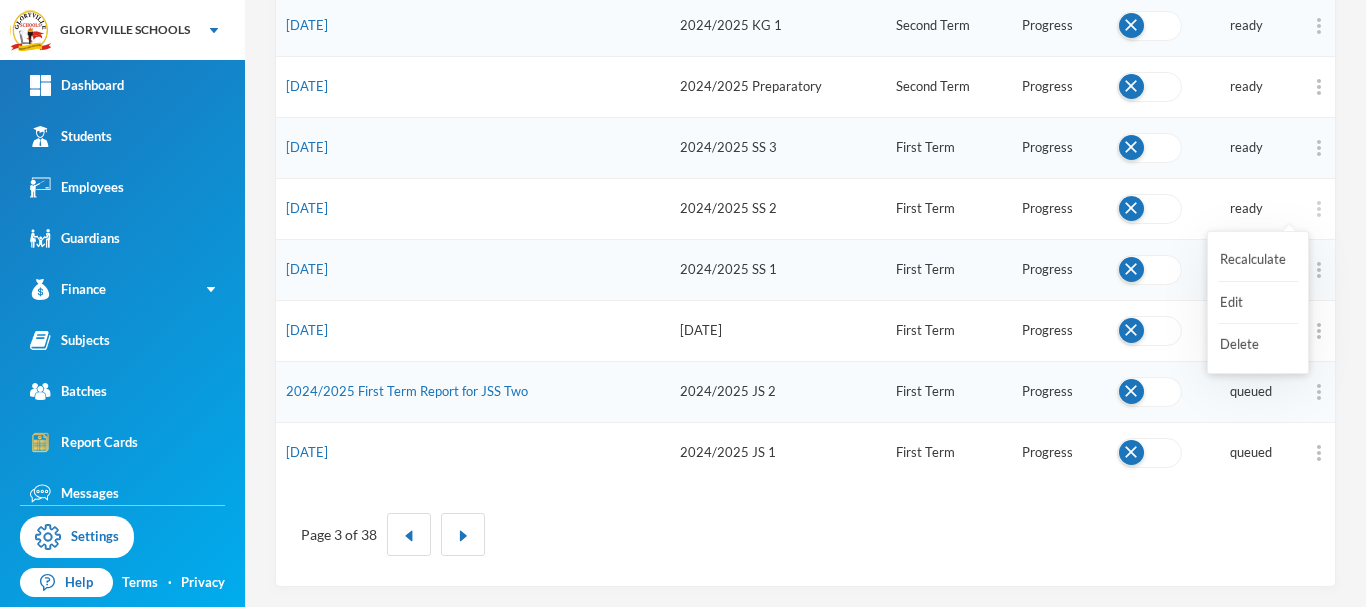 click at bounding box center (1319, 209) 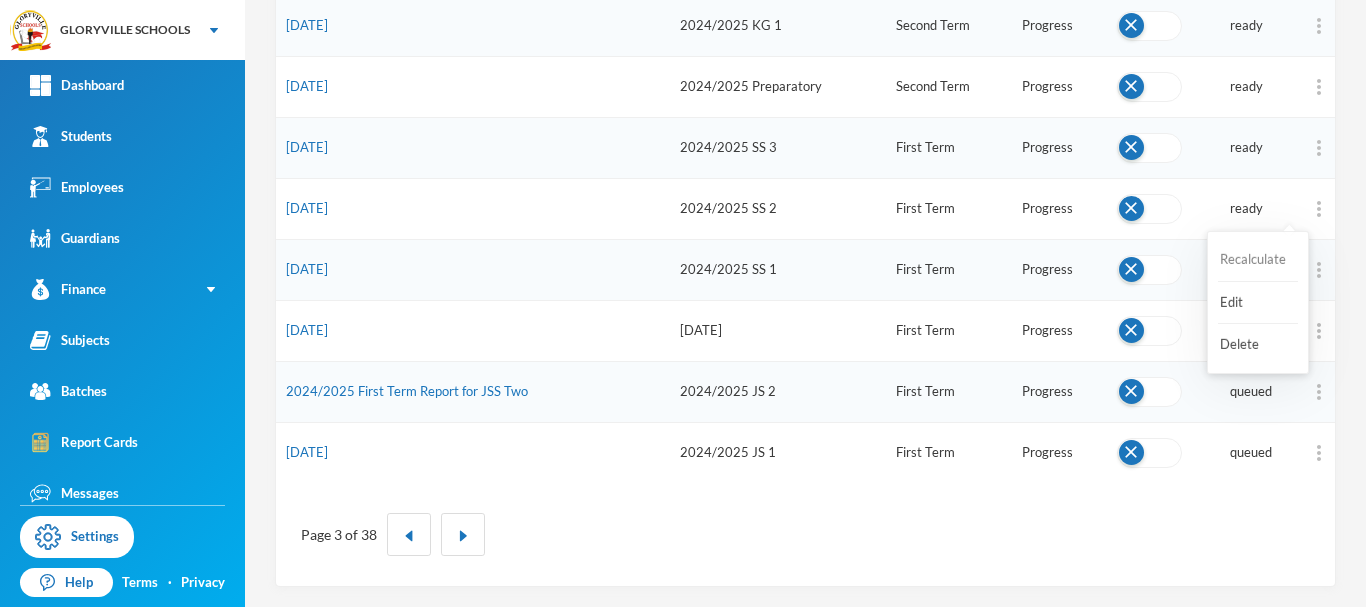 click on "Recalculate" at bounding box center [1258, 260] 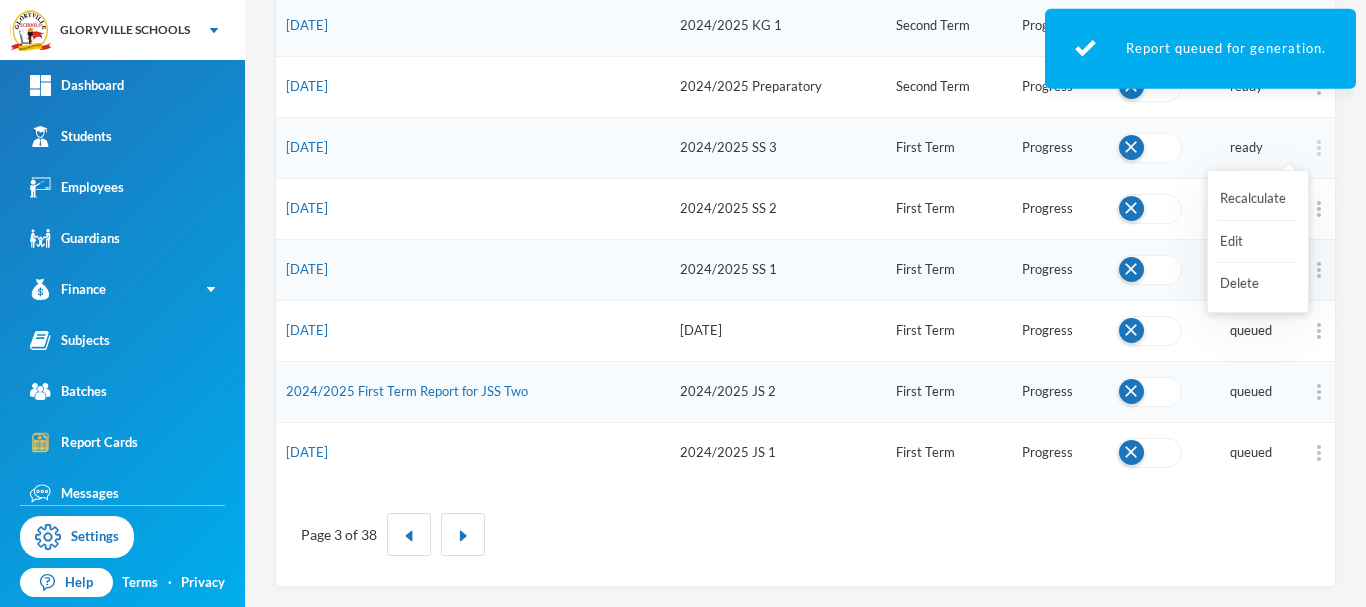 click at bounding box center [1319, 148] 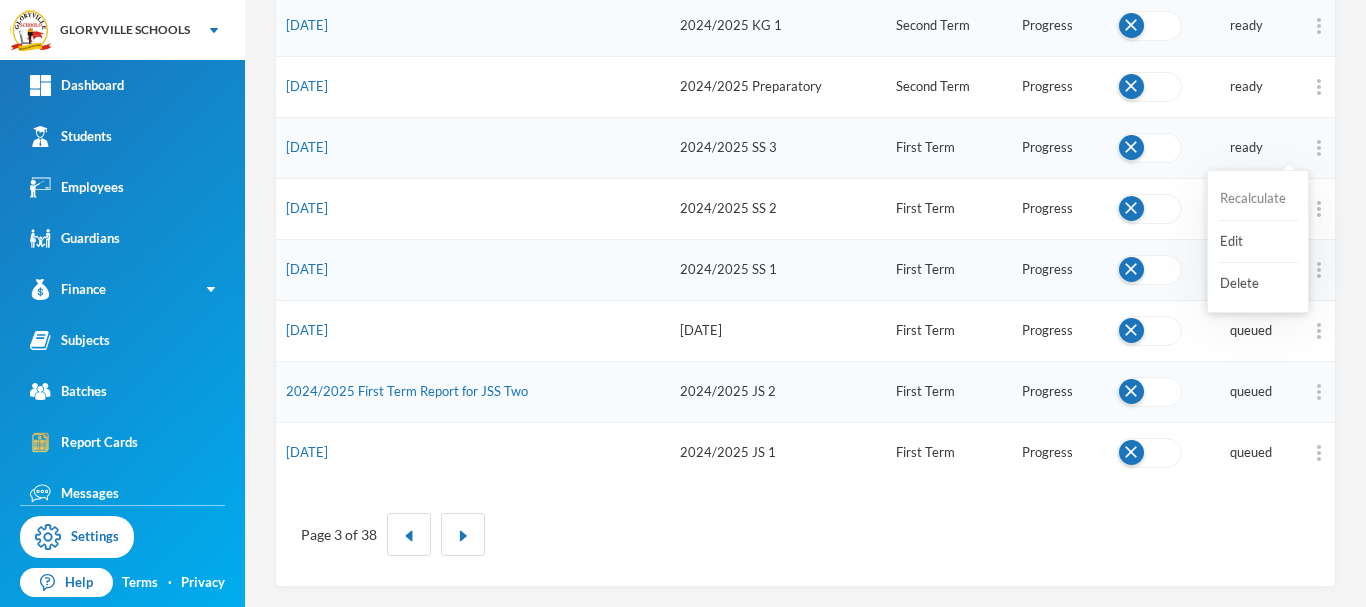 click on "Recalculate" at bounding box center (1258, 199) 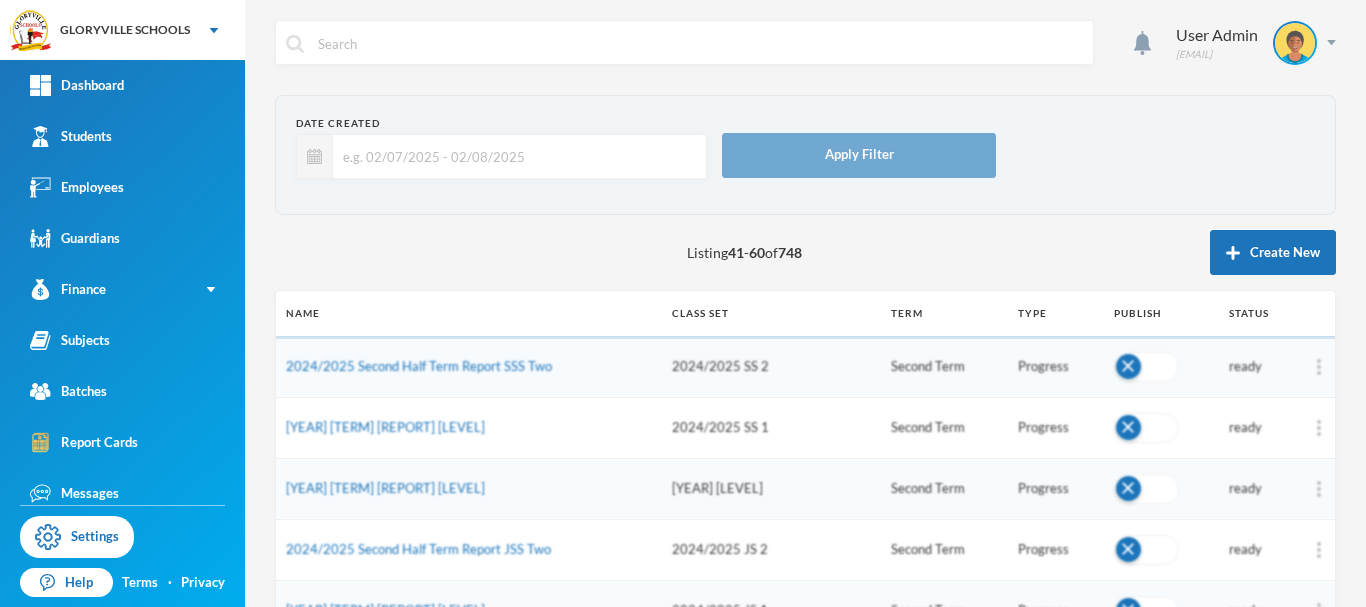 scroll, scrollTop: 0, scrollLeft: 0, axis: both 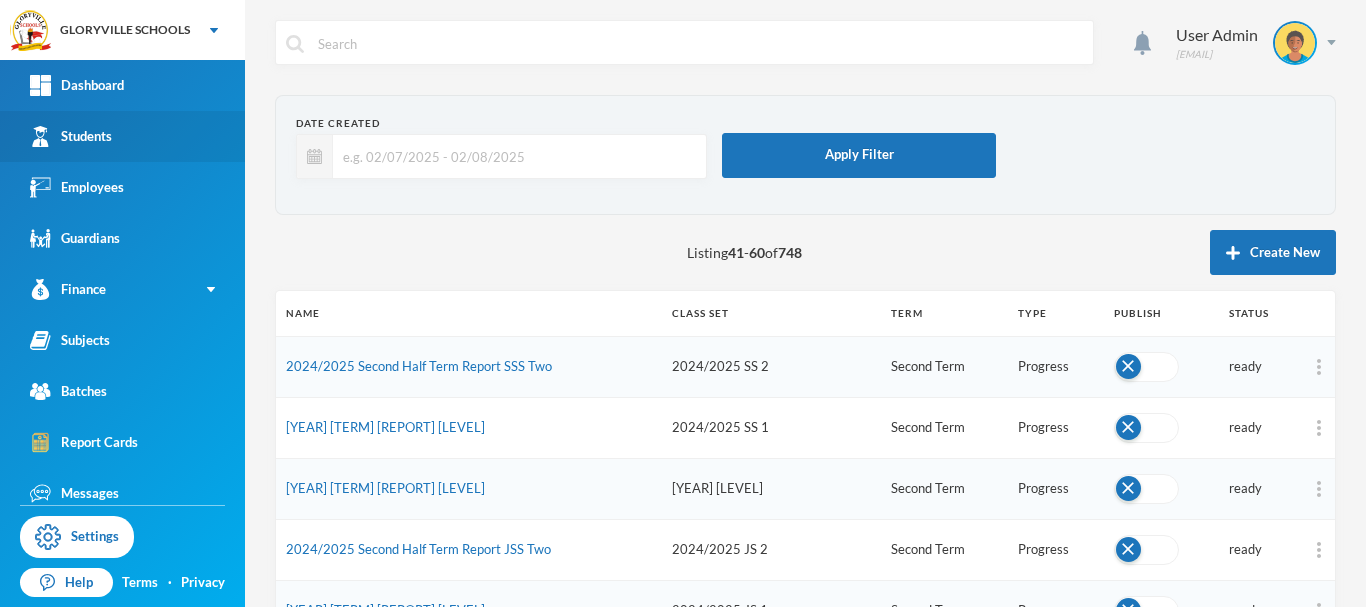click on "Students" at bounding box center (122, 136) 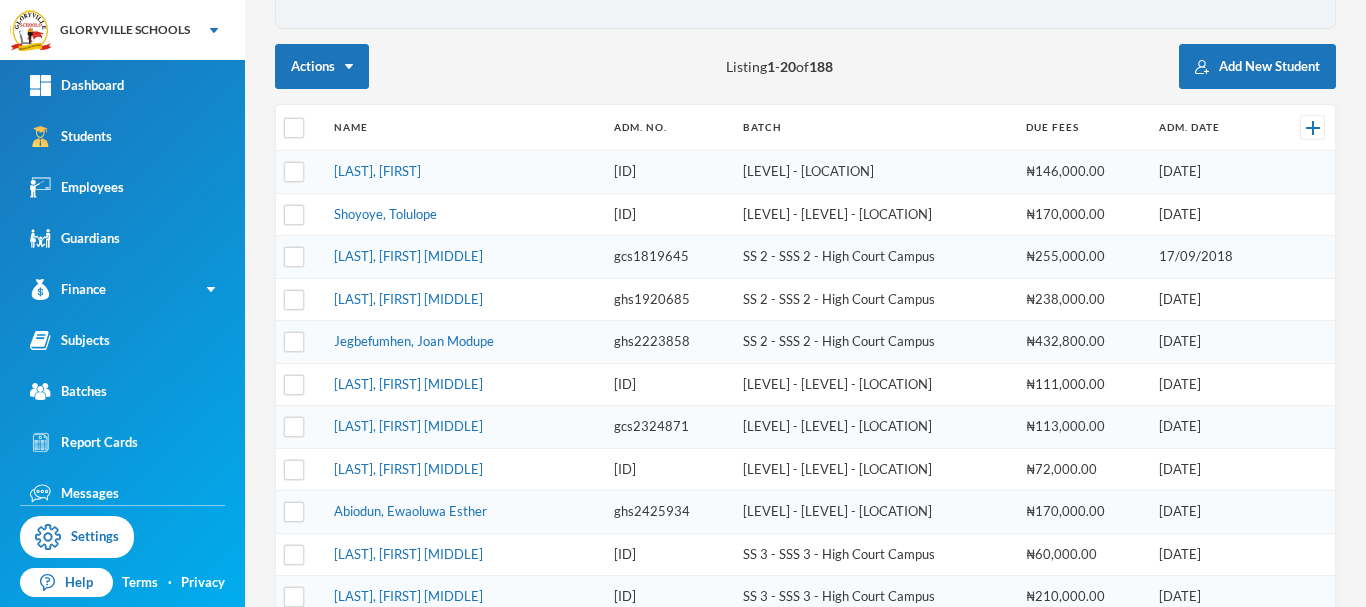 scroll, scrollTop: 202, scrollLeft: 0, axis: vertical 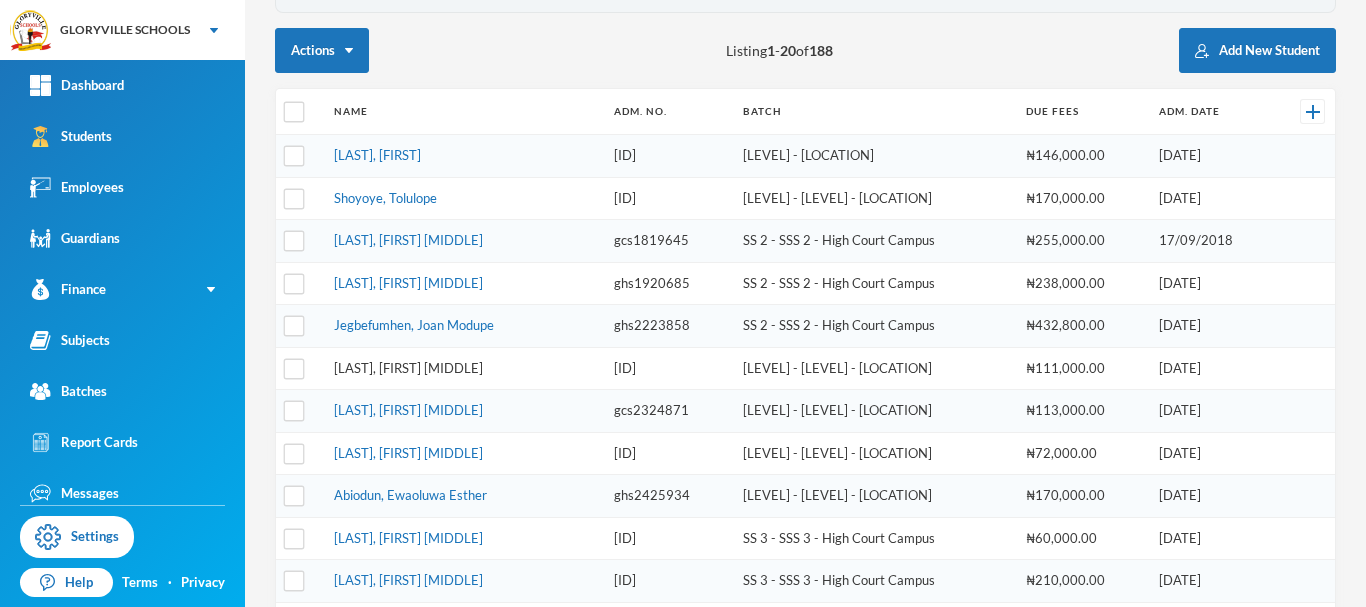 click on "[LAST], [FIRST] [MIDDLE]" at bounding box center (408, 368) 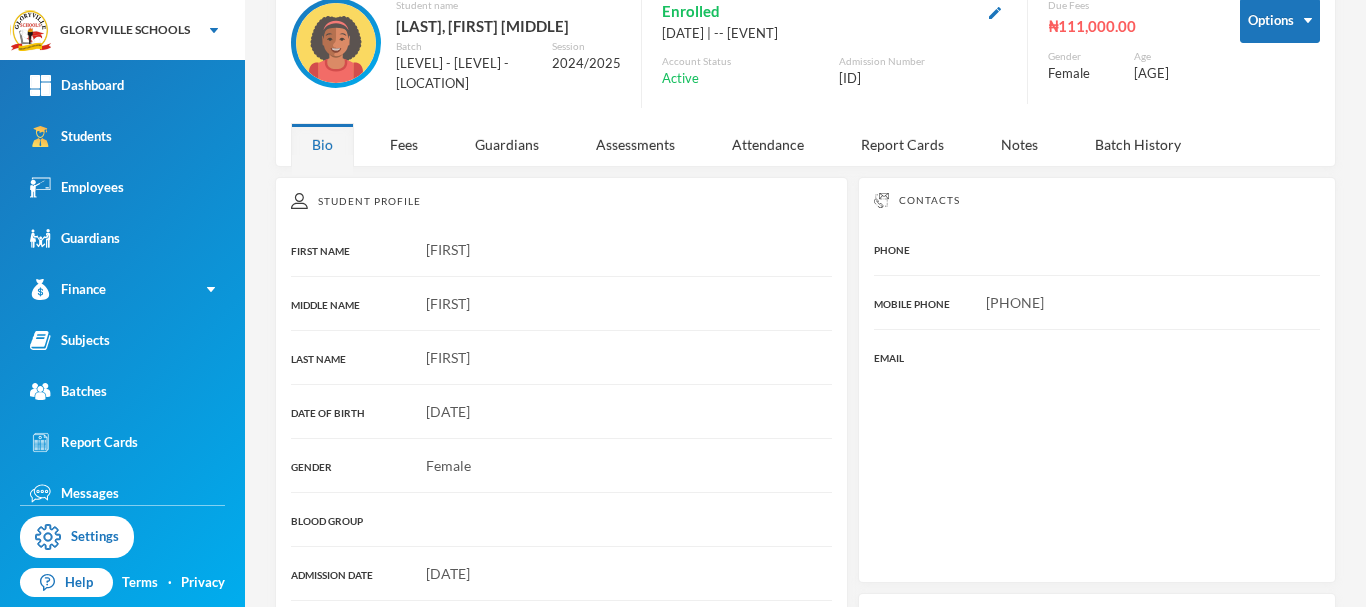 scroll, scrollTop: 202, scrollLeft: 0, axis: vertical 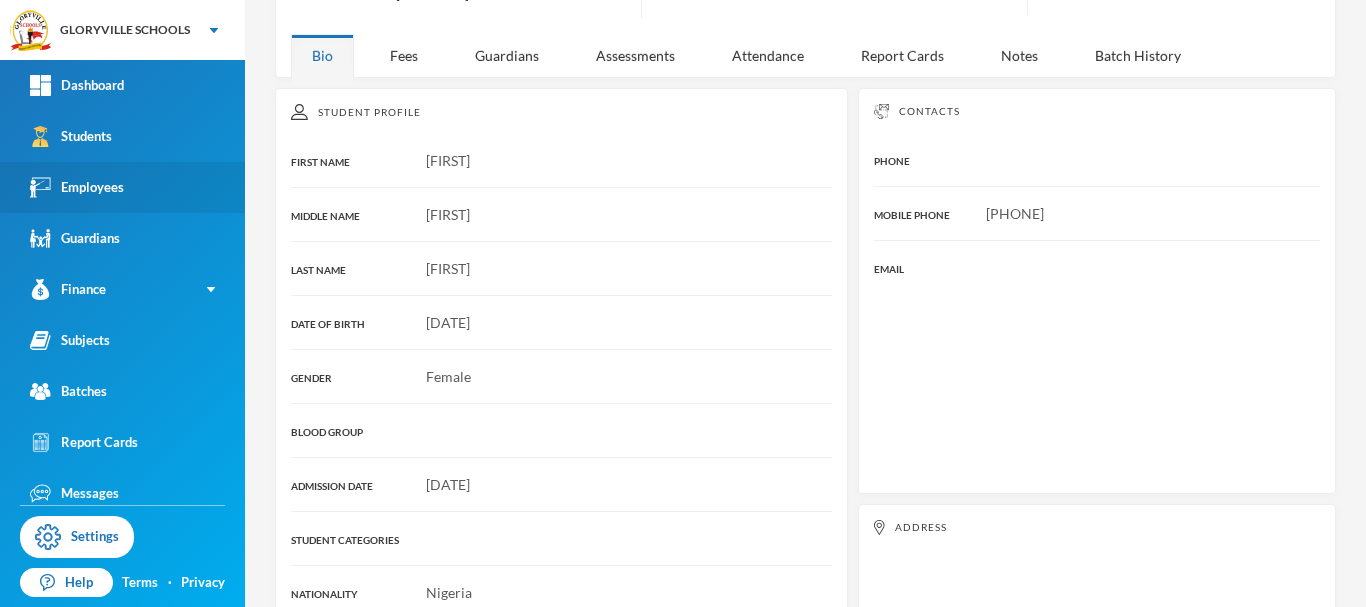 click on "Employees" at bounding box center (122, 187) 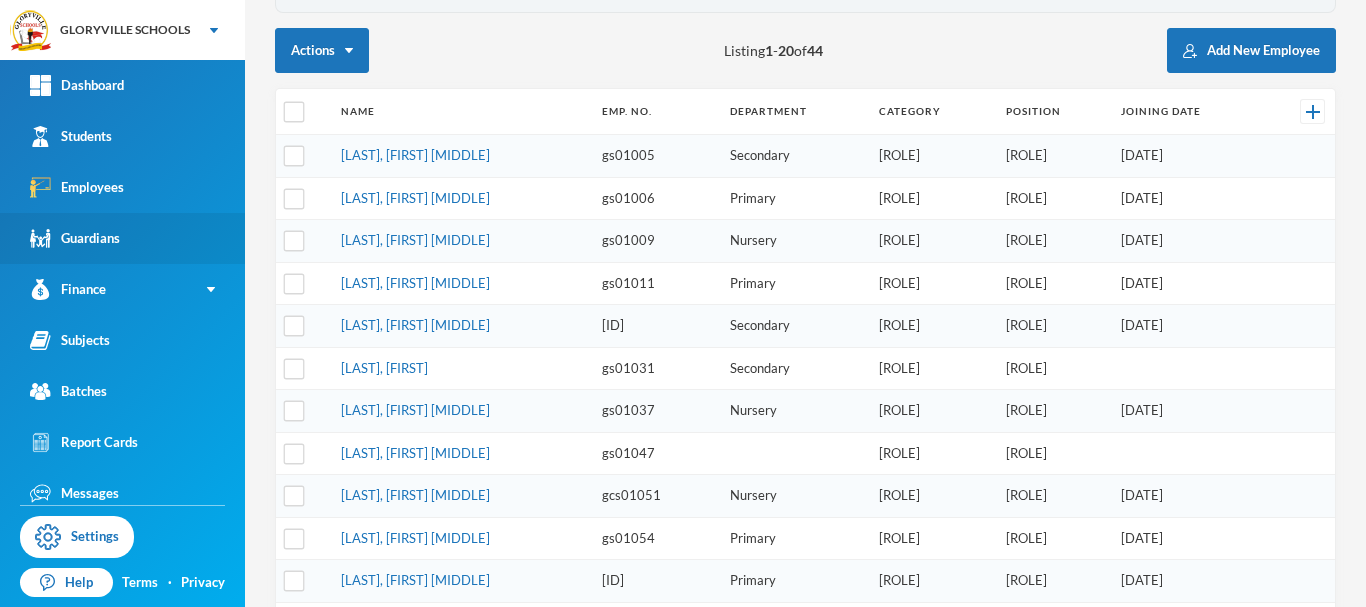 click on "Guardians" at bounding box center (75, 238) 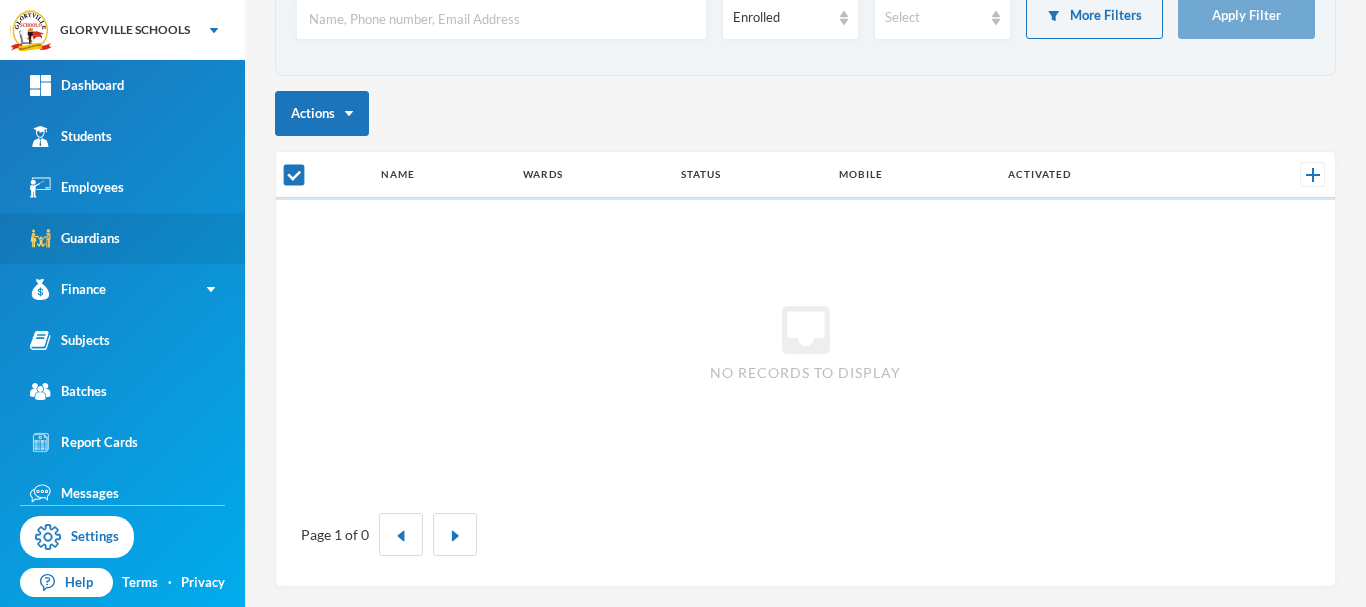 scroll, scrollTop: 139, scrollLeft: 0, axis: vertical 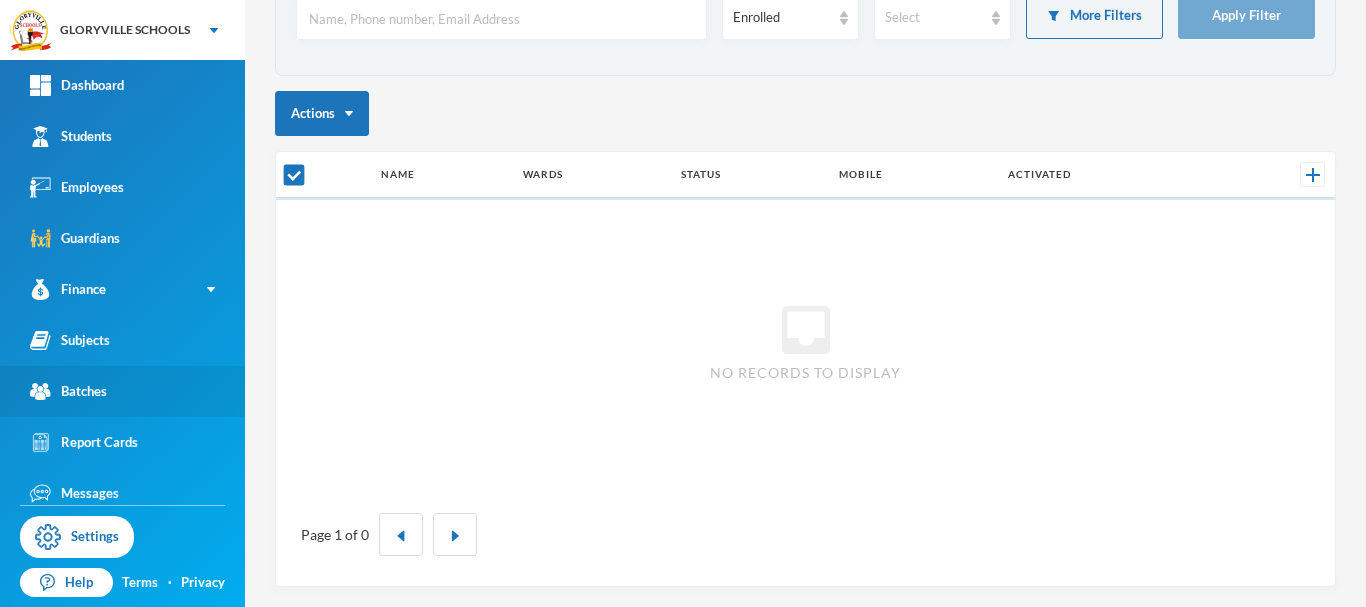 checkbox on "false" 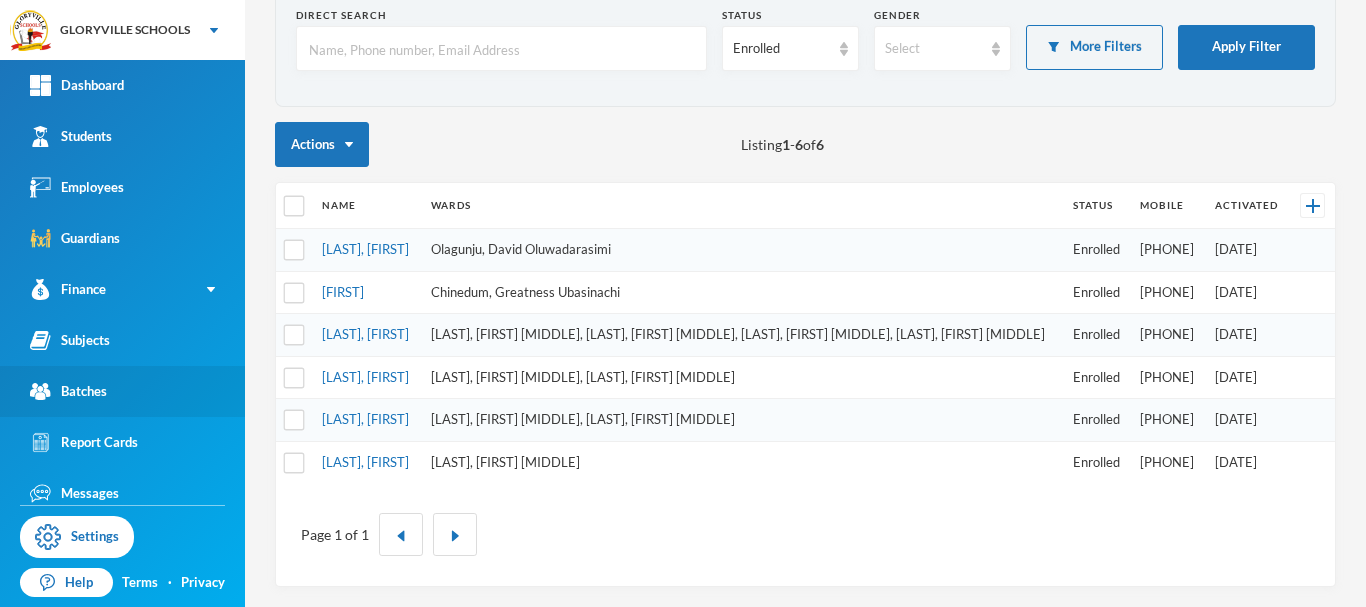 scroll, scrollTop: 178, scrollLeft: 0, axis: vertical 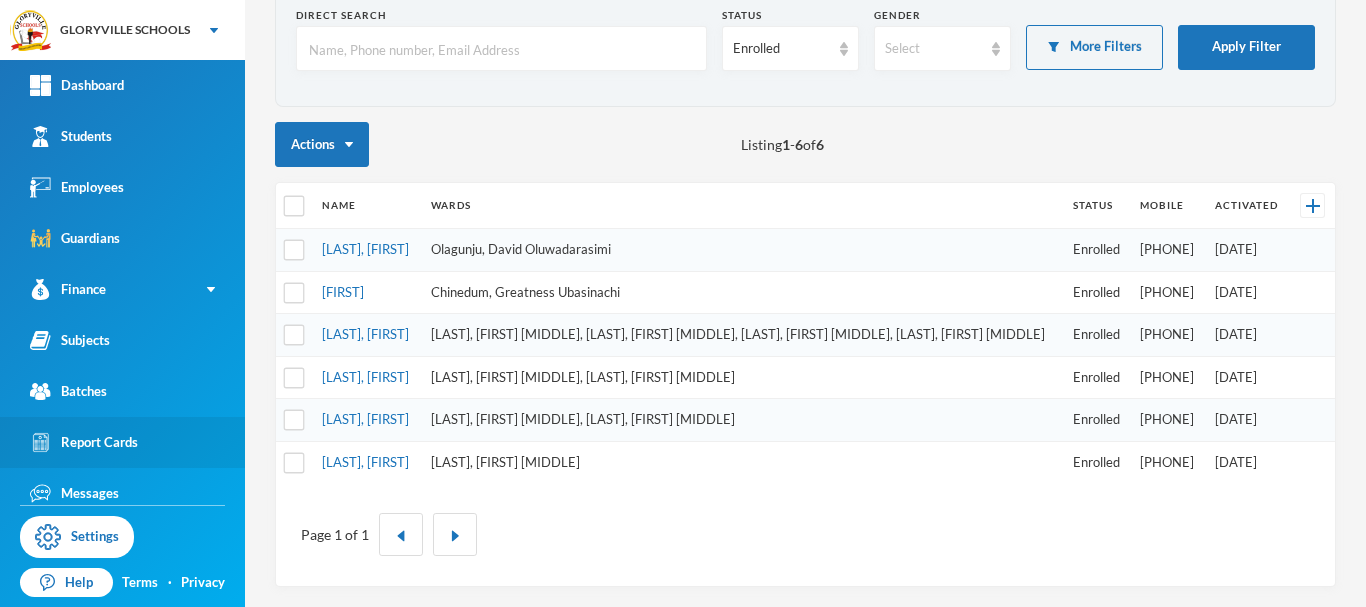 click on "Report Cards" at bounding box center (84, 442) 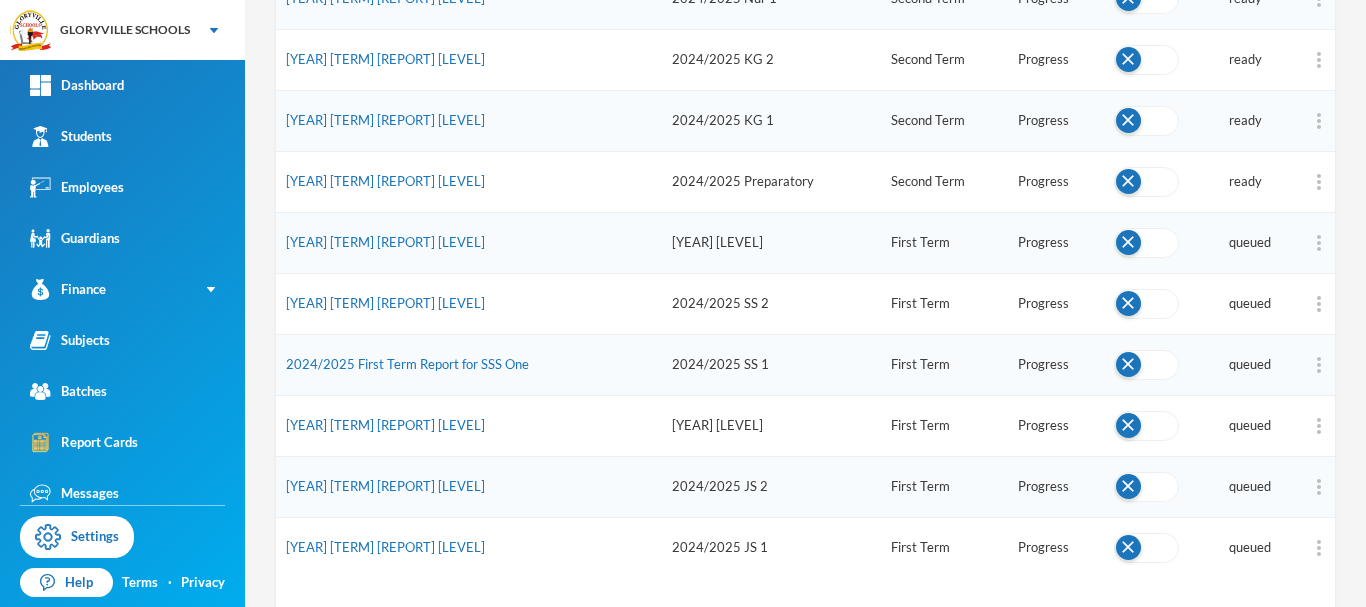 scroll, scrollTop: 1073, scrollLeft: 0, axis: vertical 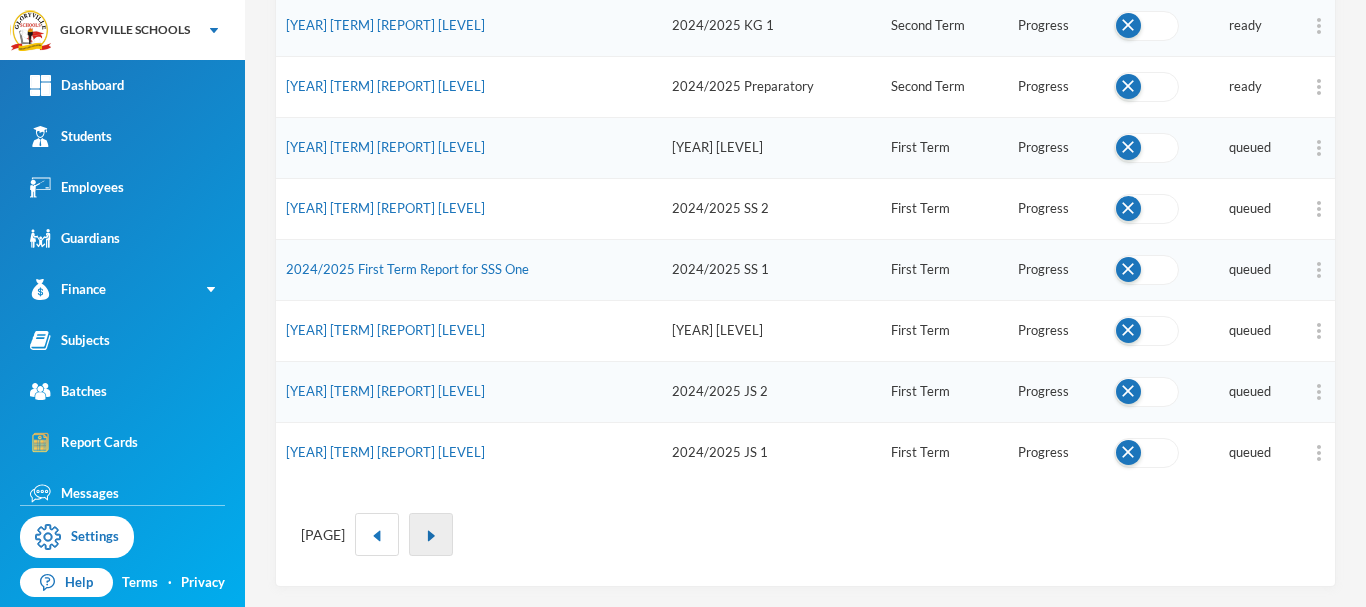 click at bounding box center [431, 534] 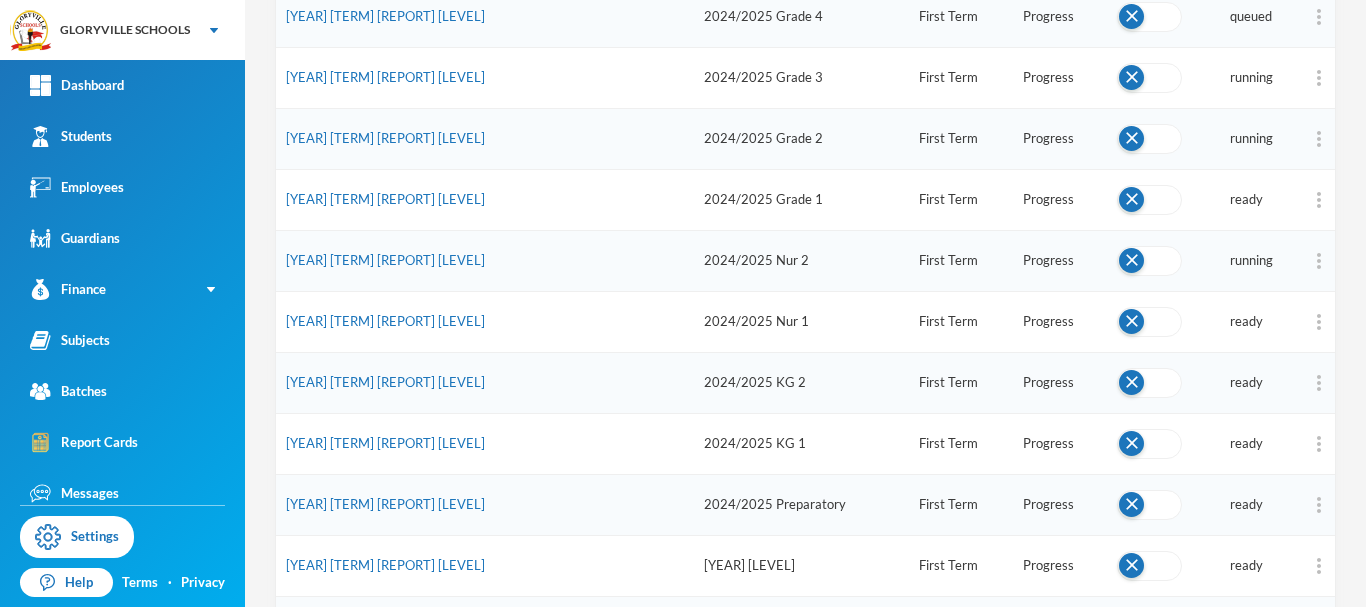 scroll, scrollTop: 317, scrollLeft: 0, axis: vertical 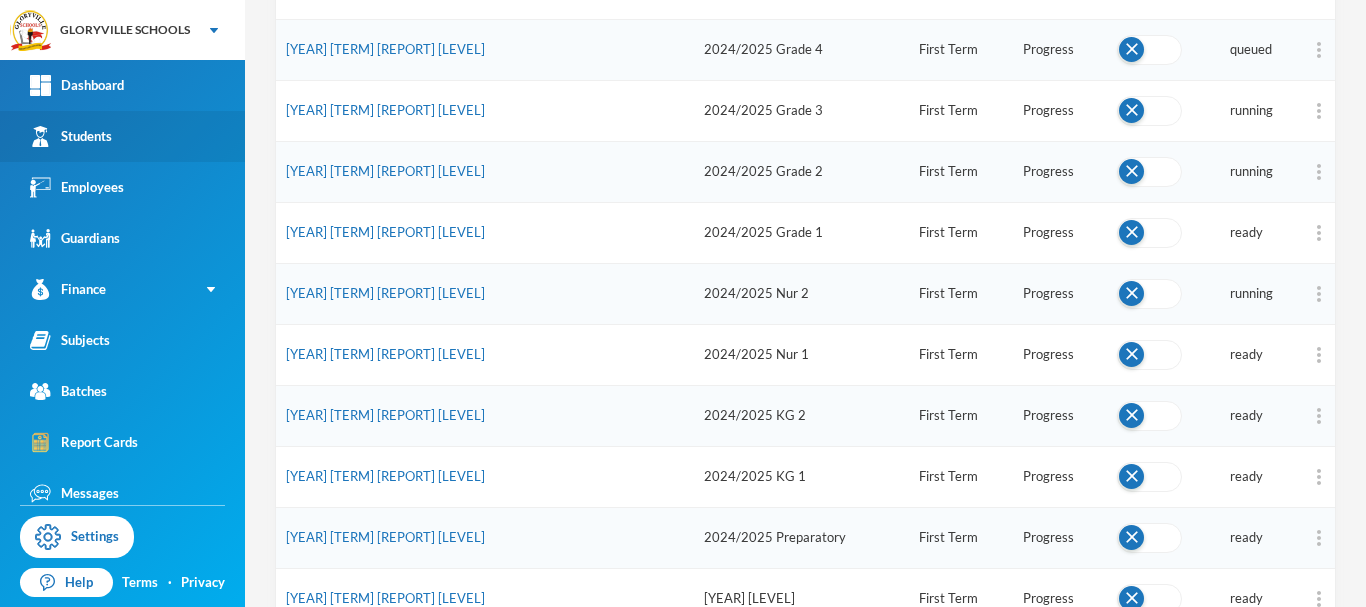 click on "Students" at bounding box center (71, 136) 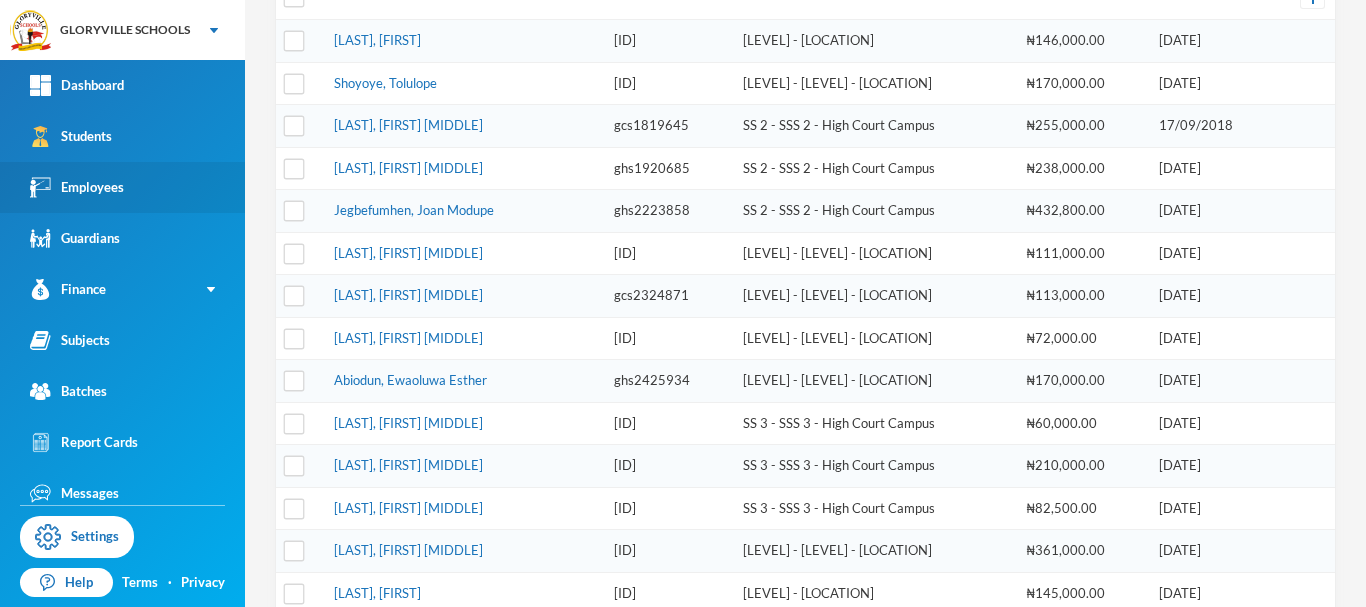 click on "Employees" at bounding box center [122, 187] 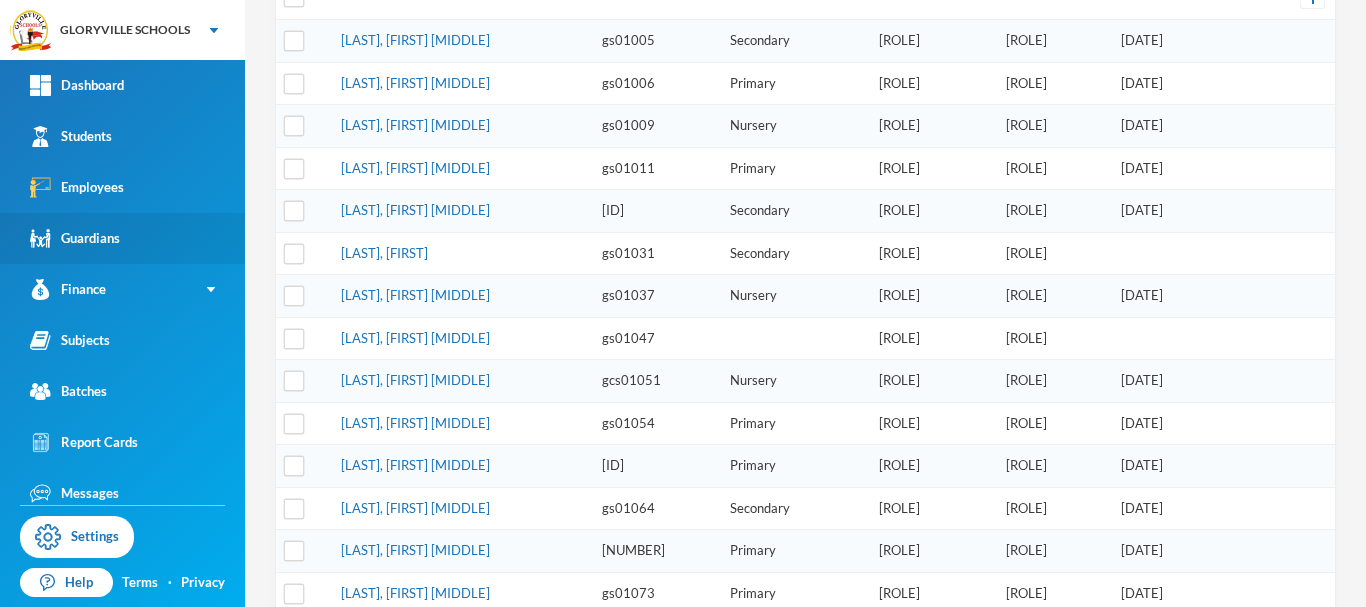 click on "Guardians" at bounding box center [75, 238] 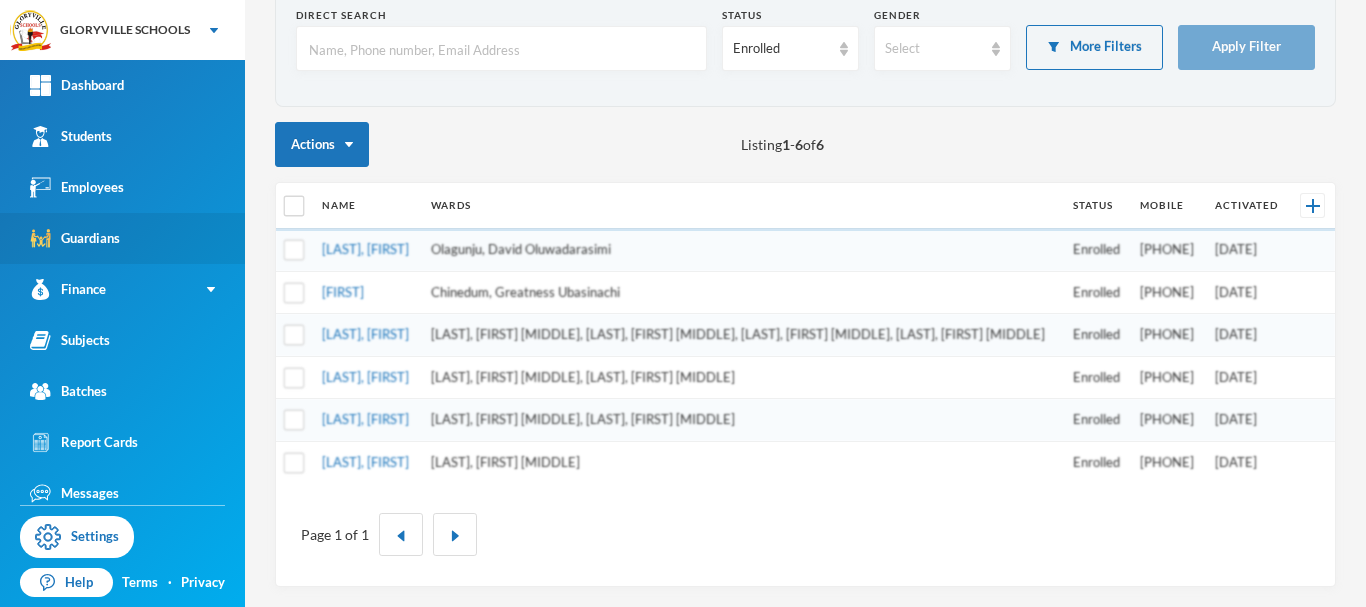 scroll, scrollTop: 178, scrollLeft: 0, axis: vertical 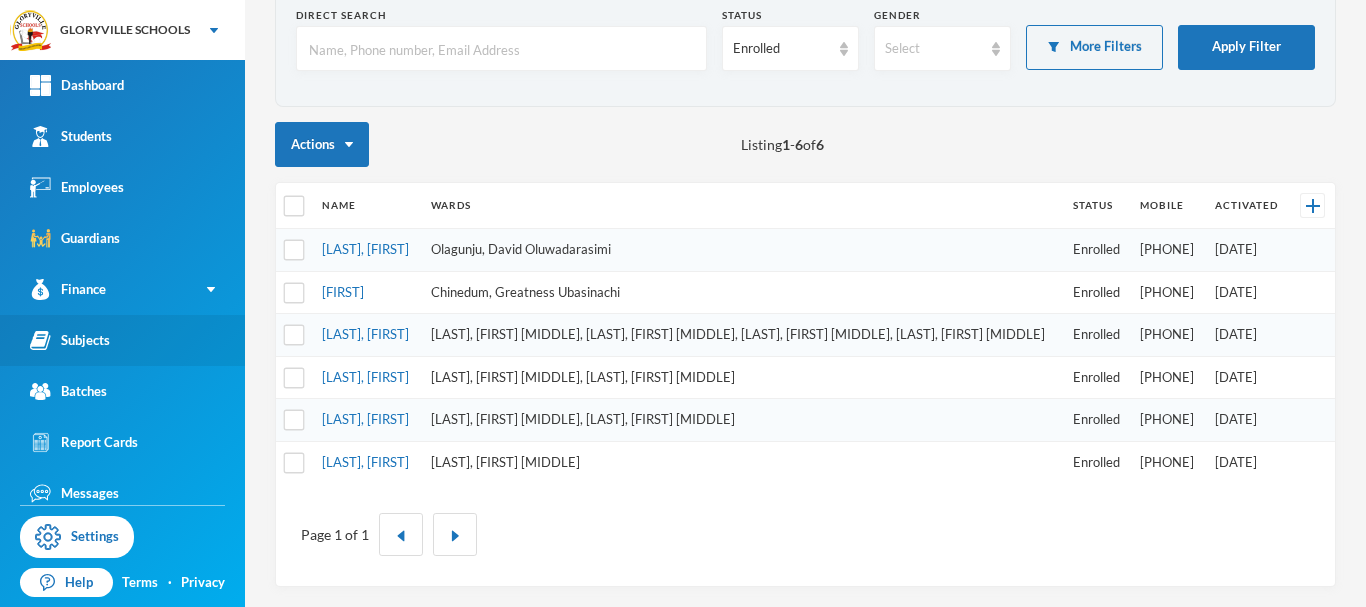click on "Subjects" at bounding box center [122, 340] 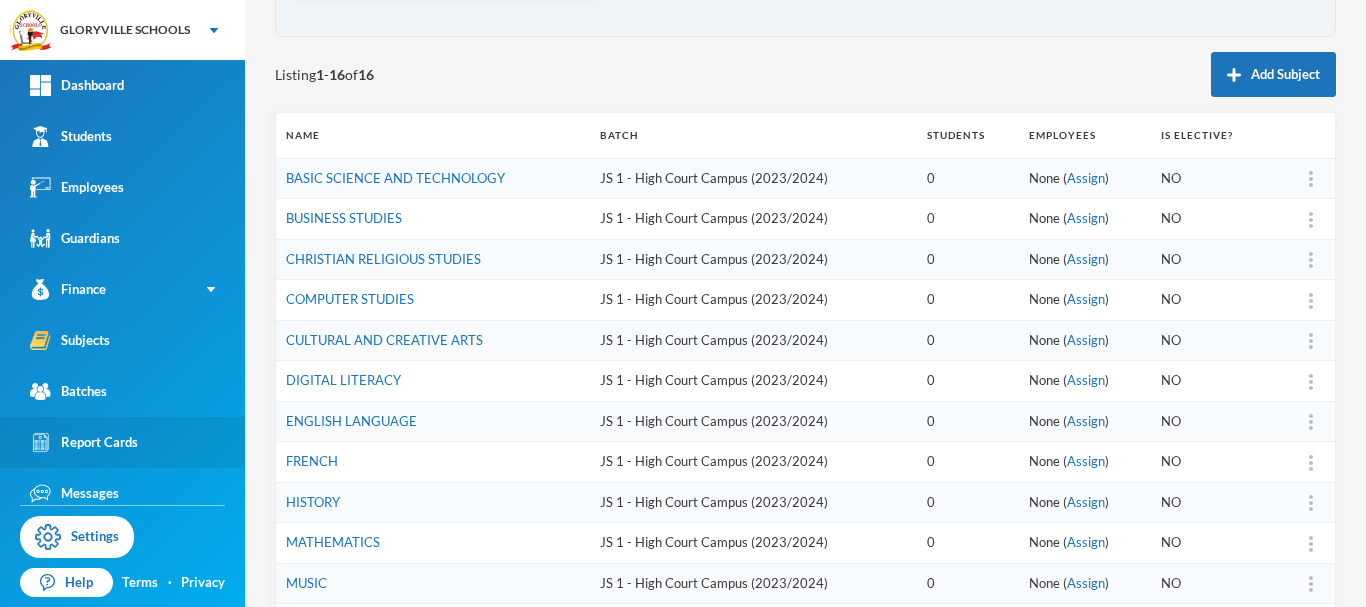 click on "Report Cards" at bounding box center (122, 442) 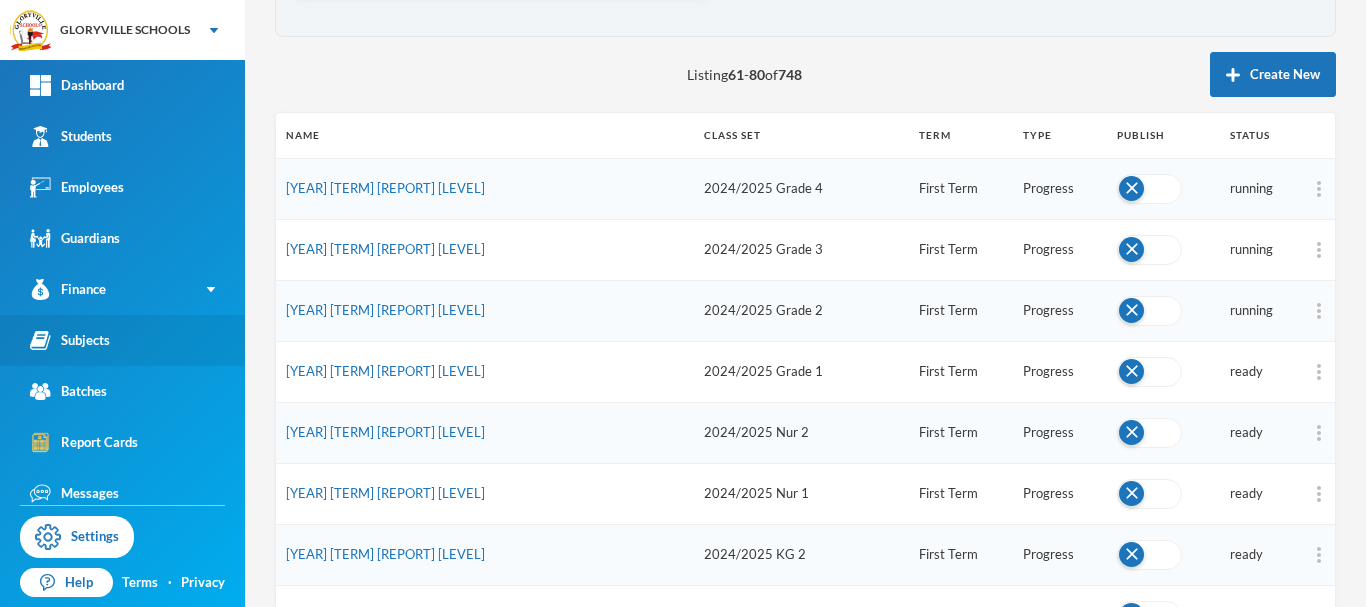 click on "Subjects" at bounding box center (122, 340) 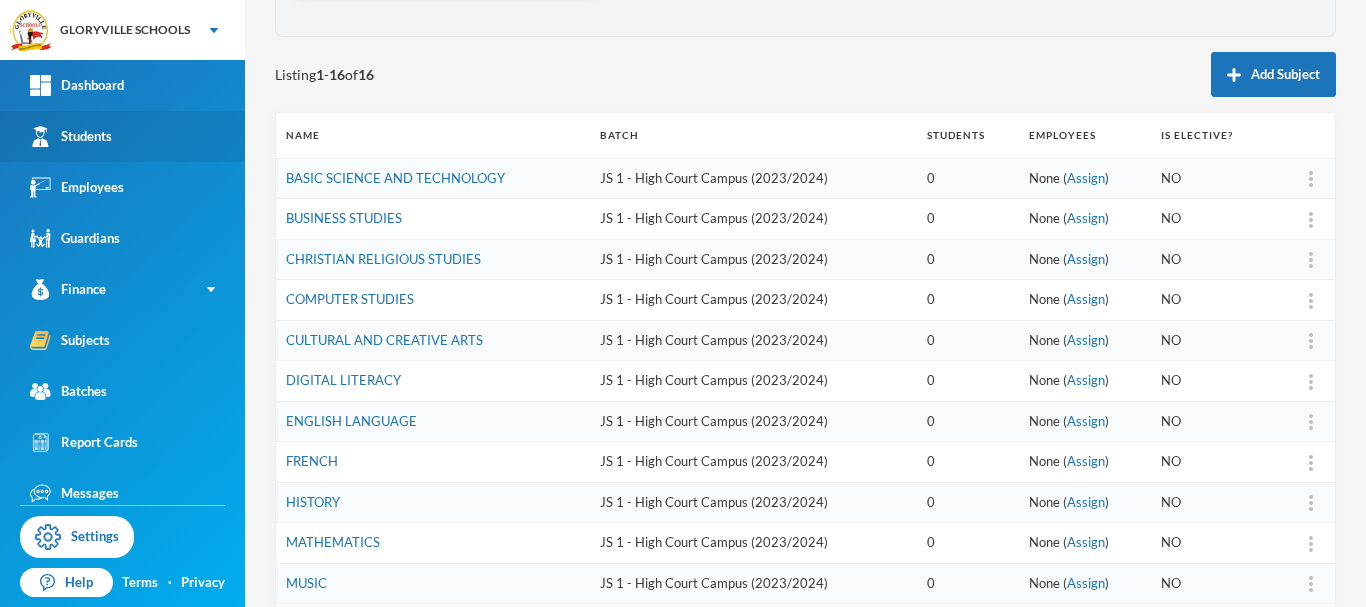 click on "Students" at bounding box center (71, 136) 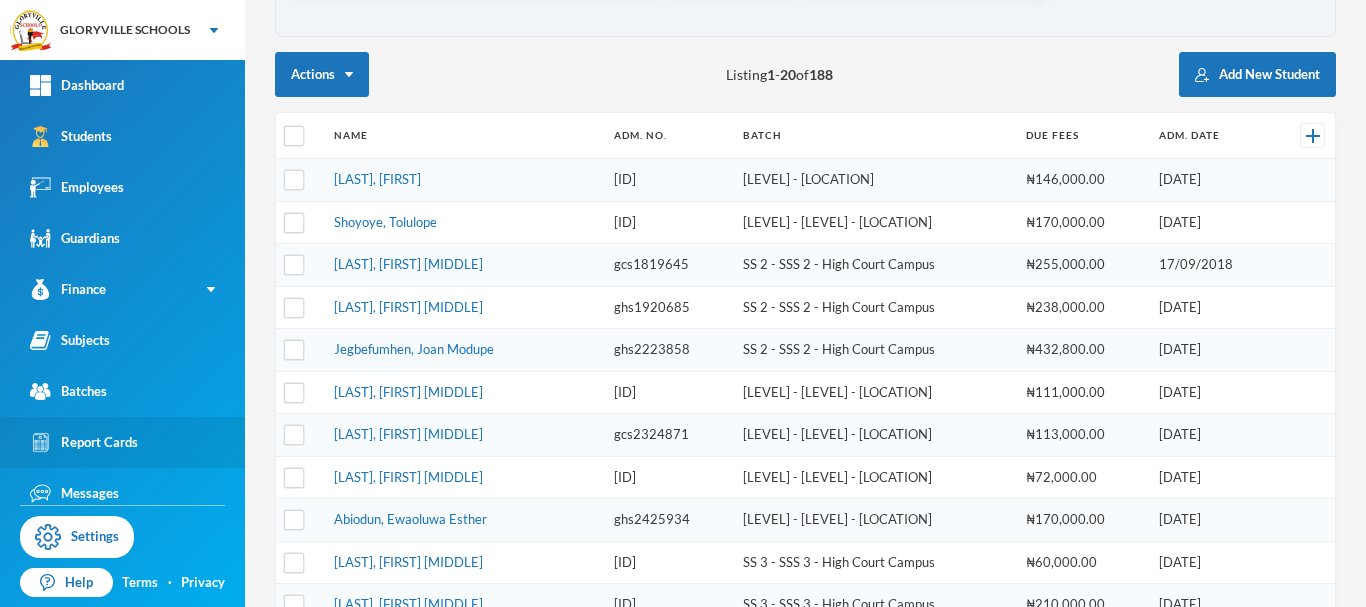 click on "Report Cards" at bounding box center [84, 442] 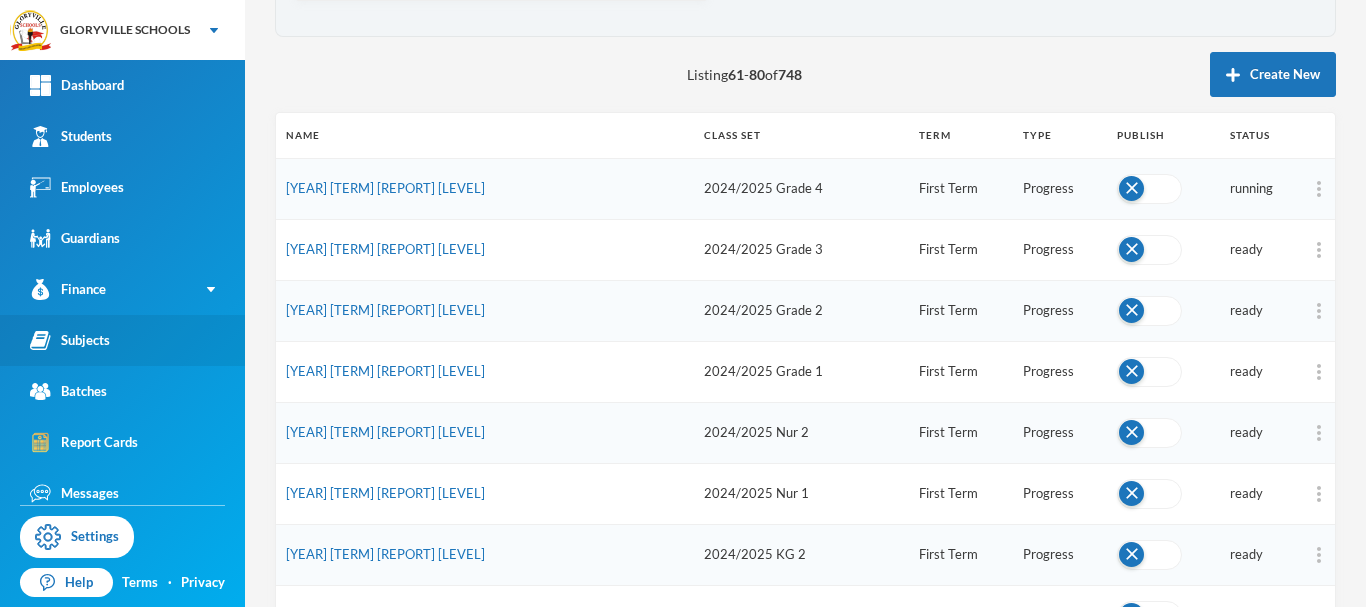 click on "Subjects" at bounding box center [122, 340] 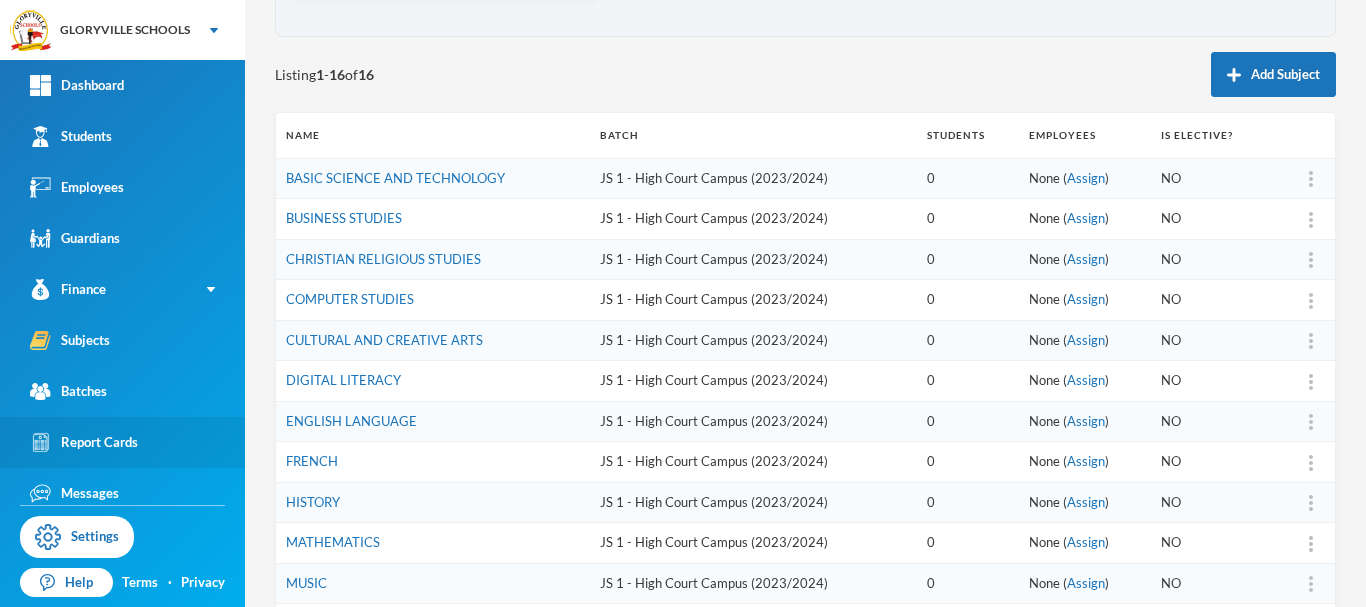 click on "Report Cards" at bounding box center [122, 442] 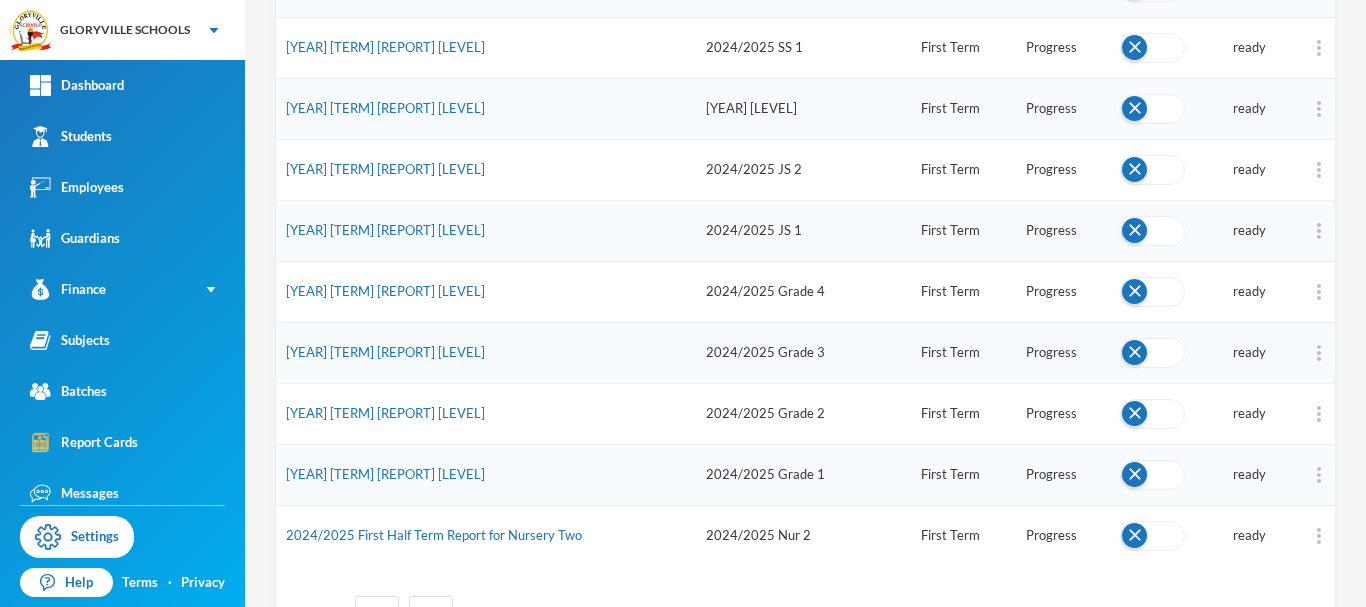 scroll, scrollTop: 1072, scrollLeft: 0, axis: vertical 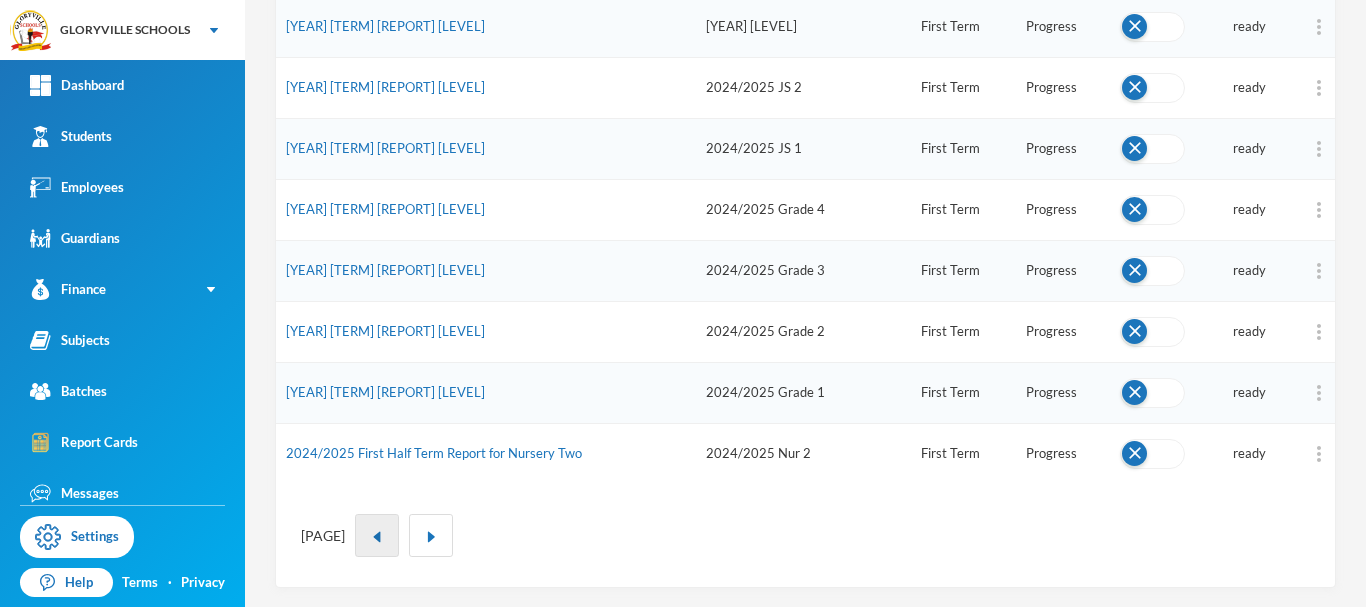 click at bounding box center (377, 537) 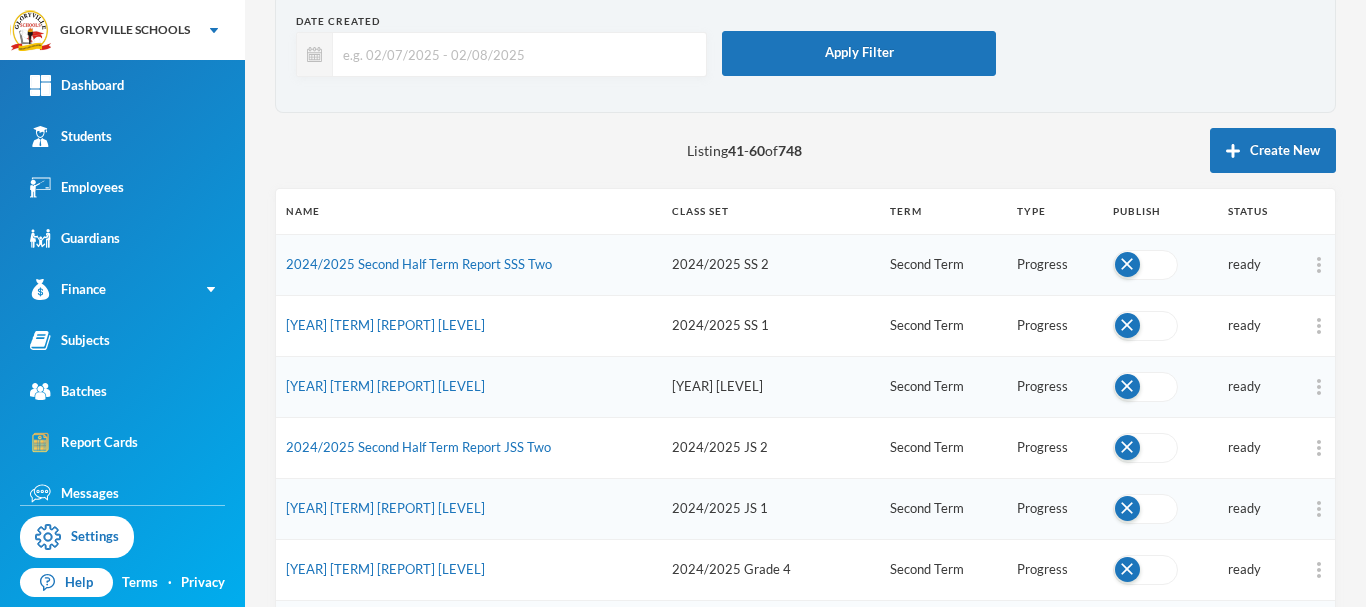 scroll, scrollTop: 29, scrollLeft: 0, axis: vertical 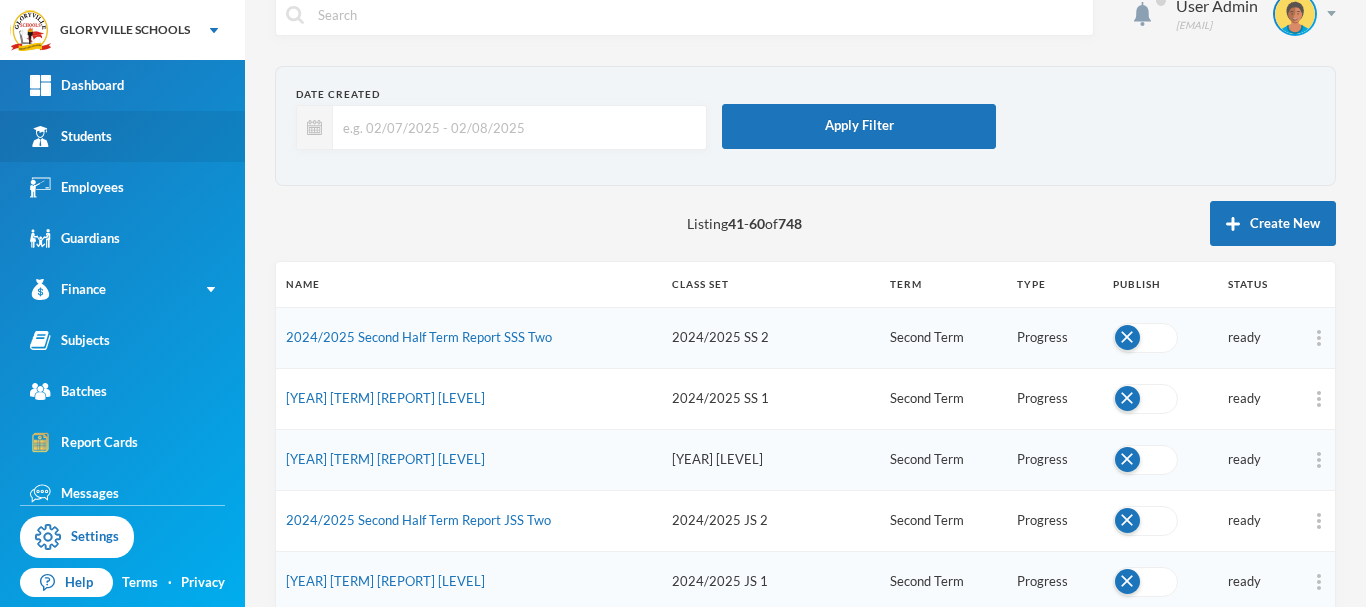 click on "Students" at bounding box center [122, 136] 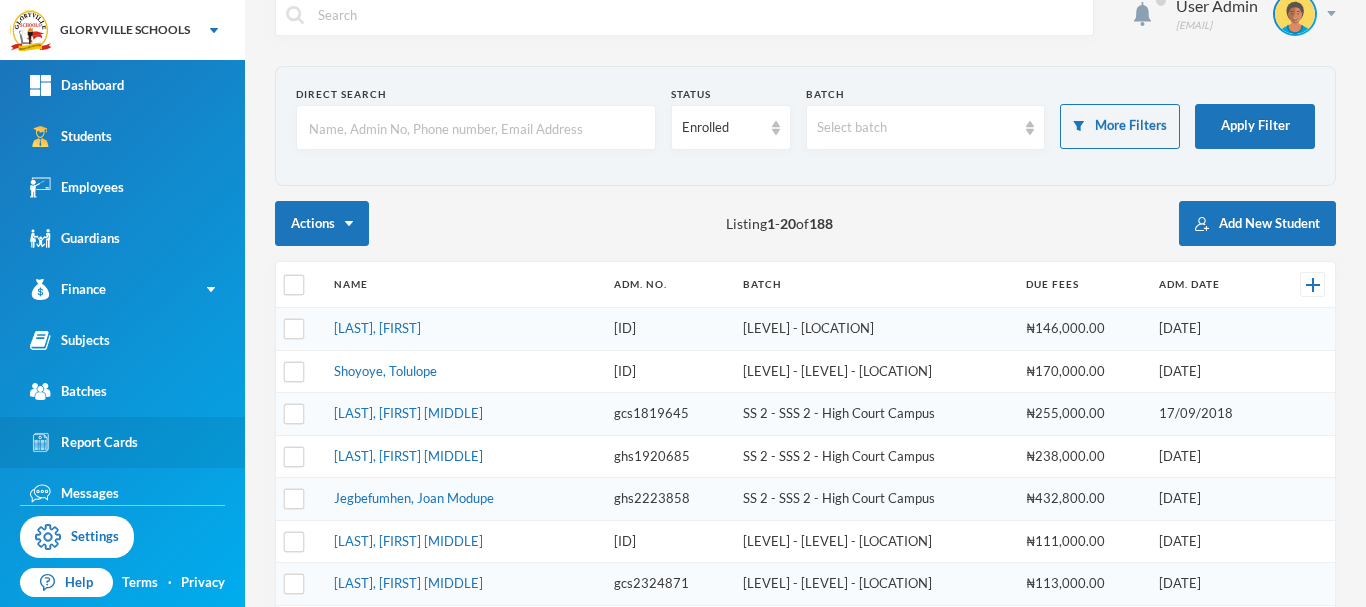 click on "Report Cards" at bounding box center (122, 442) 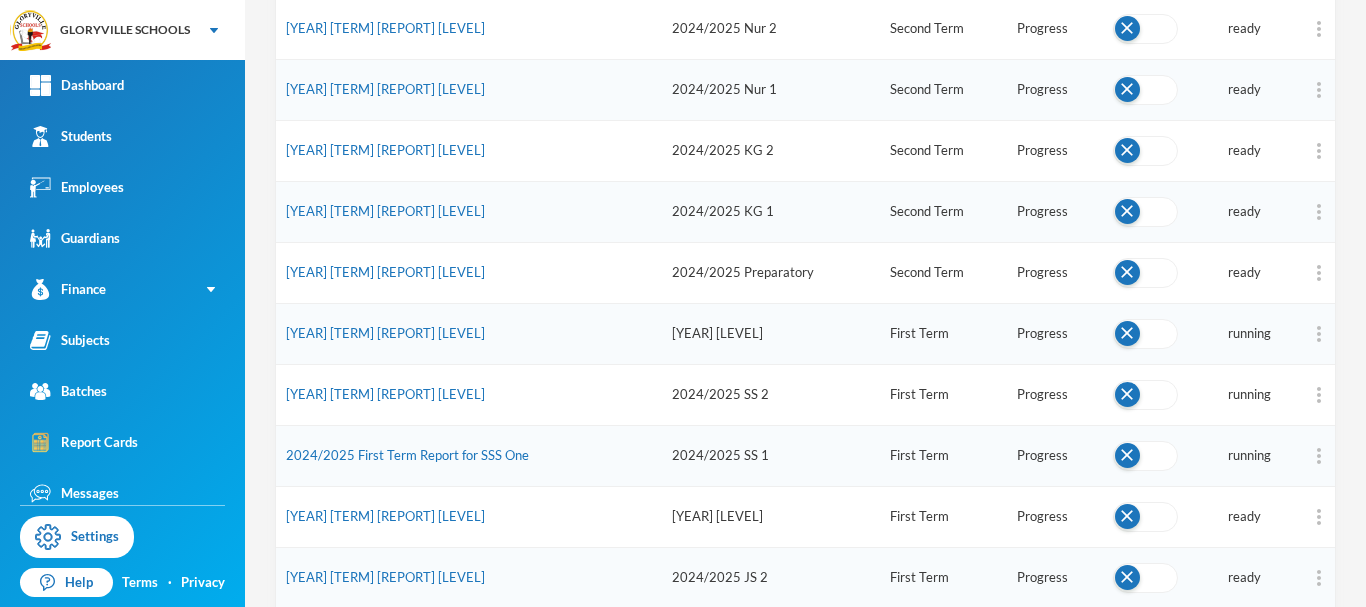 scroll, scrollTop: 902, scrollLeft: 0, axis: vertical 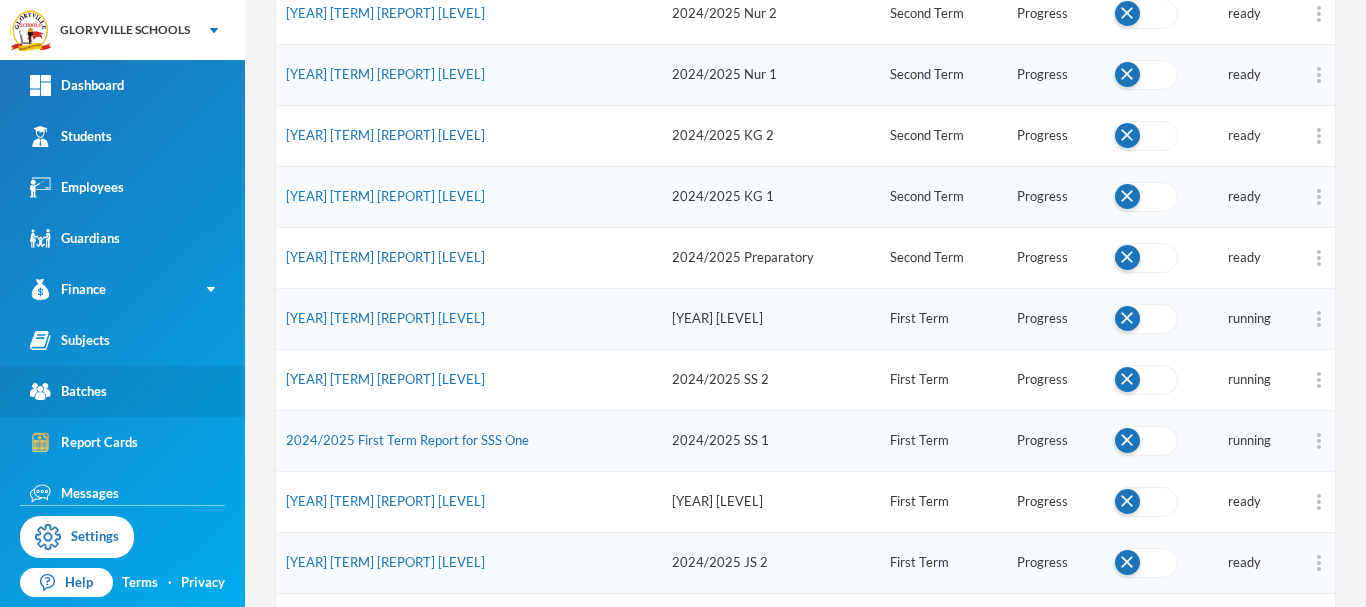 click on "Batches" at bounding box center (122, 391) 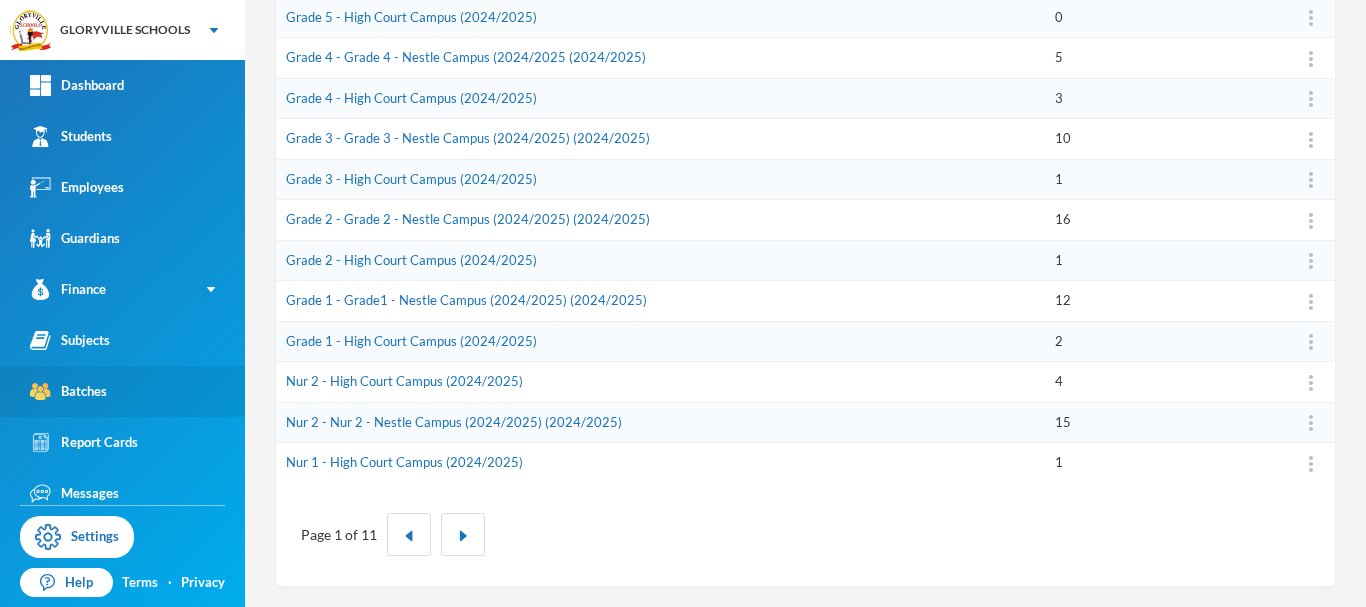 scroll, scrollTop: 622, scrollLeft: 0, axis: vertical 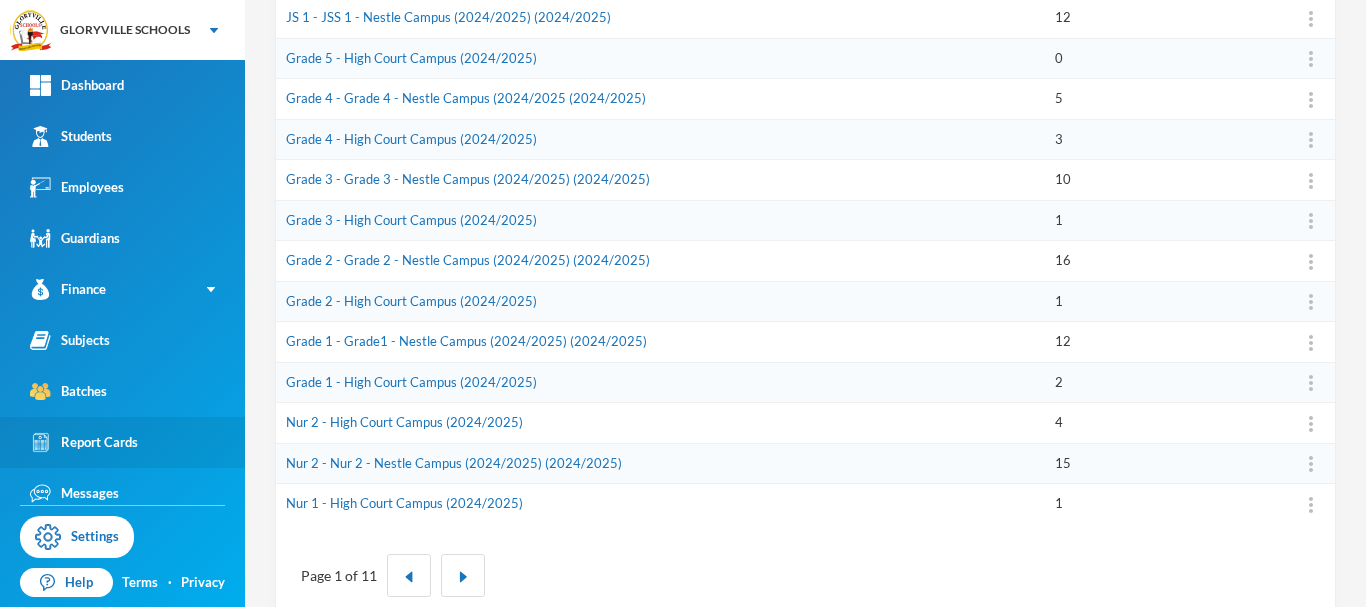 click on "Report Cards" at bounding box center [84, 442] 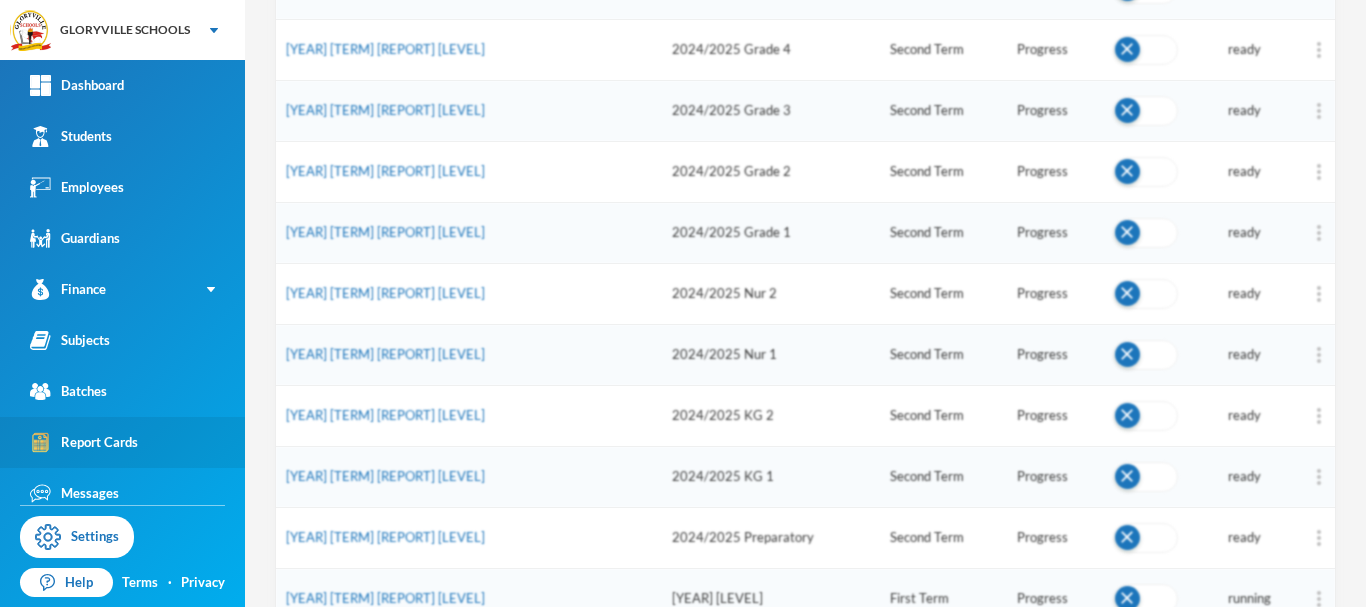 click on "Report Cards" at bounding box center [84, 442] 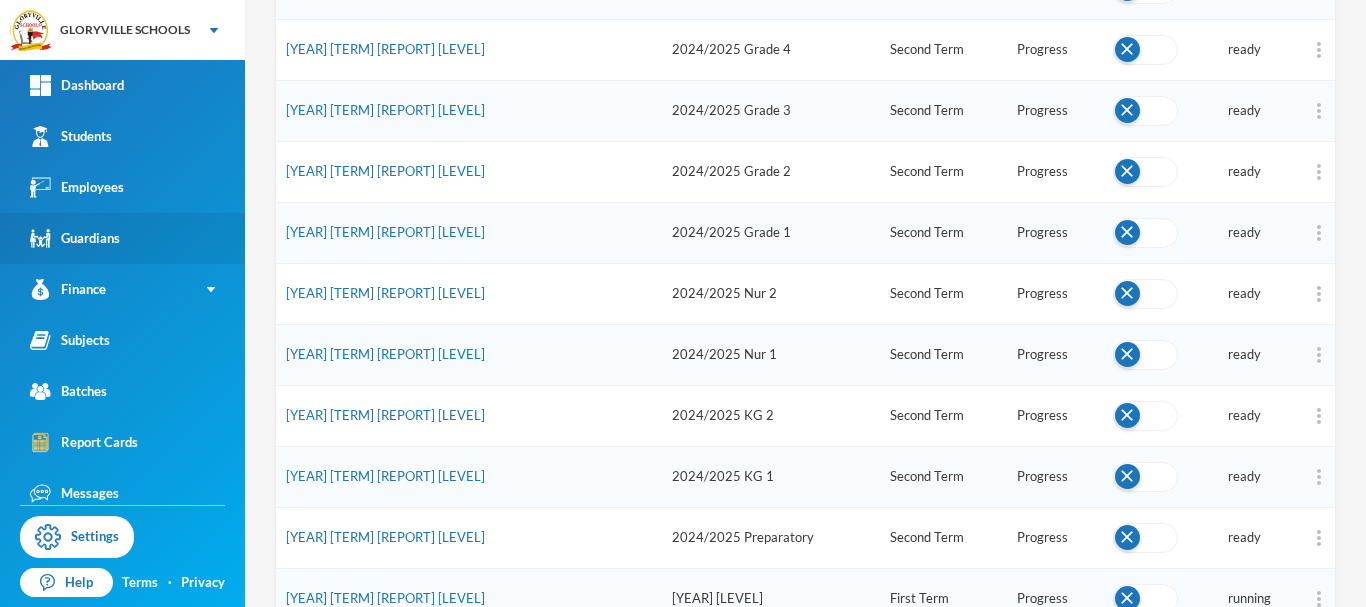 click on "Guardians" at bounding box center [122, 238] 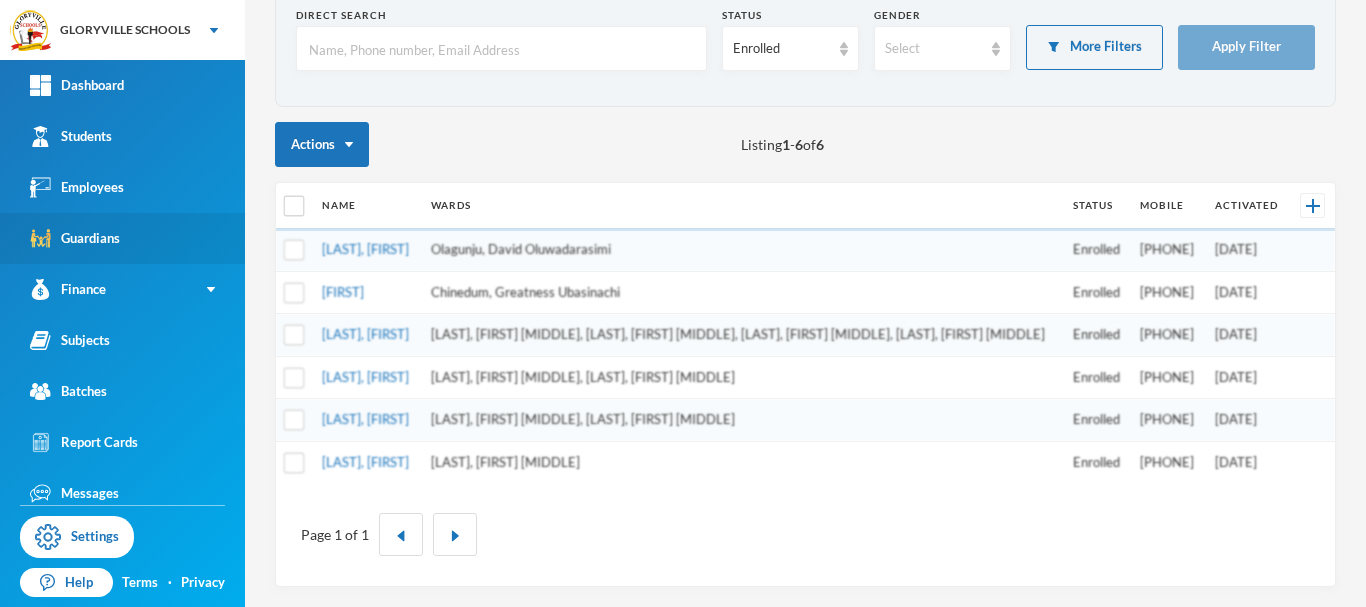 scroll, scrollTop: 178, scrollLeft: 0, axis: vertical 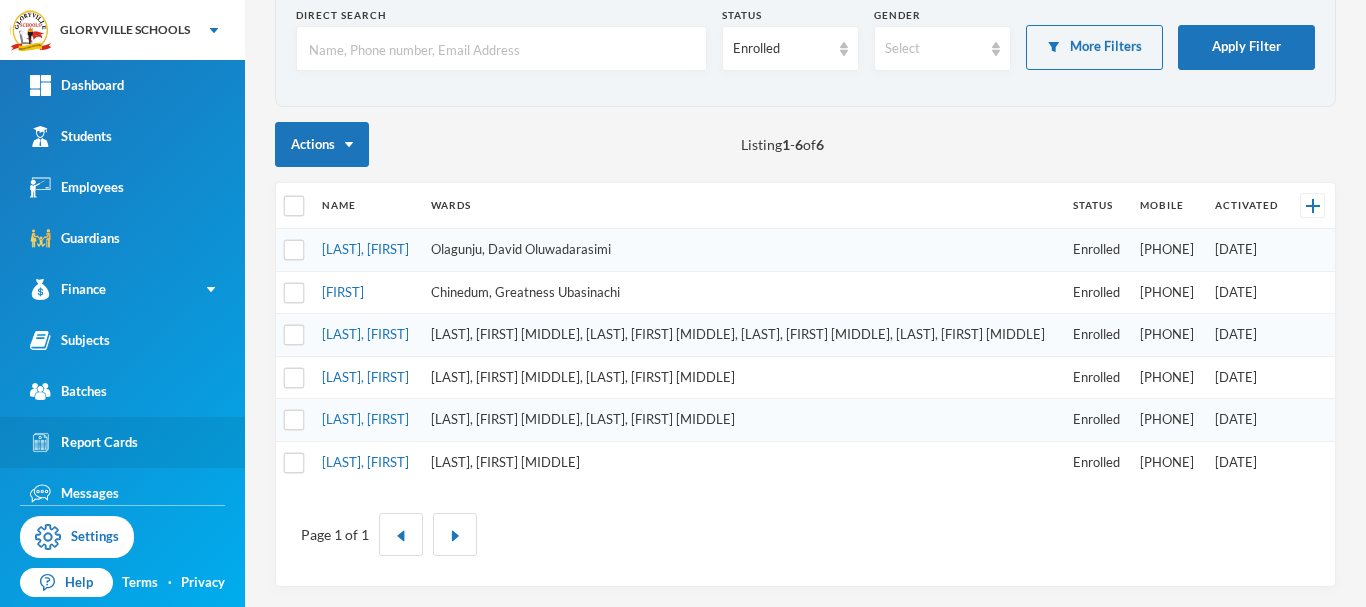 click on "Report Cards" at bounding box center [122, 442] 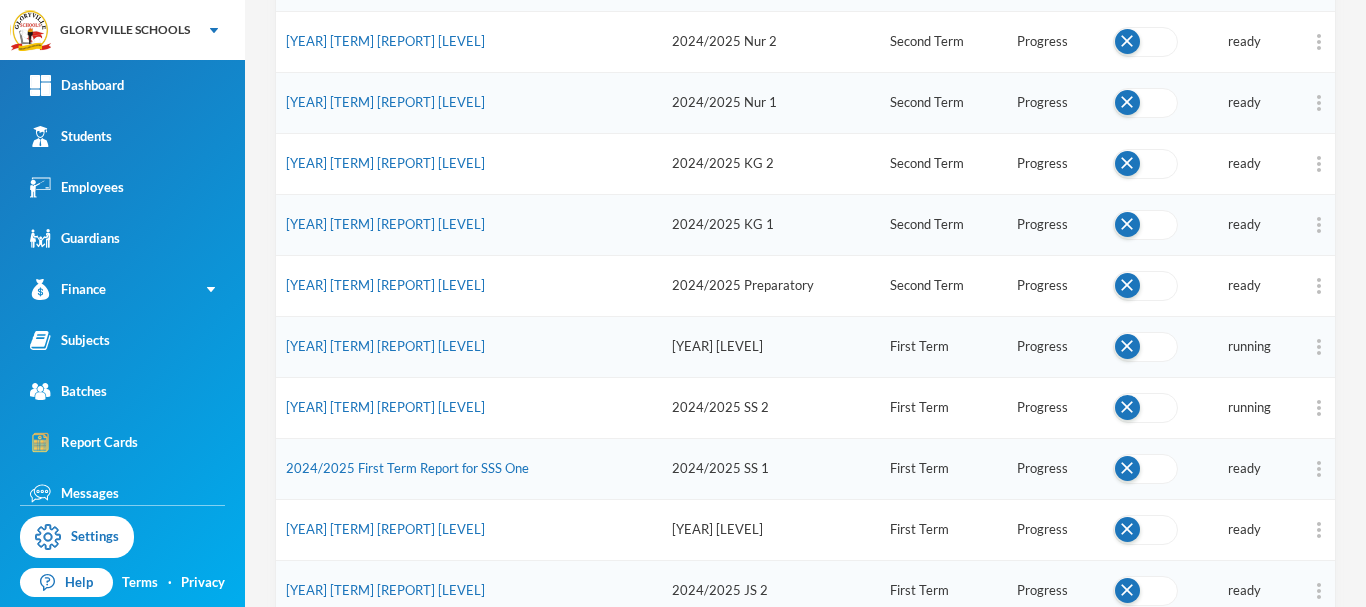 scroll, scrollTop: 895, scrollLeft: 0, axis: vertical 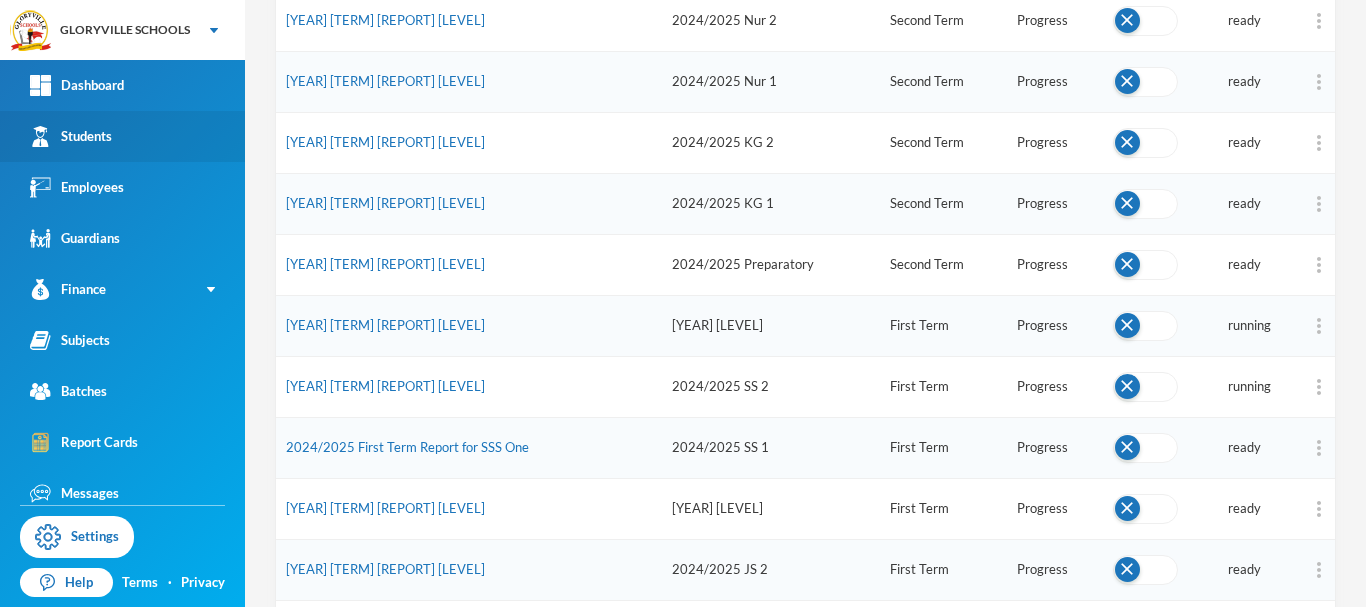 click on "Students" at bounding box center (71, 136) 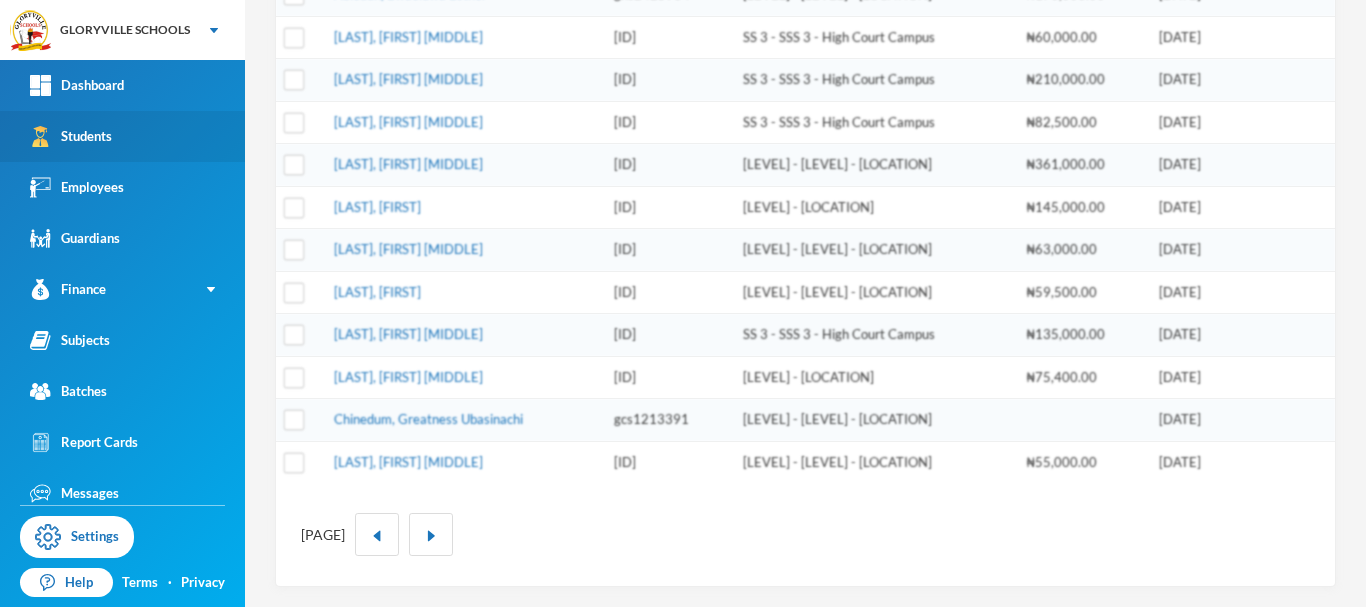 scroll, scrollTop: 703, scrollLeft: 0, axis: vertical 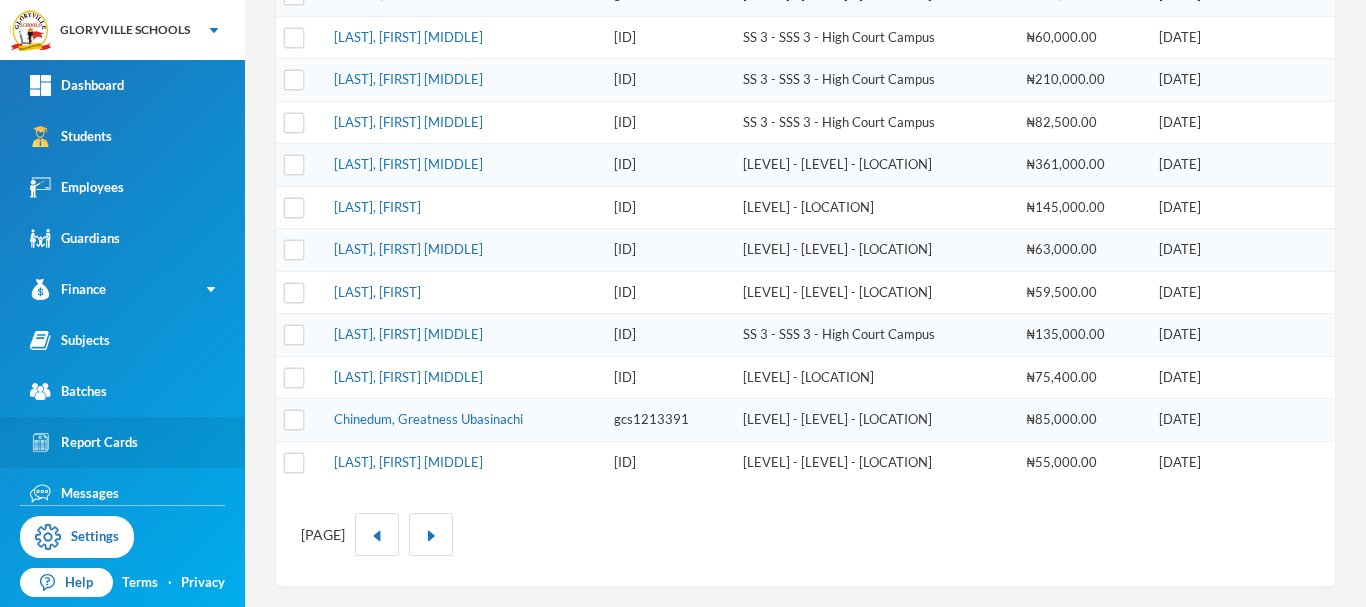 click on "Report Cards" at bounding box center (122, 442) 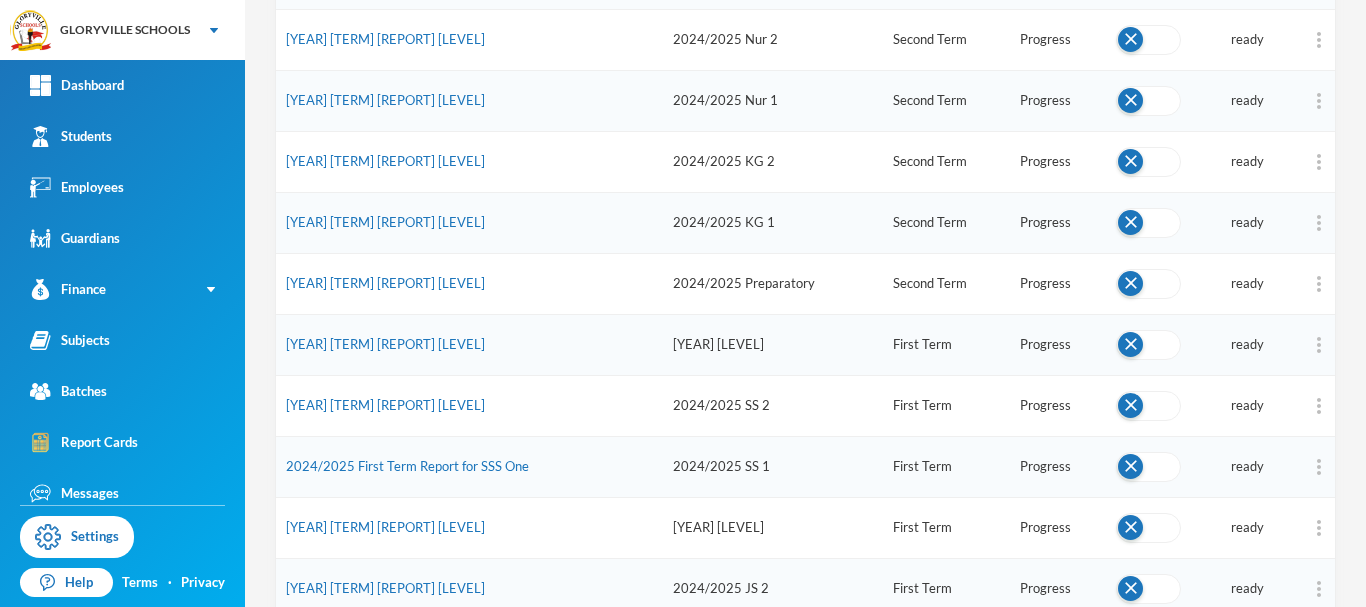 scroll, scrollTop: 885, scrollLeft: 0, axis: vertical 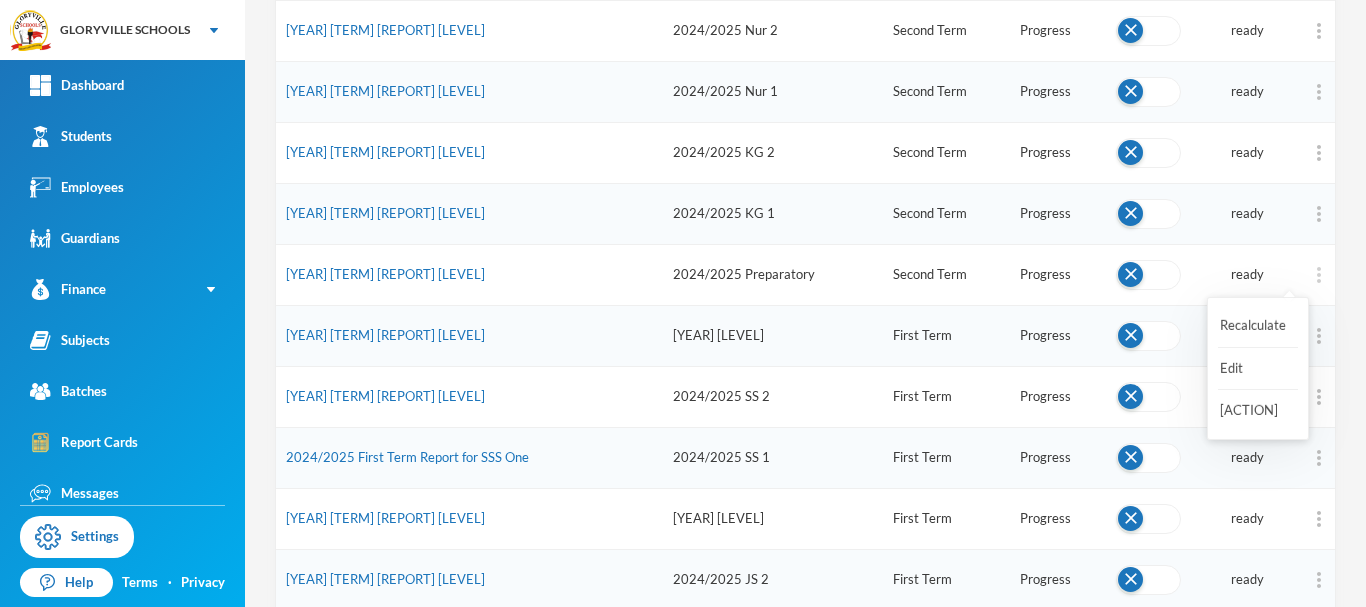 click at bounding box center (1318, 275) 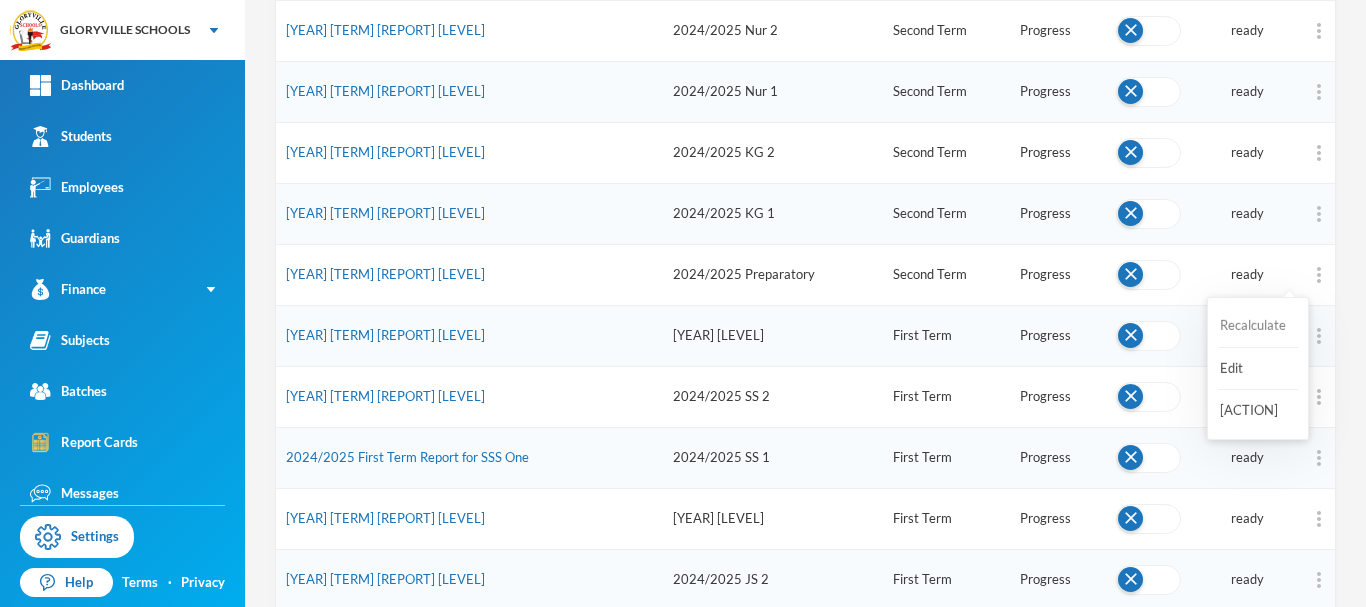 click on "Recalculate" at bounding box center (1258, 326) 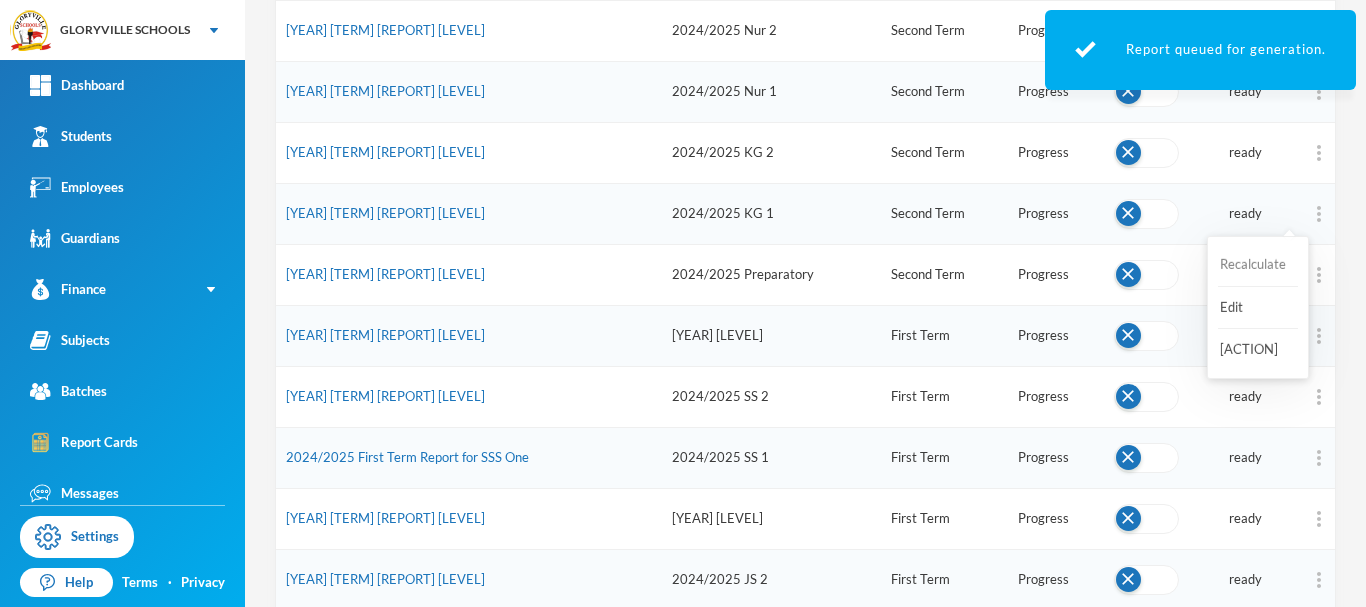 click on "Recalculate" at bounding box center [1258, 265] 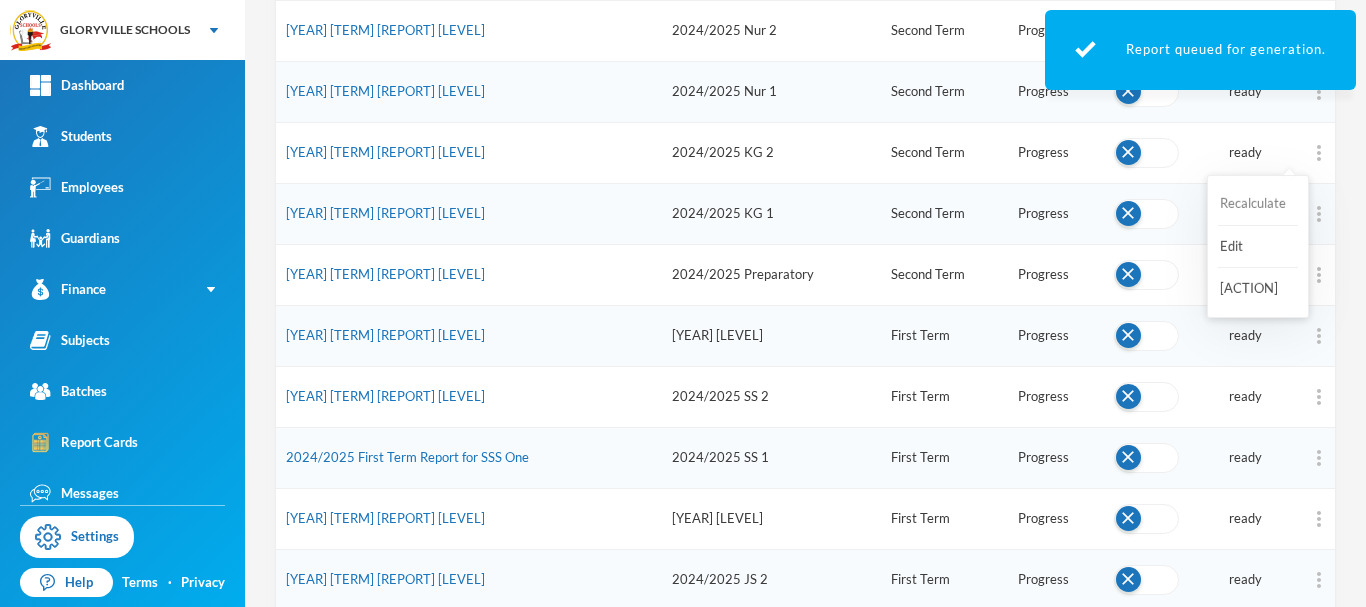 click on "Recalculate" at bounding box center (1258, 204) 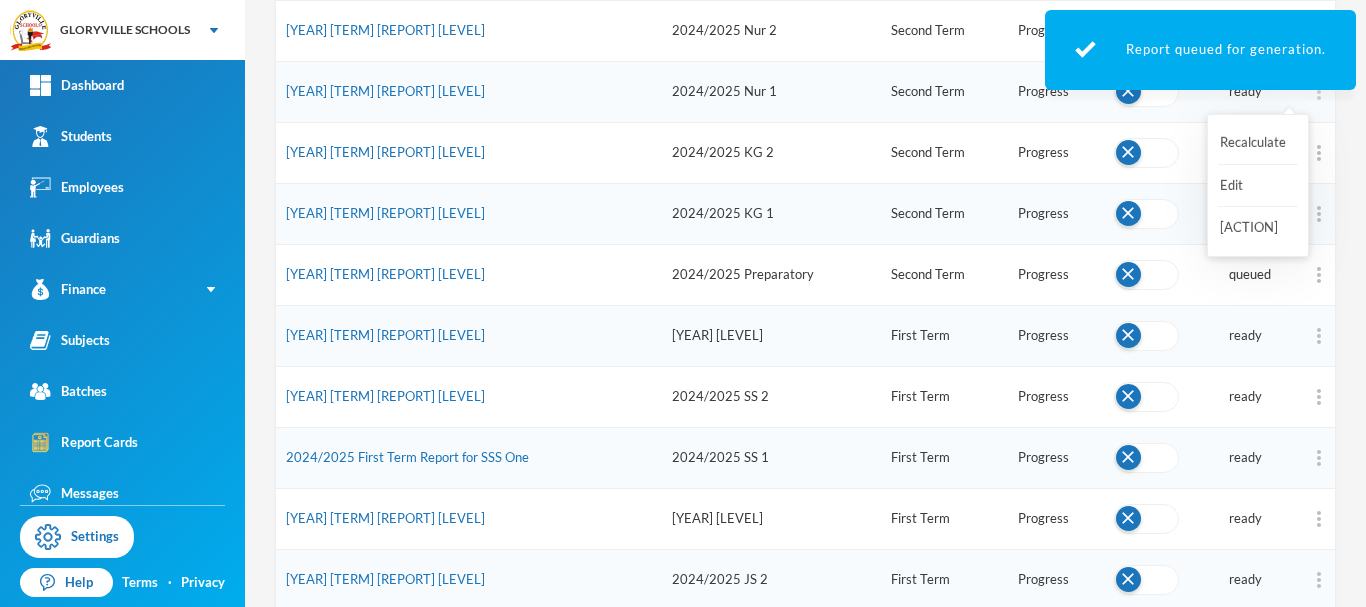 click at bounding box center (1319, 92) 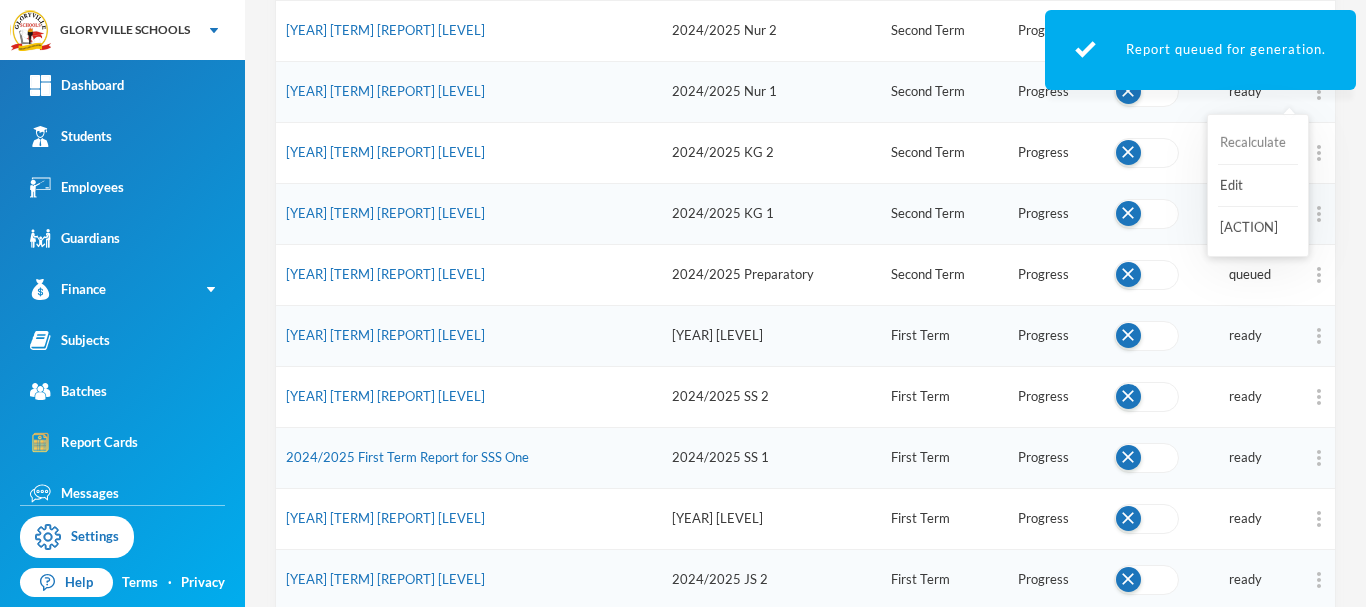 click on "Recalculate" at bounding box center [1258, 143] 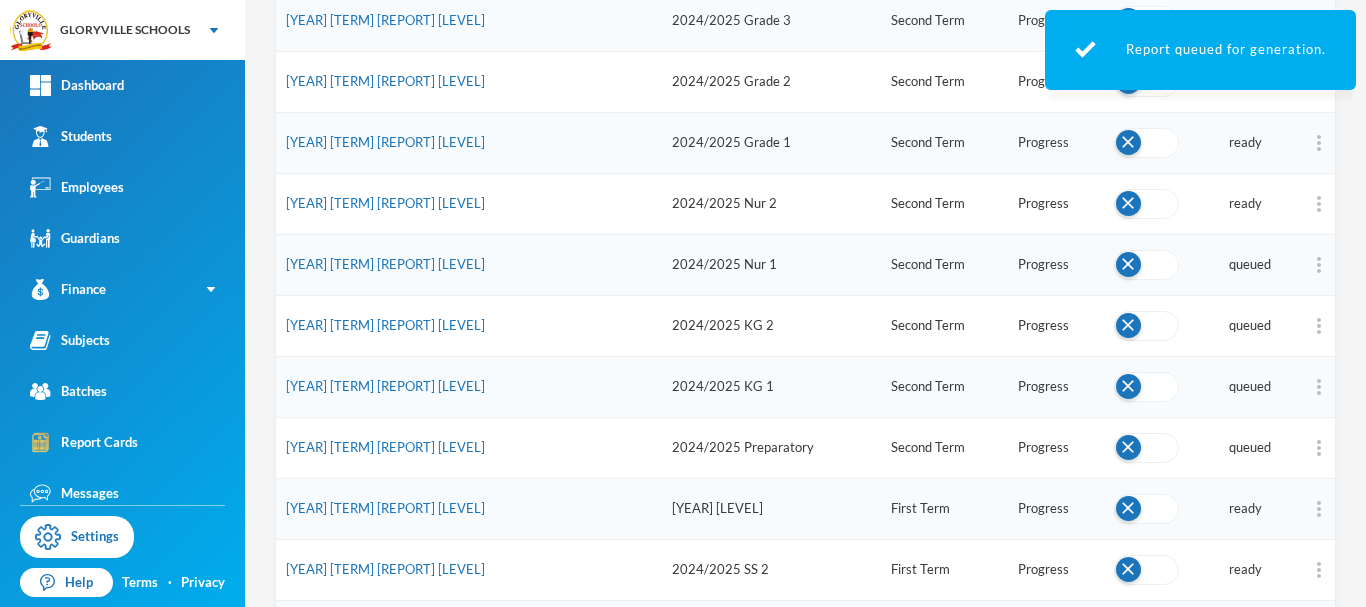 scroll, scrollTop: 650, scrollLeft: 0, axis: vertical 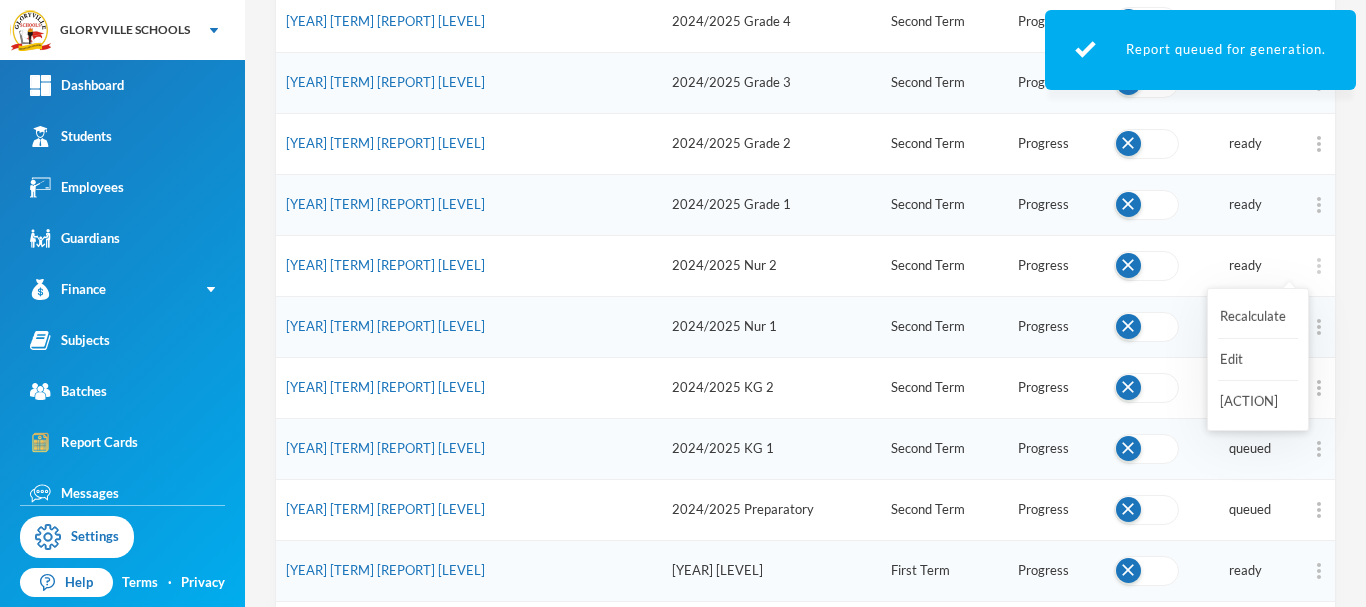 click at bounding box center [1319, 266] 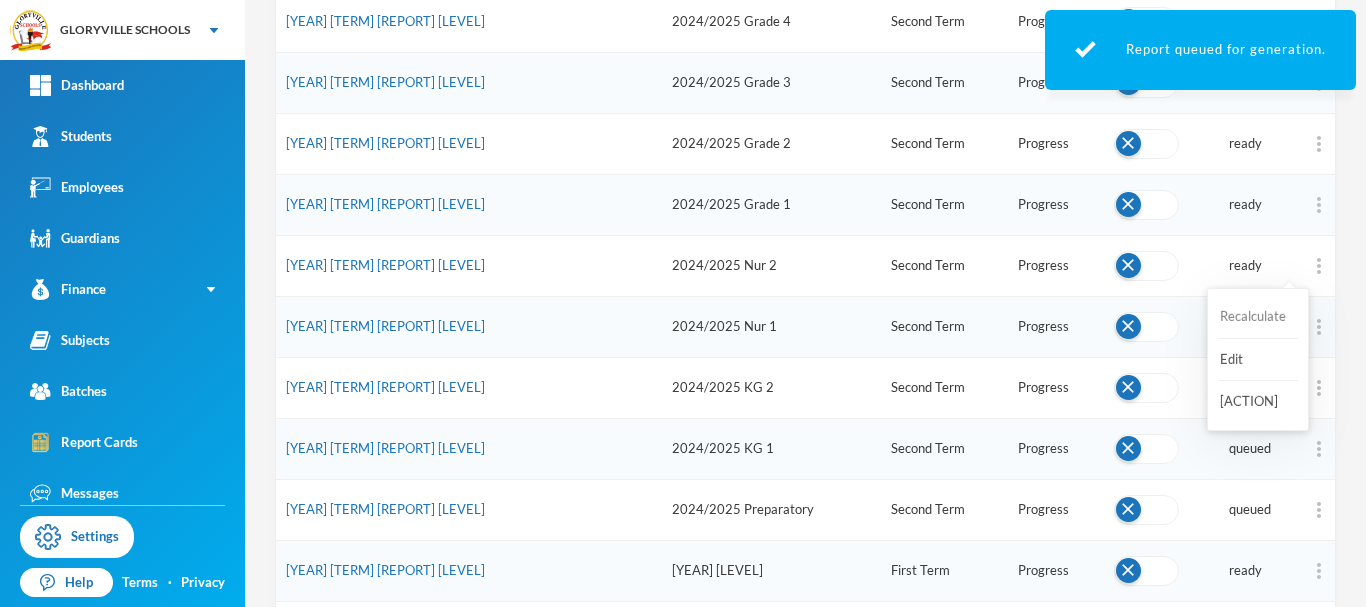 click on "Recalculate" at bounding box center (1258, 317) 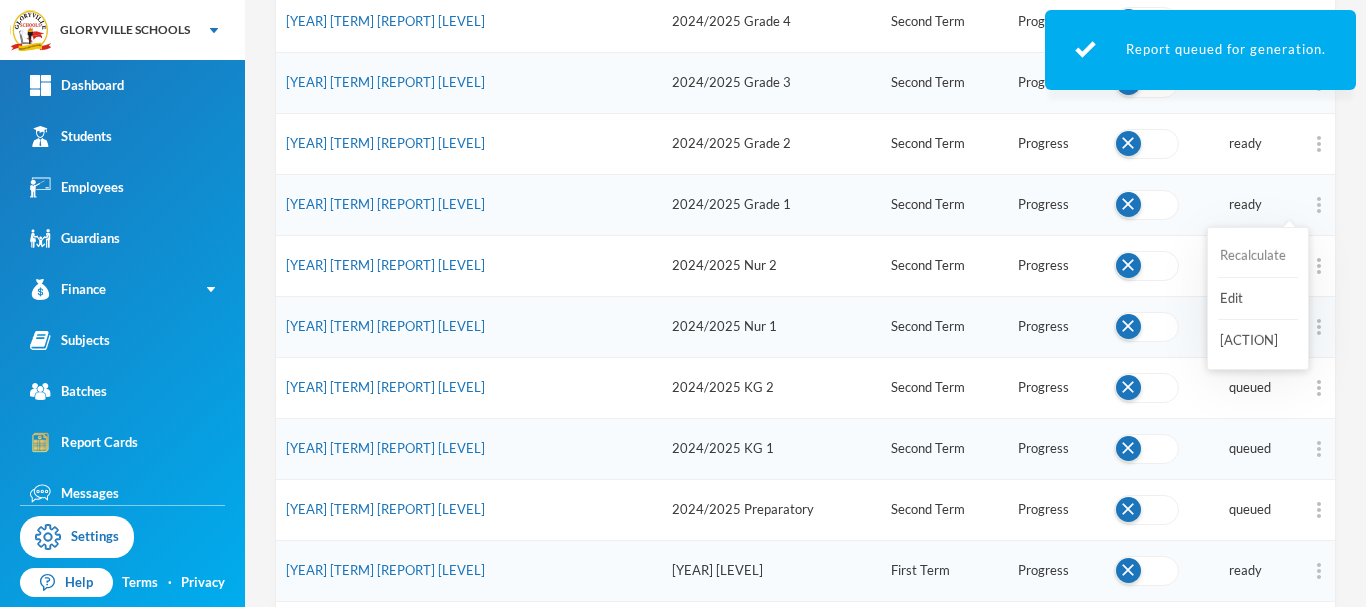 click on "Recalculate" at bounding box center (1258, 256) 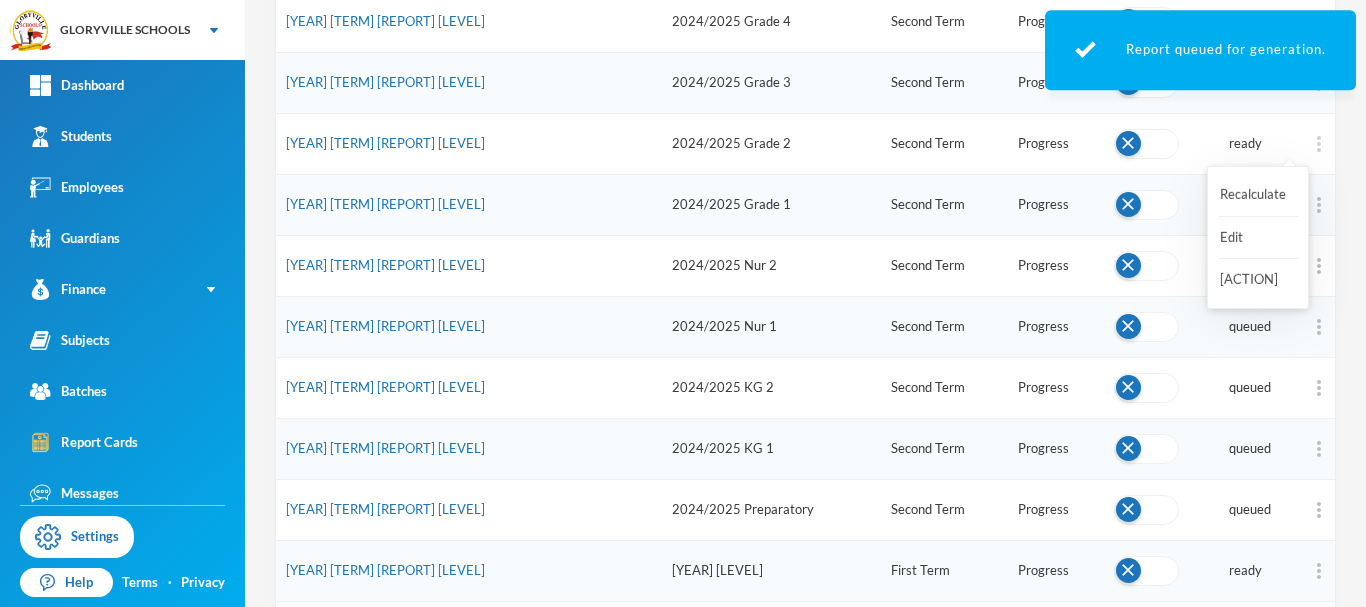 click at bounding box center (1319, 144) 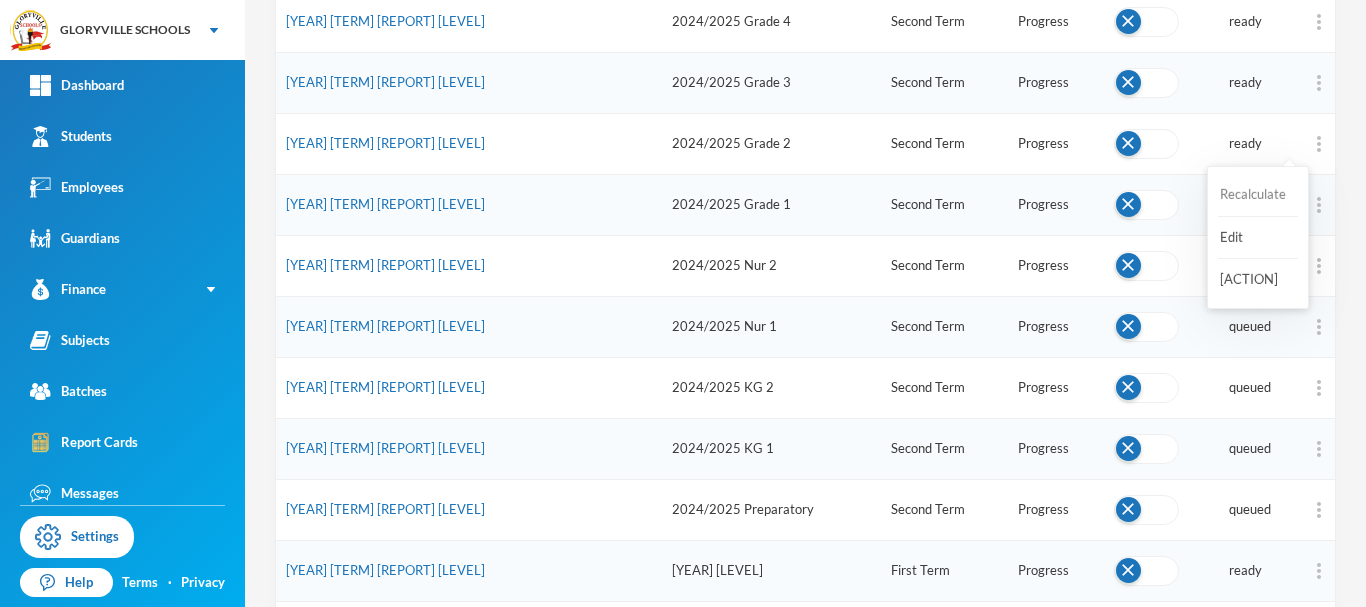 click on "Recalculate" at bounding box center (1258, 195) 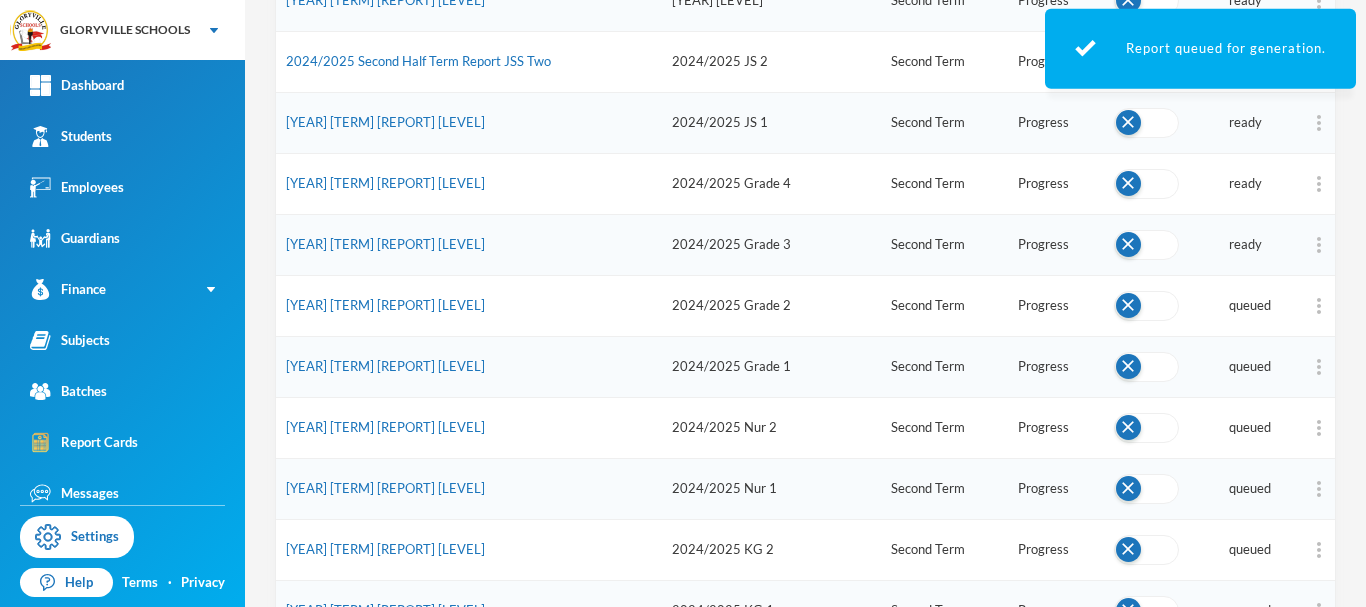 scroll, scrollTop: 485, scrollLeft: 0, axis: vertical 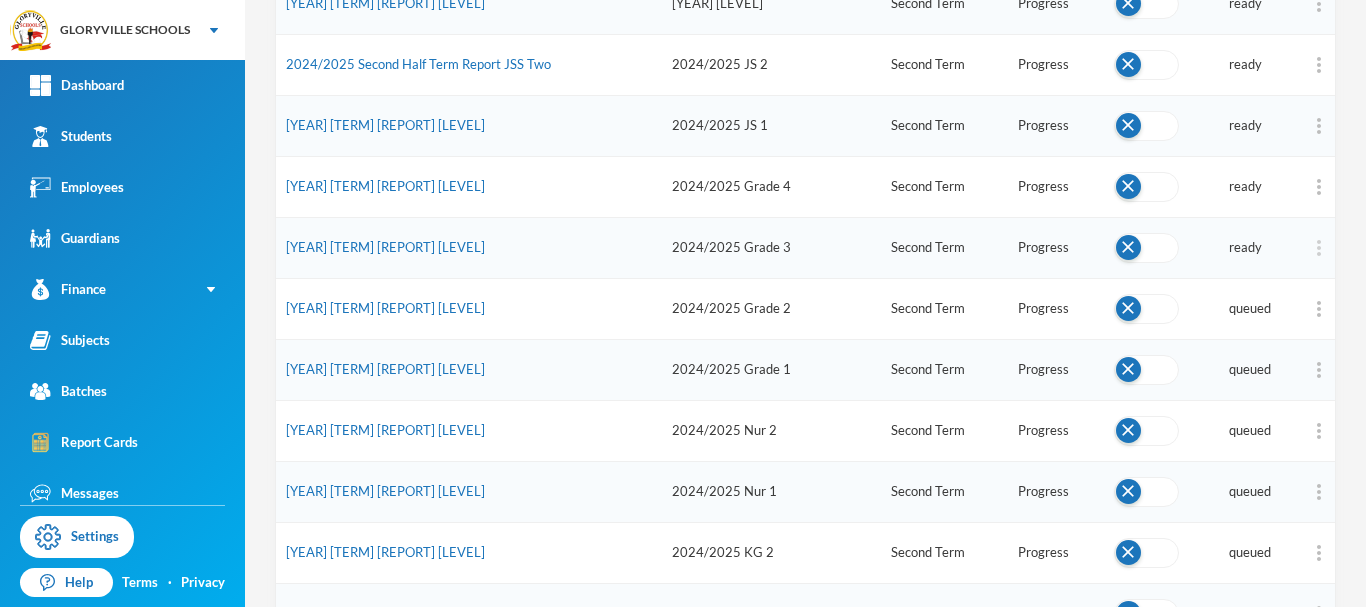 click at bounding box center [1319, 248] 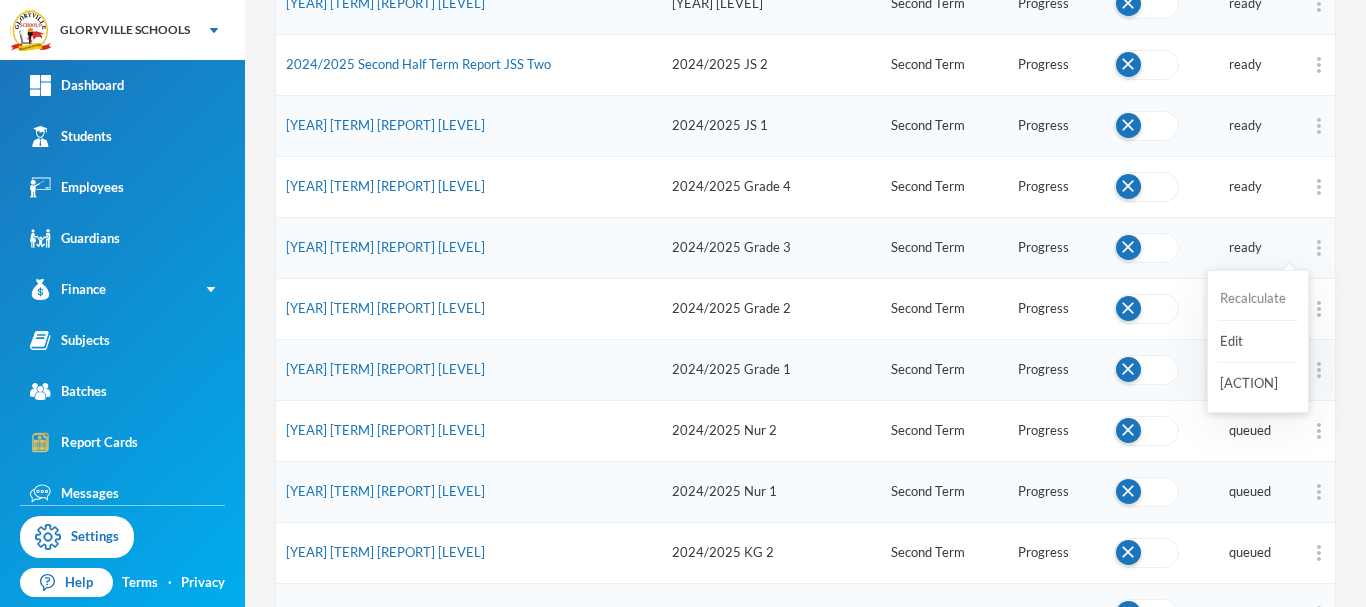 click on "Recalculate" at bounding box center [1258, 299] 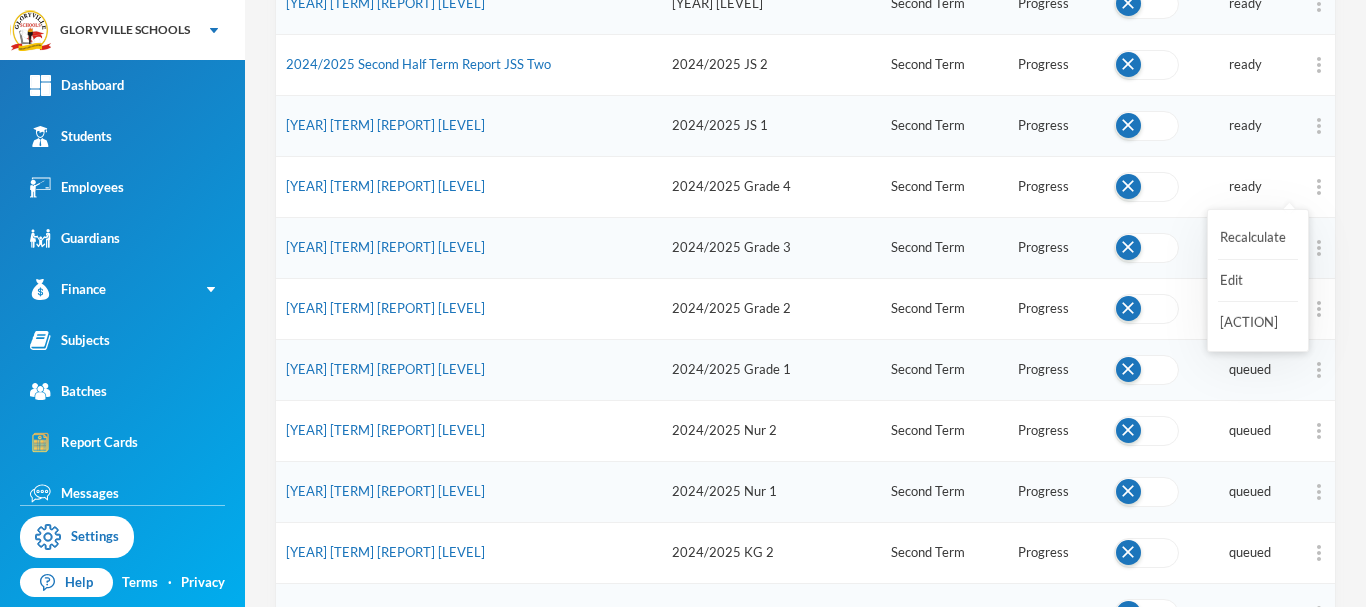 drag, startPoint x: 1301, startPoint y: 181, endPoint x: 1290, endPoint y: 201, distance: 22.825424 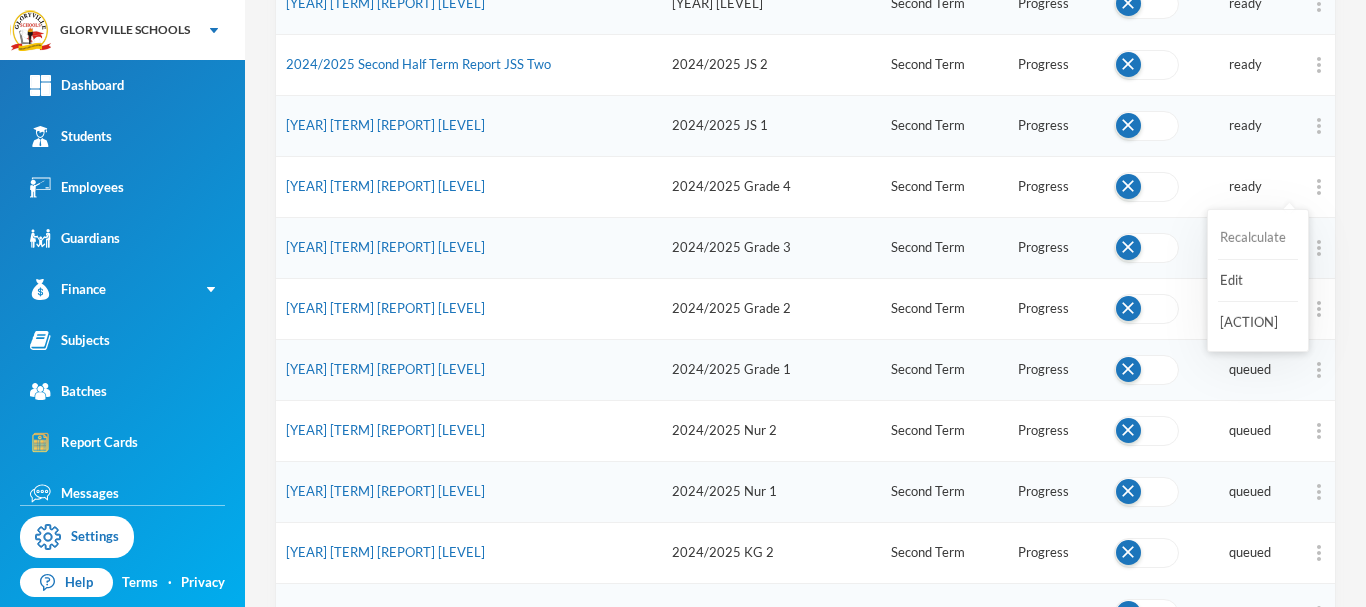 click on "Recalculate" at bounding box center [1258, 238] 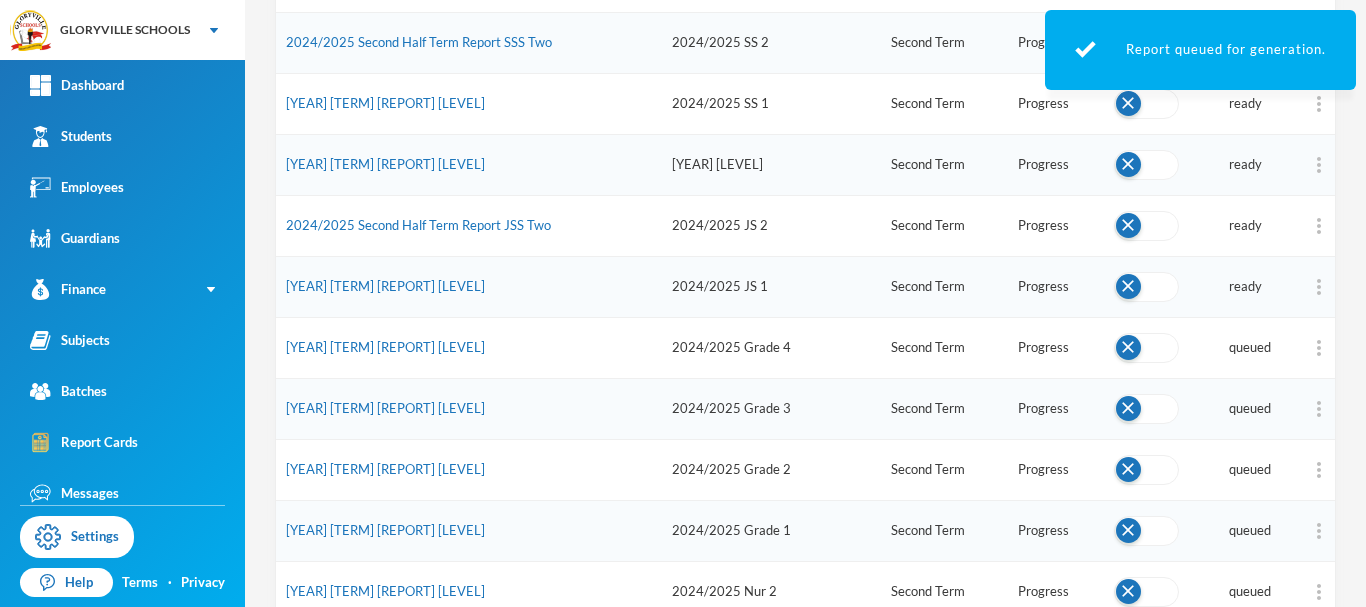 scroll, scrollTop: 318, scrollLeft: 0, axis: vertical 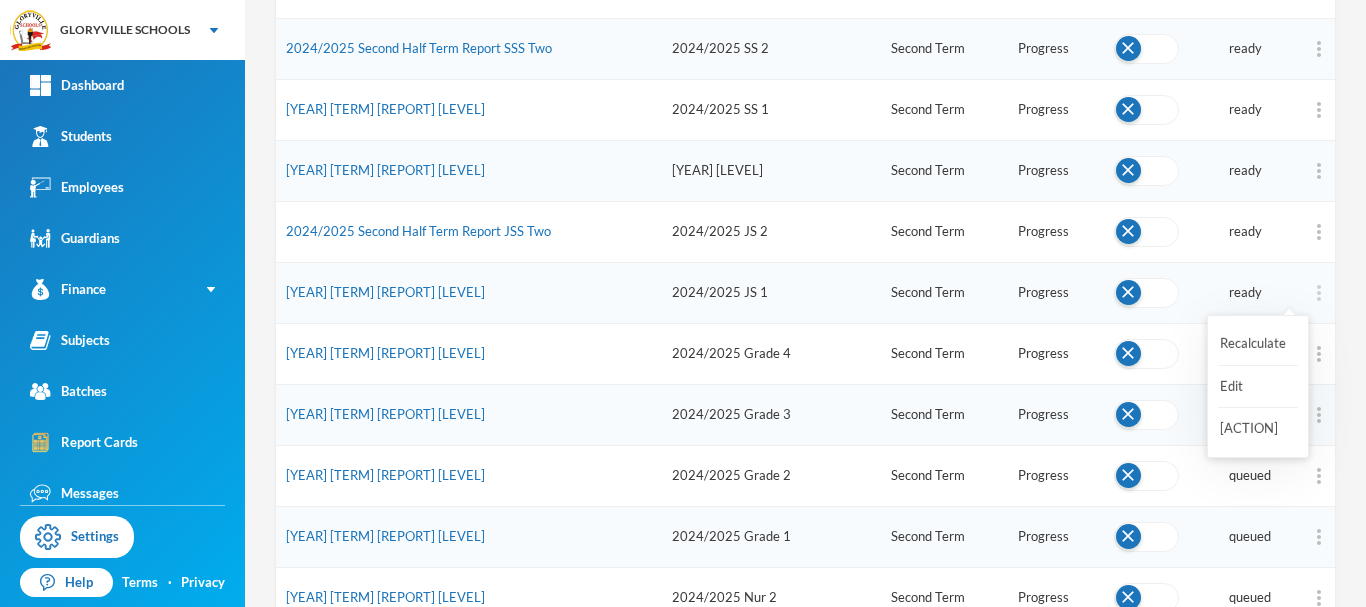 click at bounding box center (1319, 293) 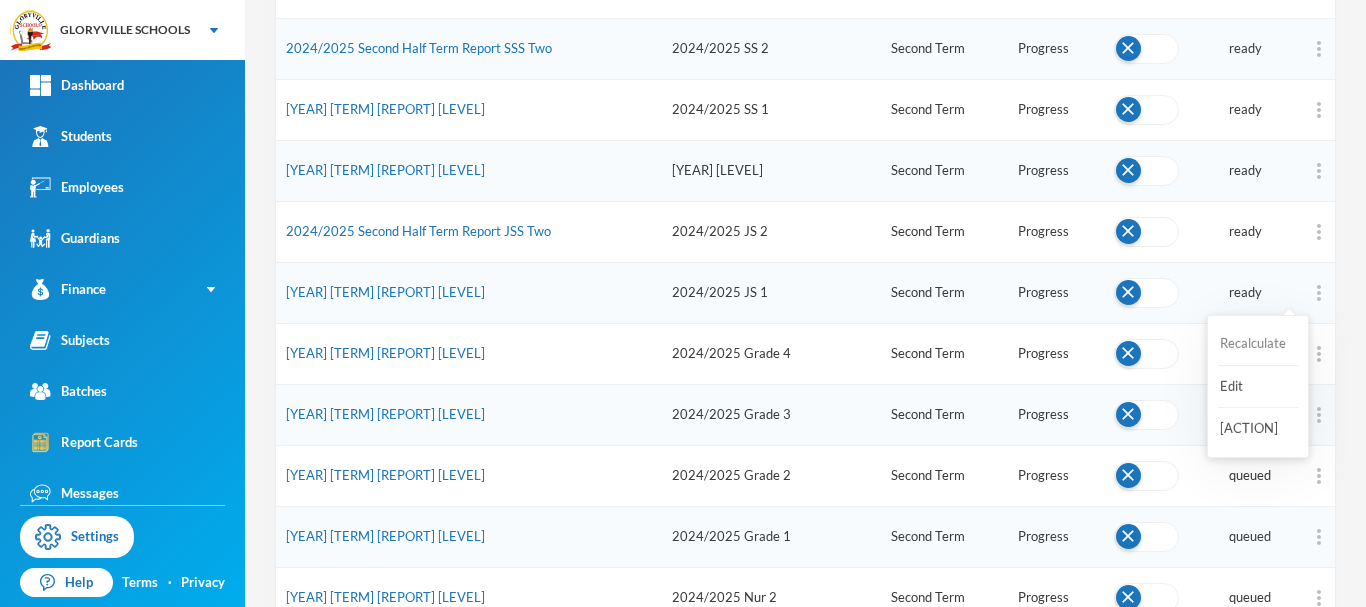 click on "Recalculate" at bounding box center [1258, 344] 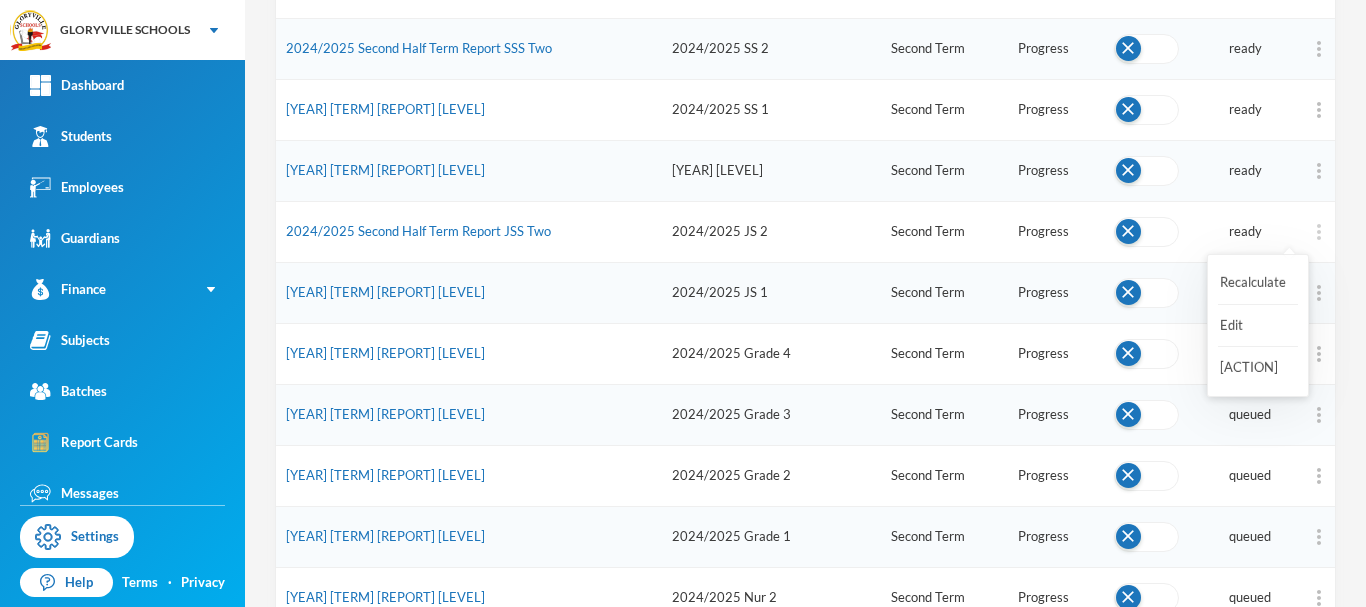 click at bounding box center [1319, 232] 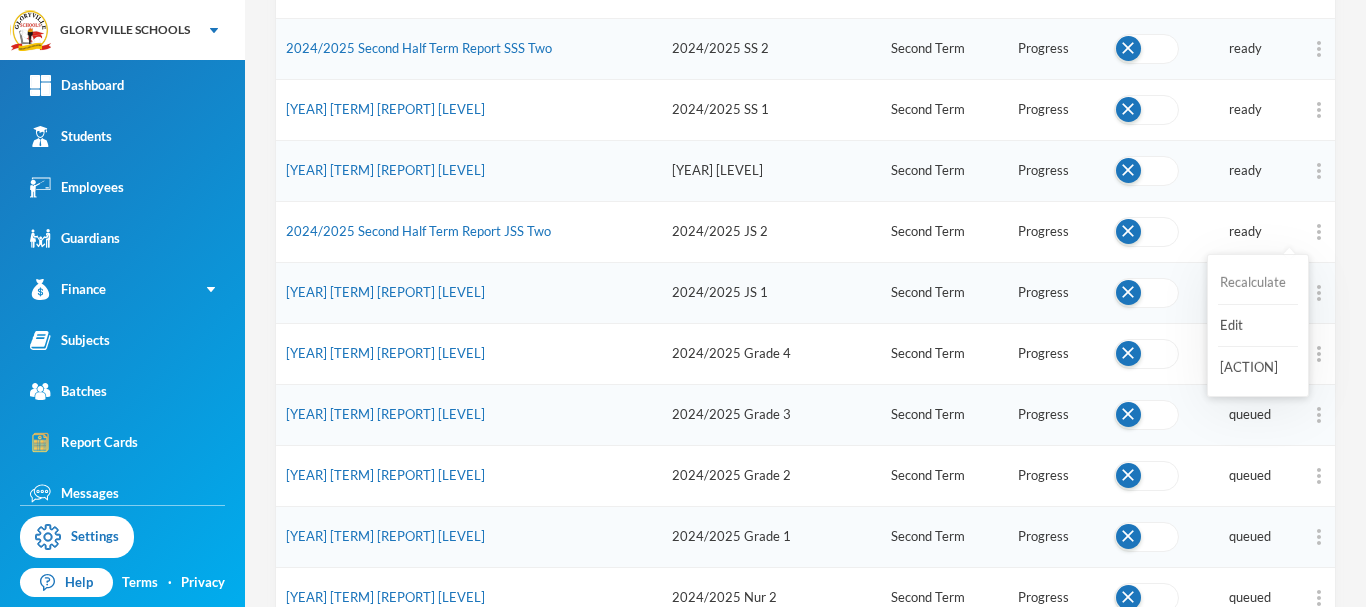 click on "Recalculate" at bounding box center [1258, 283] 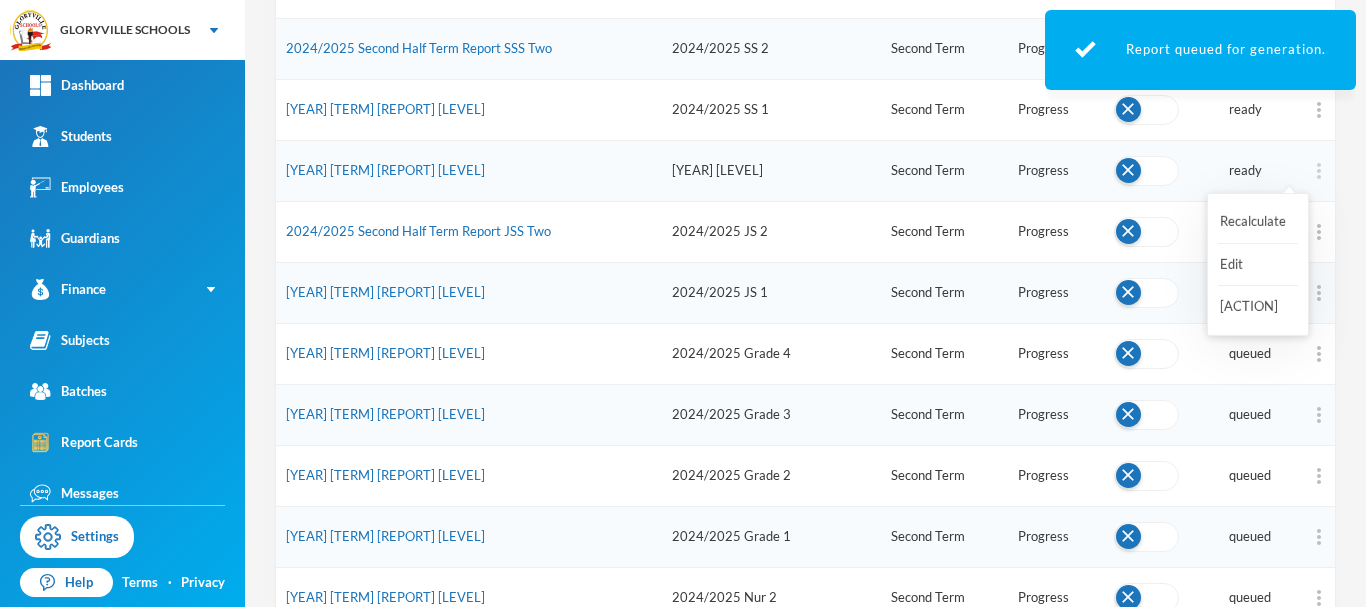 click at bounding box center [1319, 171] 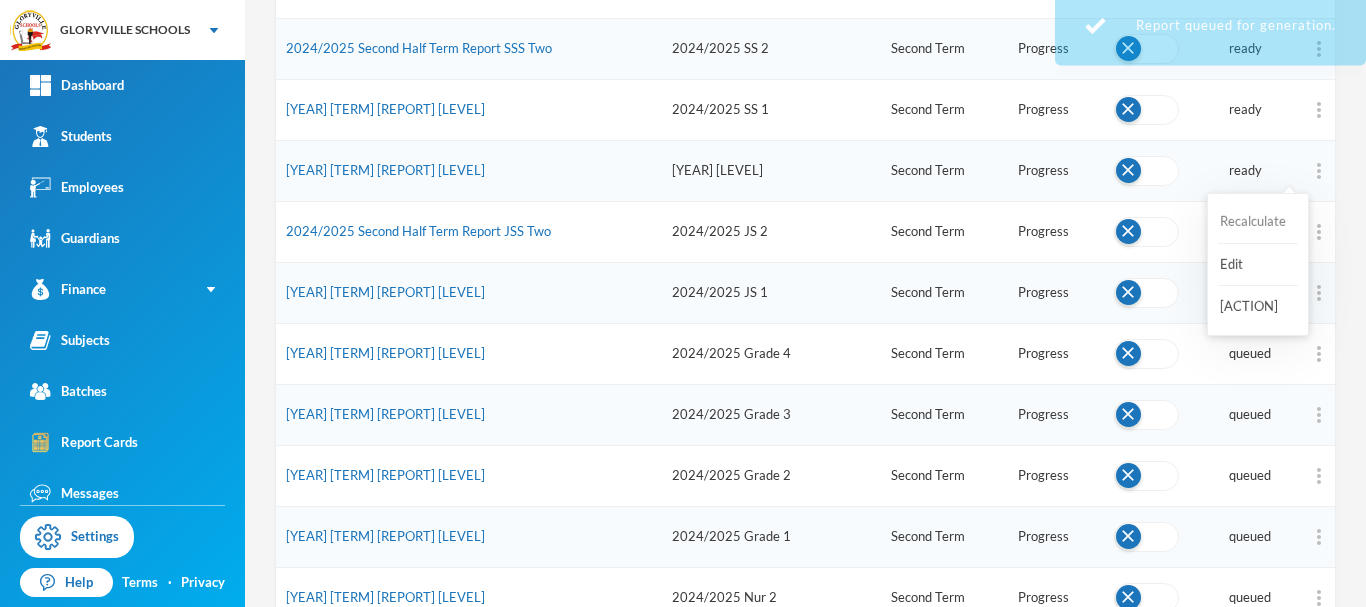click on "Recalculate" at bounding box center (1258, 222) 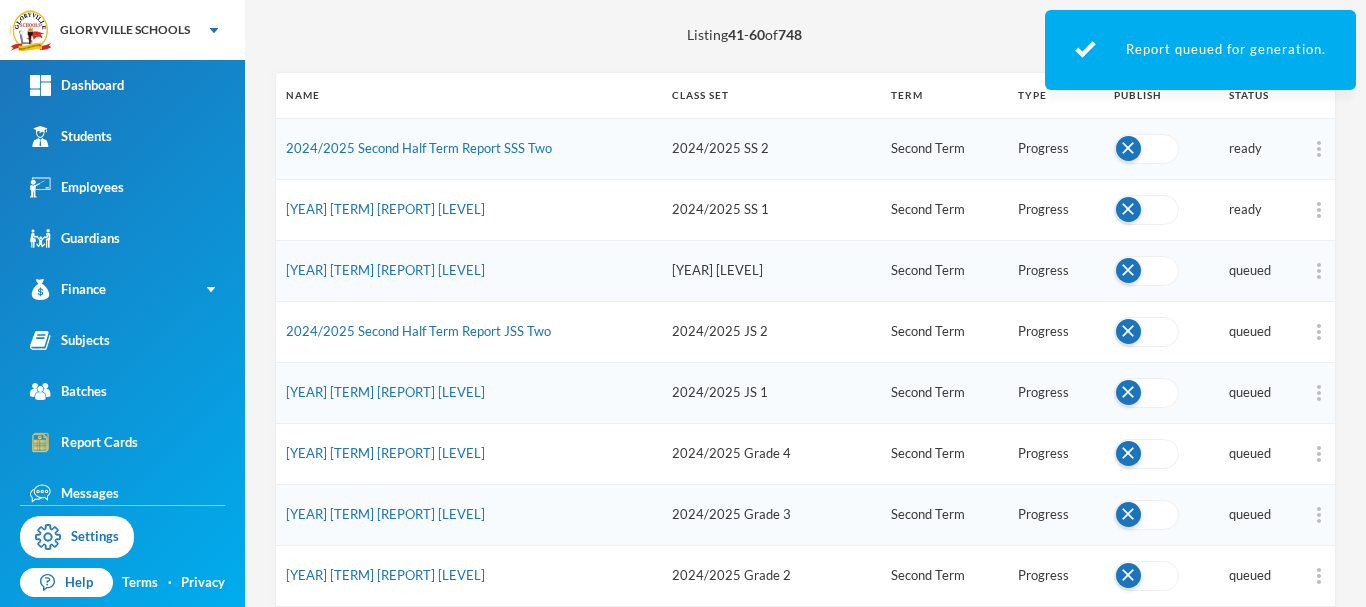 scroll, scrollTop: 209, scrollLeft: 0, axis: vertical 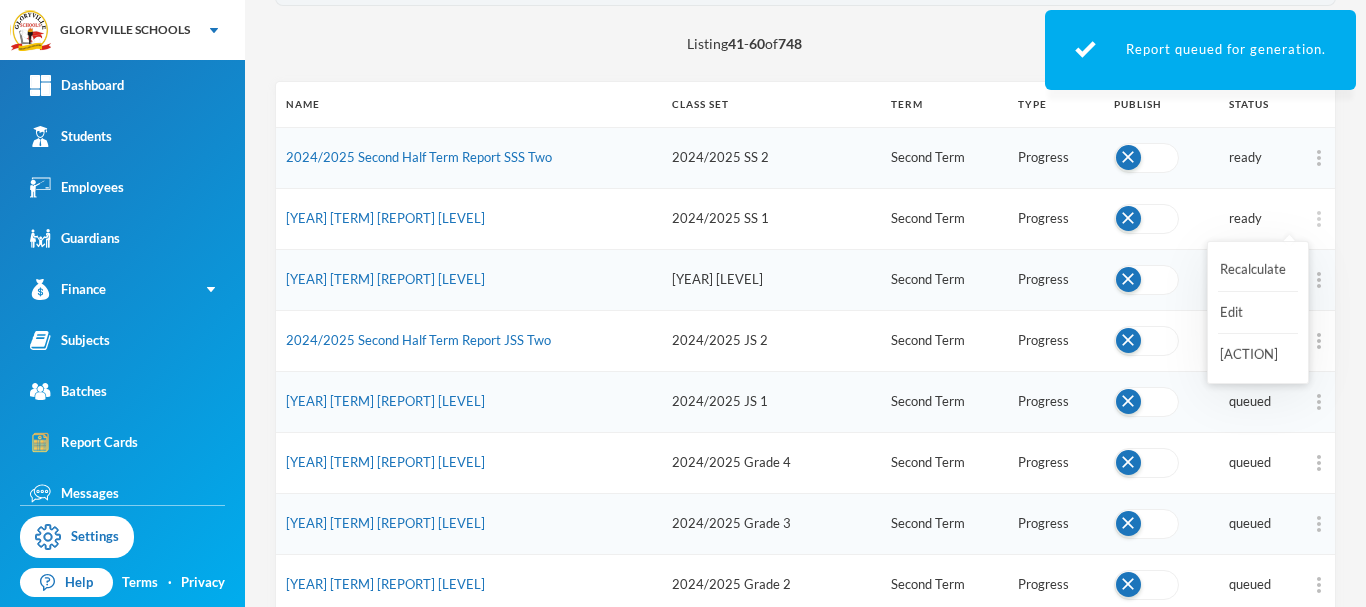 click at bounding box center (1319, 219) 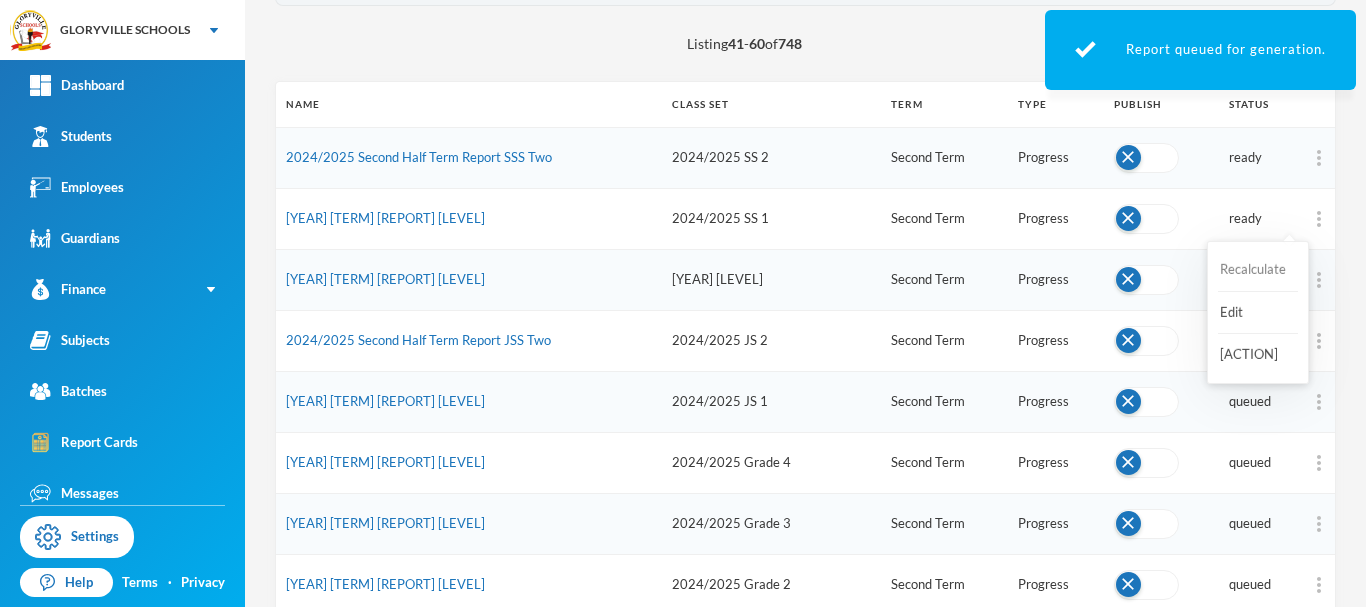 click on "Recalculate" at bounding box center [1258, 270] 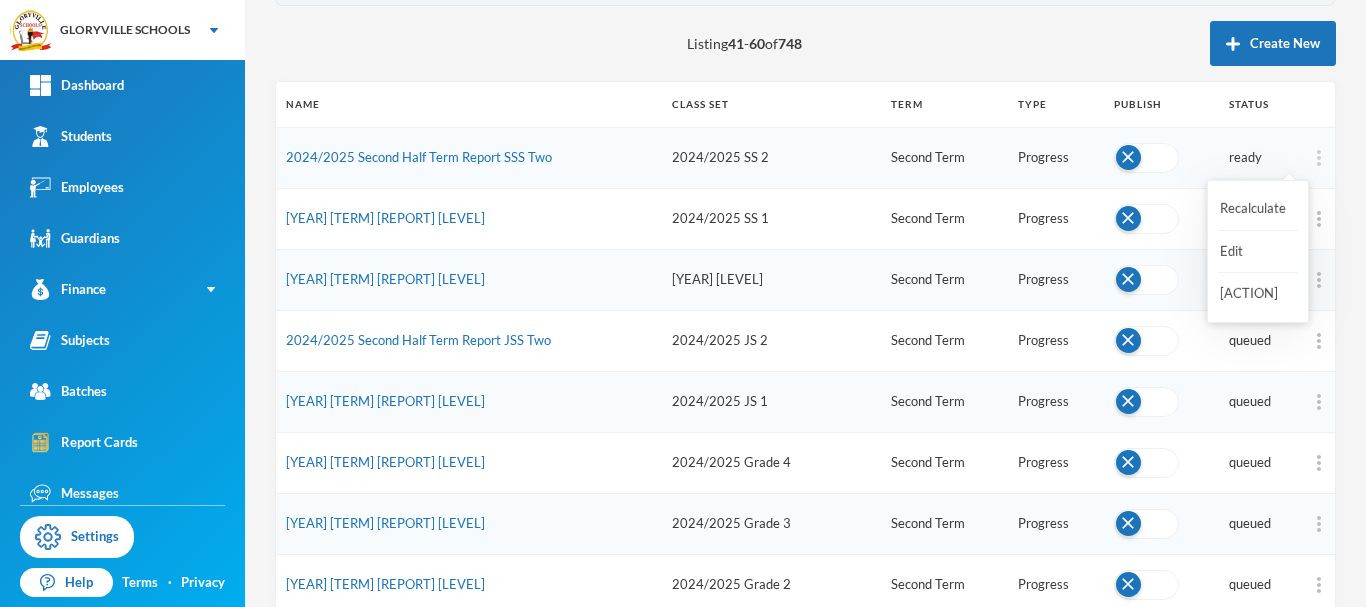 click at bounding box center (1319, 158) 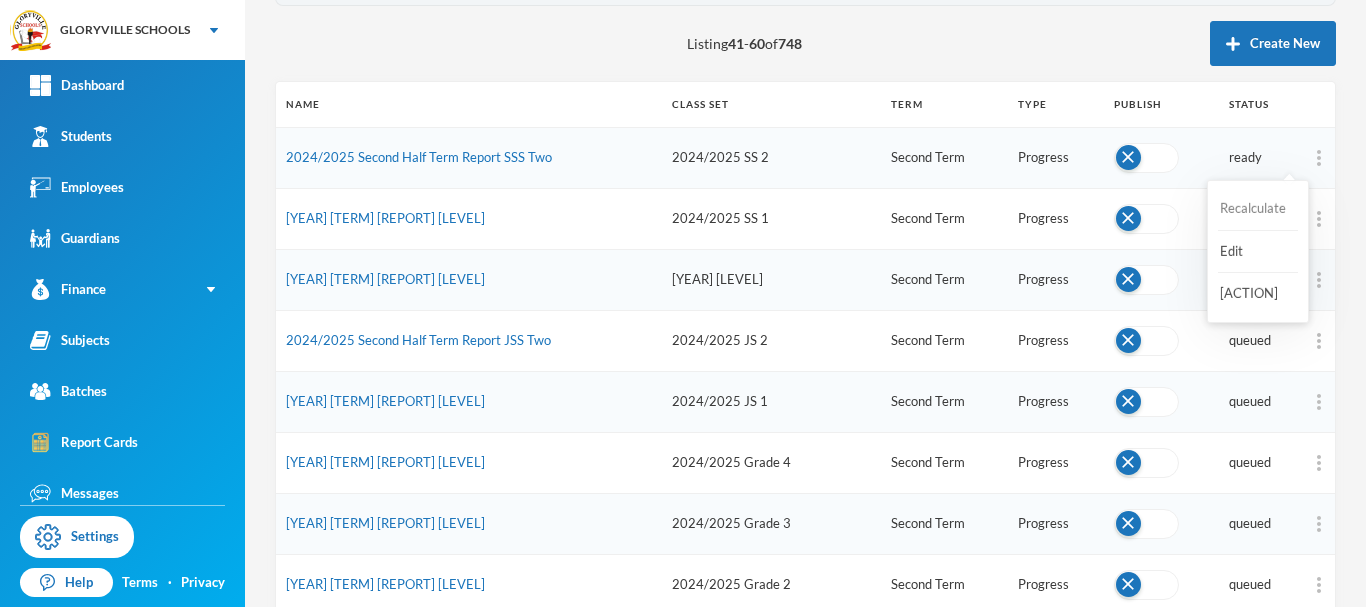 click on "Recalculate" at bounding box center [1258, 209] 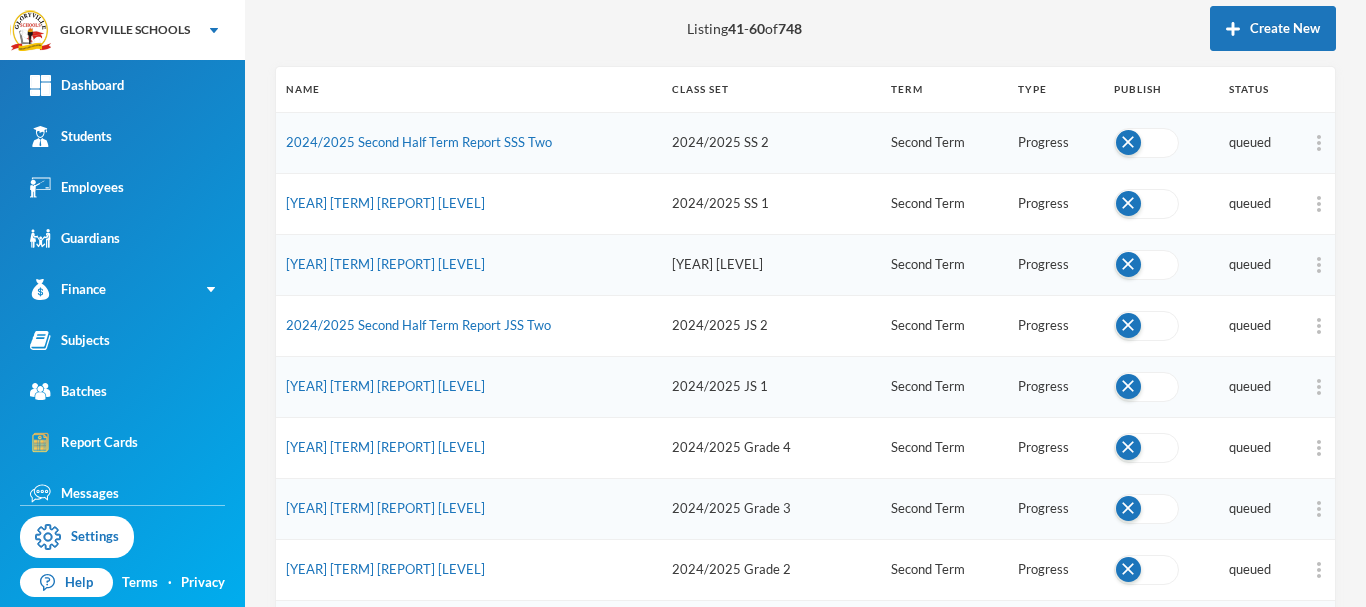scroll, scrollTop: 215, scrollLeft: 0, axis: vertical 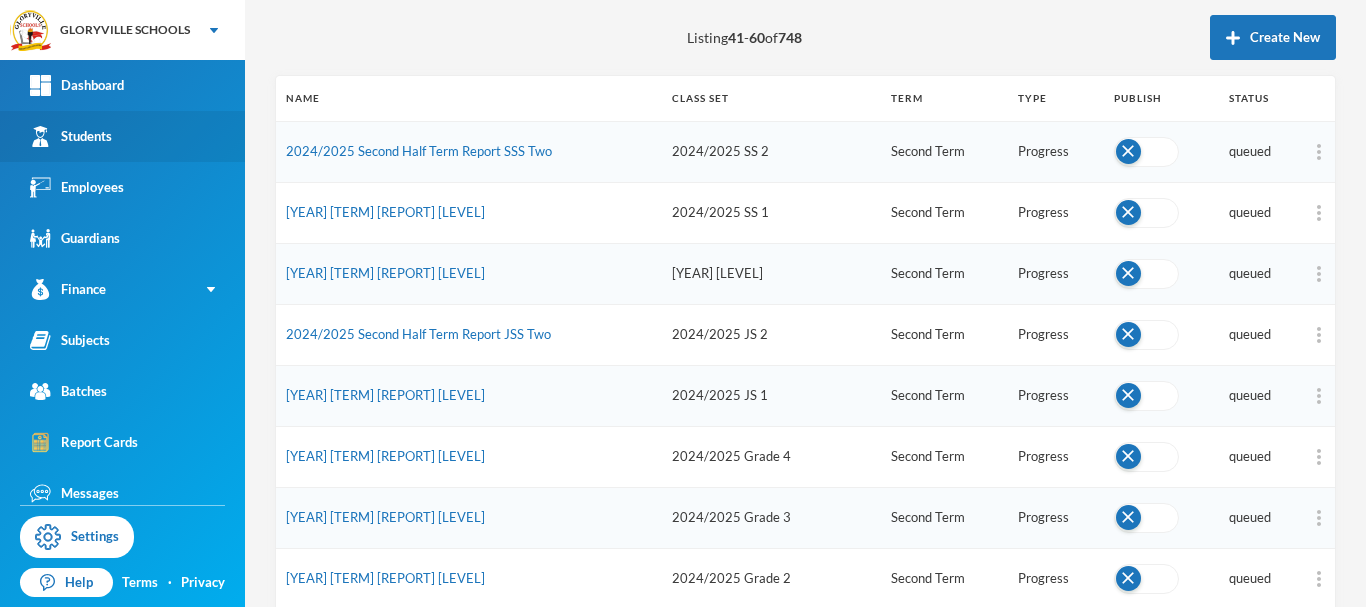 click on "Students" at bounding box center [122, 136] 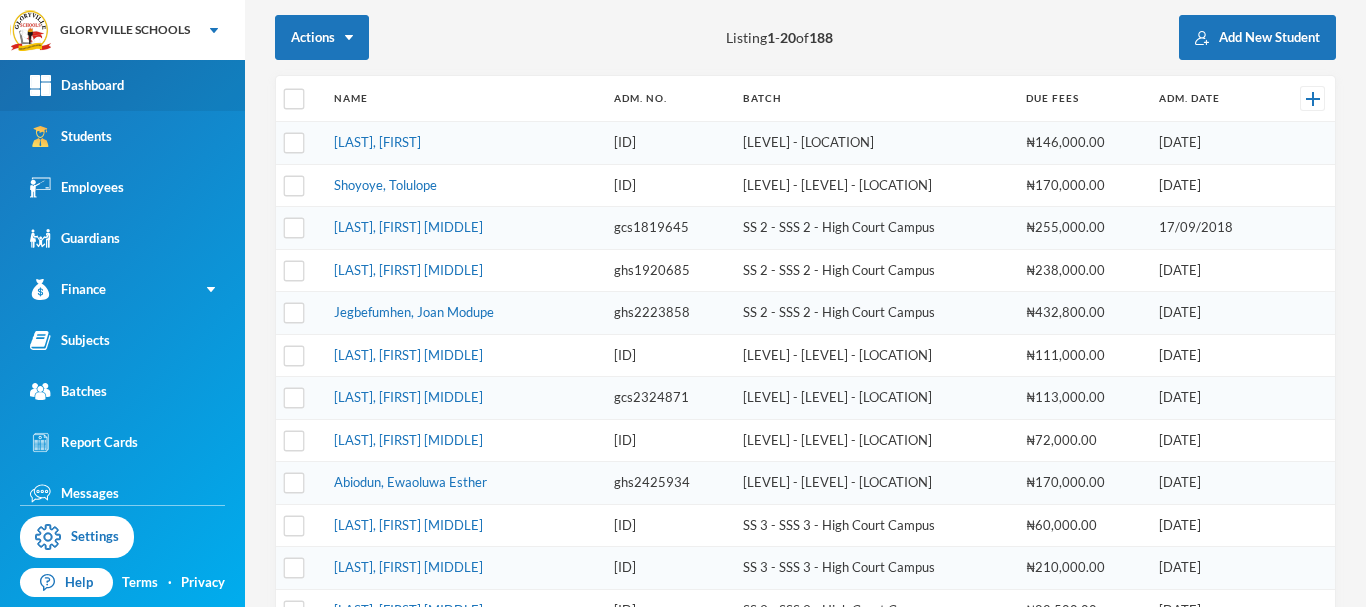 click on "Dashboard" at bounding box center (122, 85) 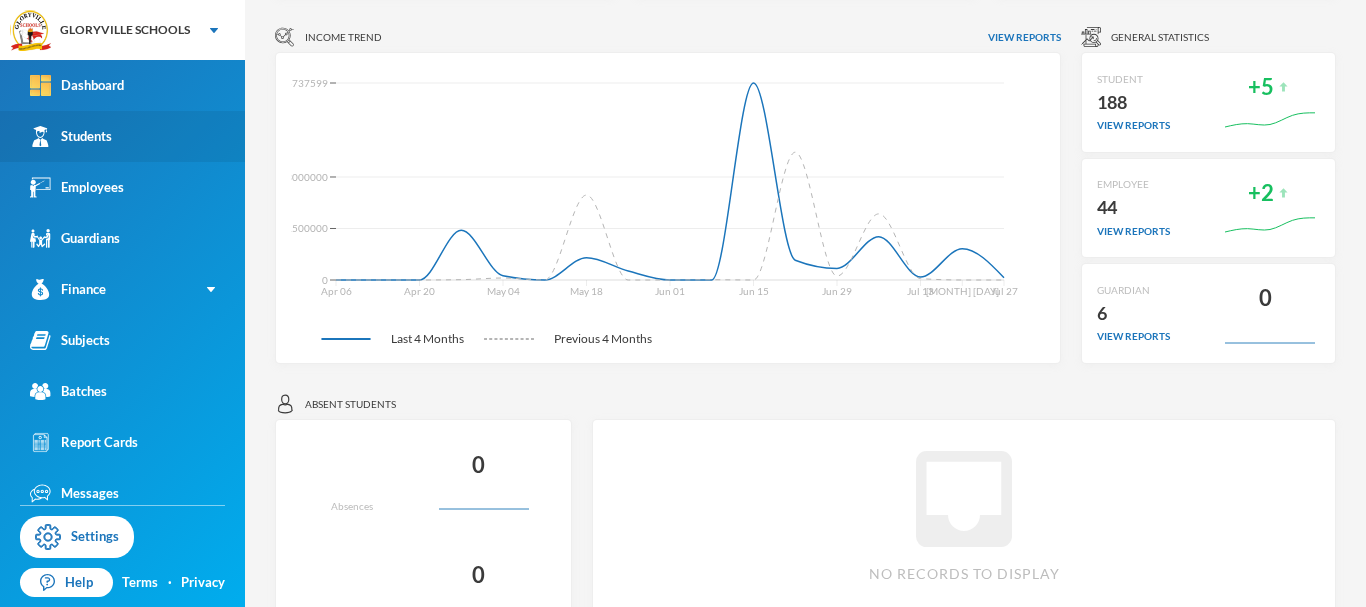 click on "Students" at bounding box center [122, 136] 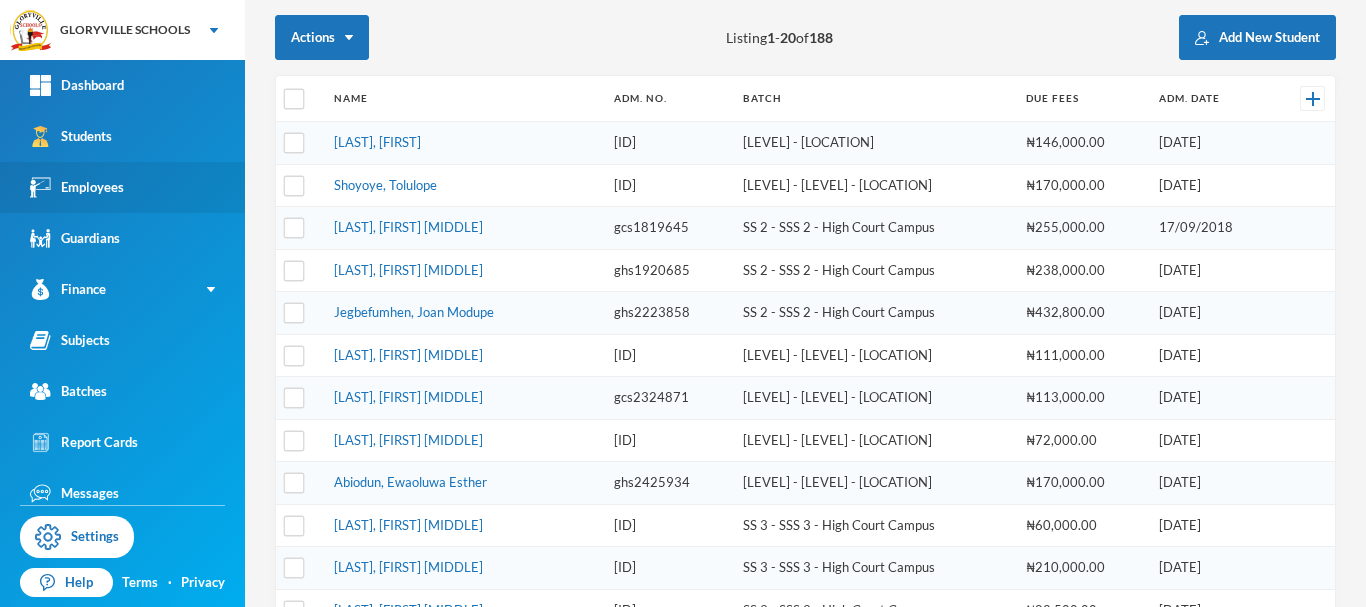 click on "Employees" at bounding box center [122, 187] 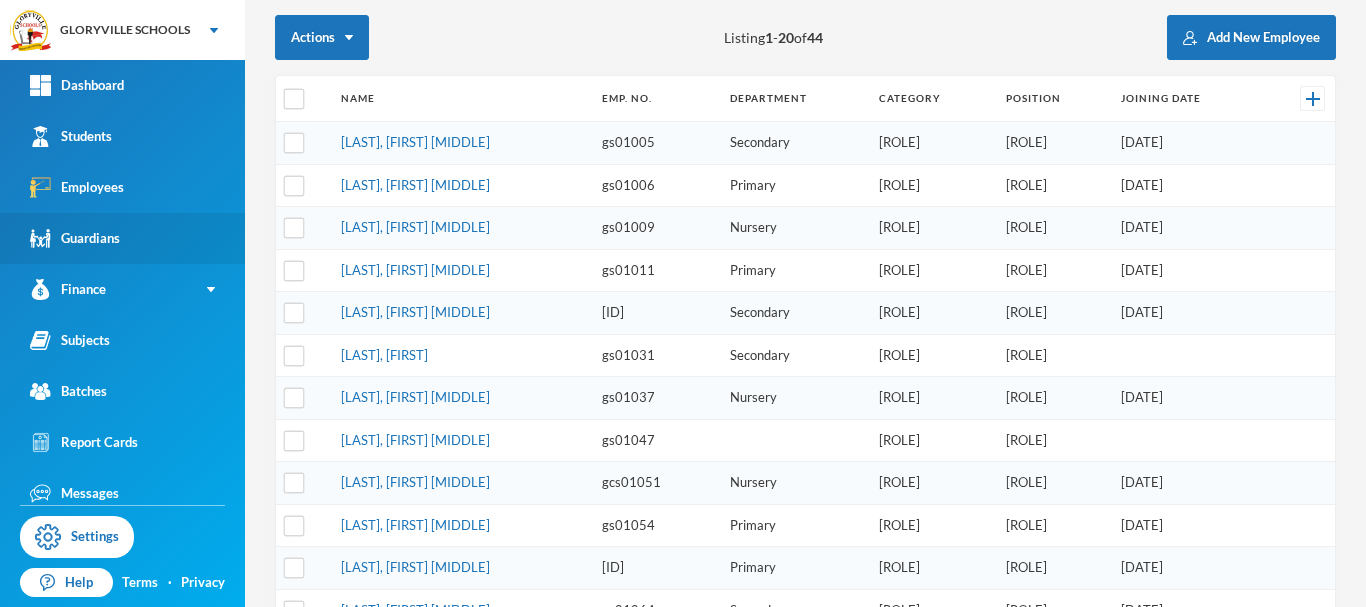click on "Guardians" at bounding box center [122, 238] 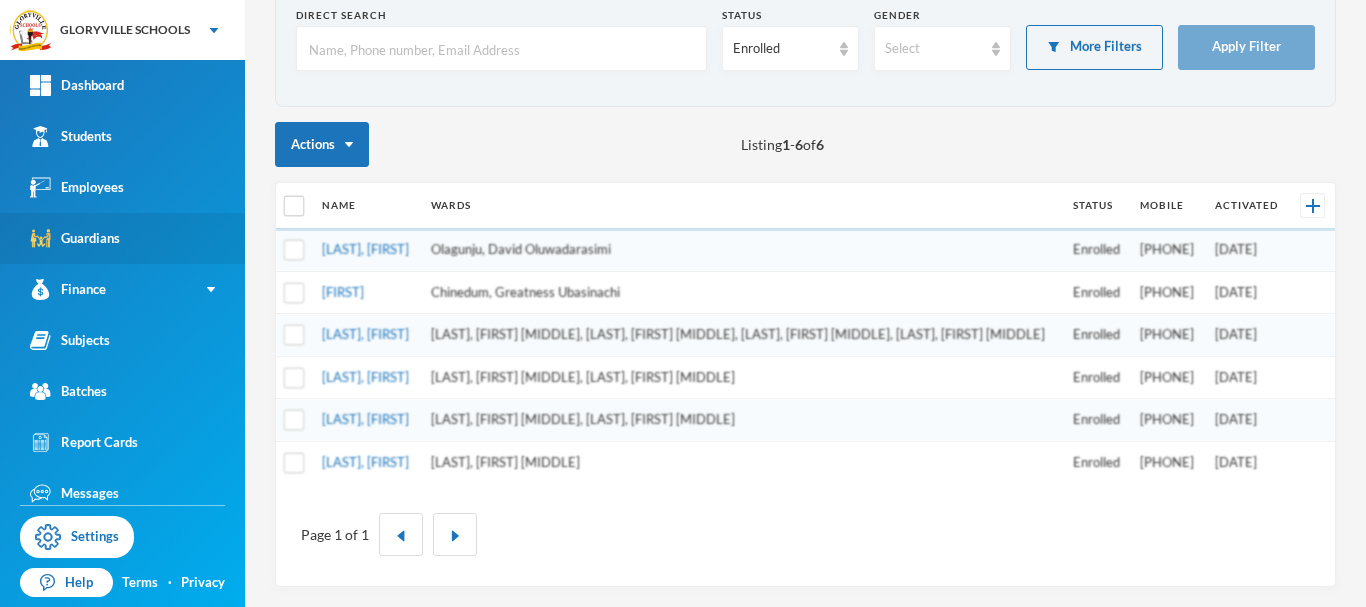 scroll, scrollTop: 178, scrollLeft: 0, axis: vertical 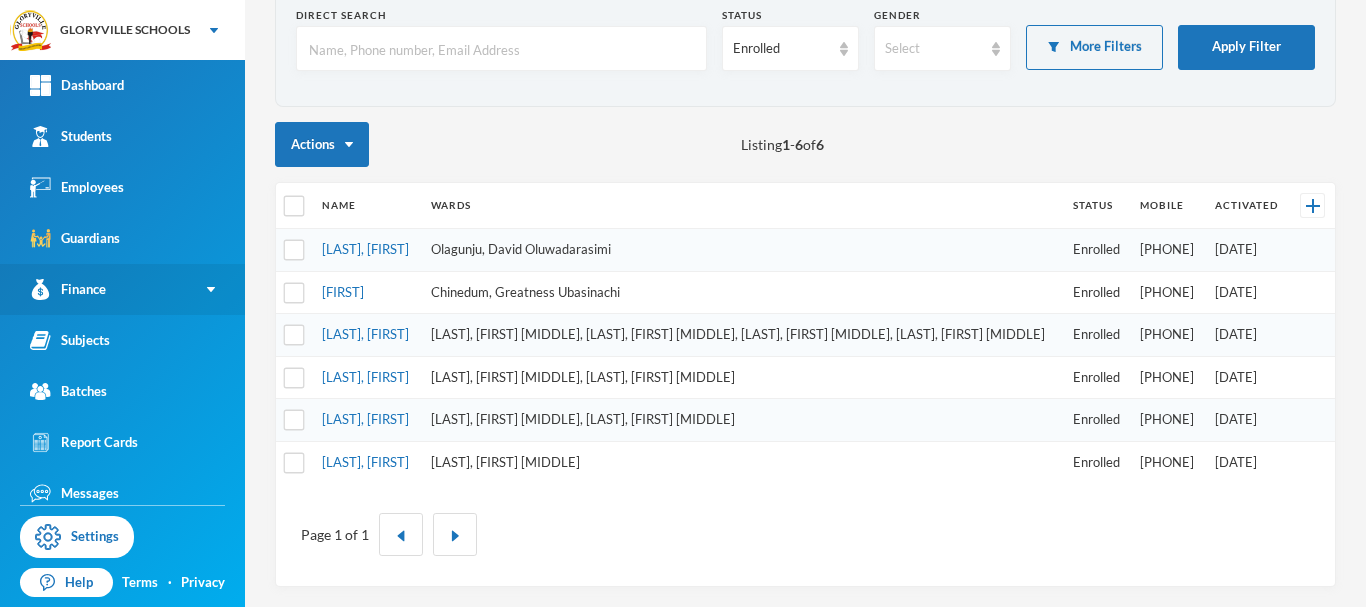 click on "Finance" at bounding box center (122, 289) 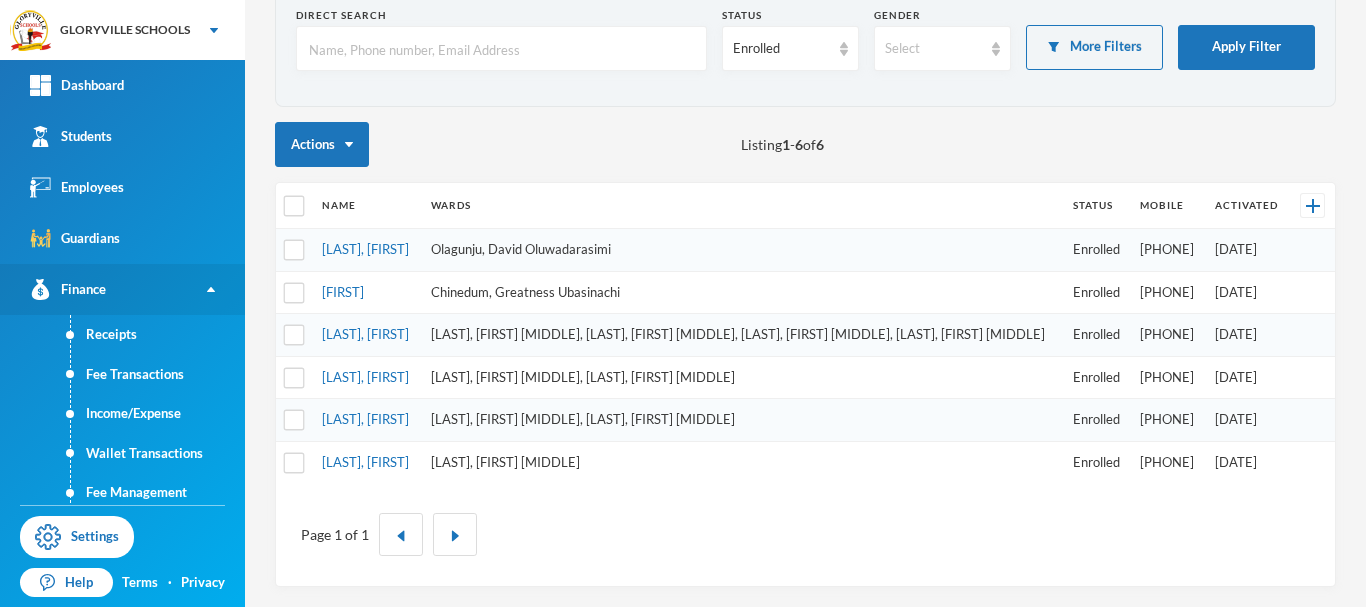 click on "Finance" at bounding box center (122, 289) 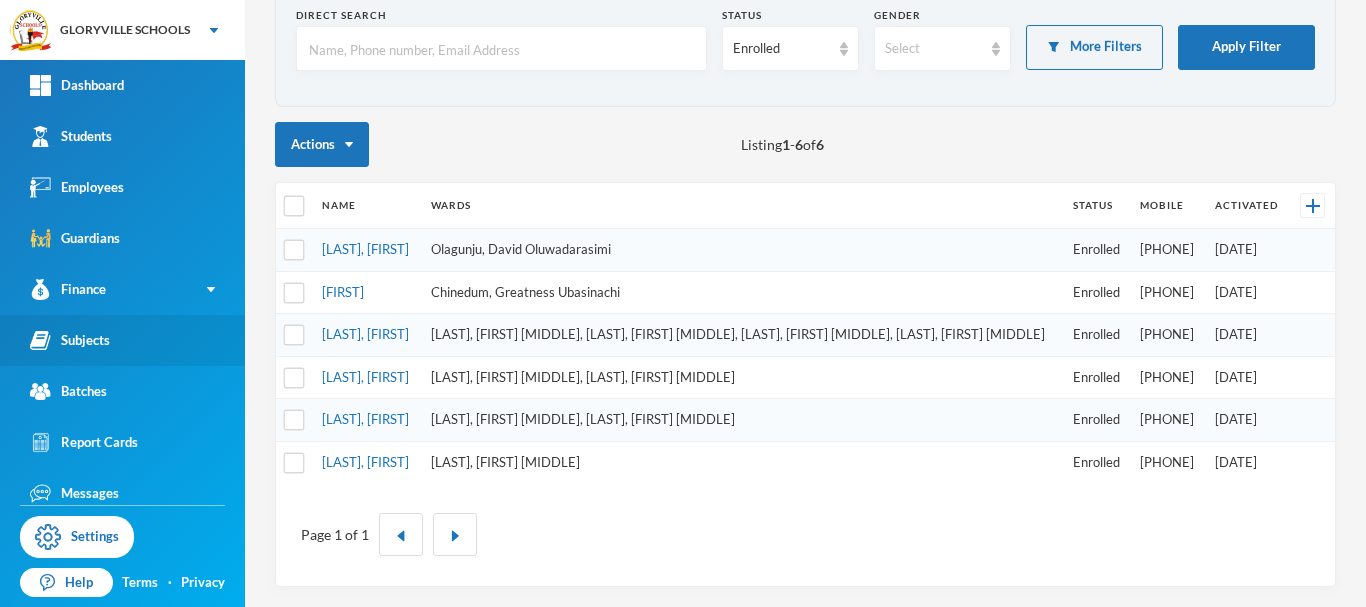 click on "Subjects" at bounding box center [122, 340] 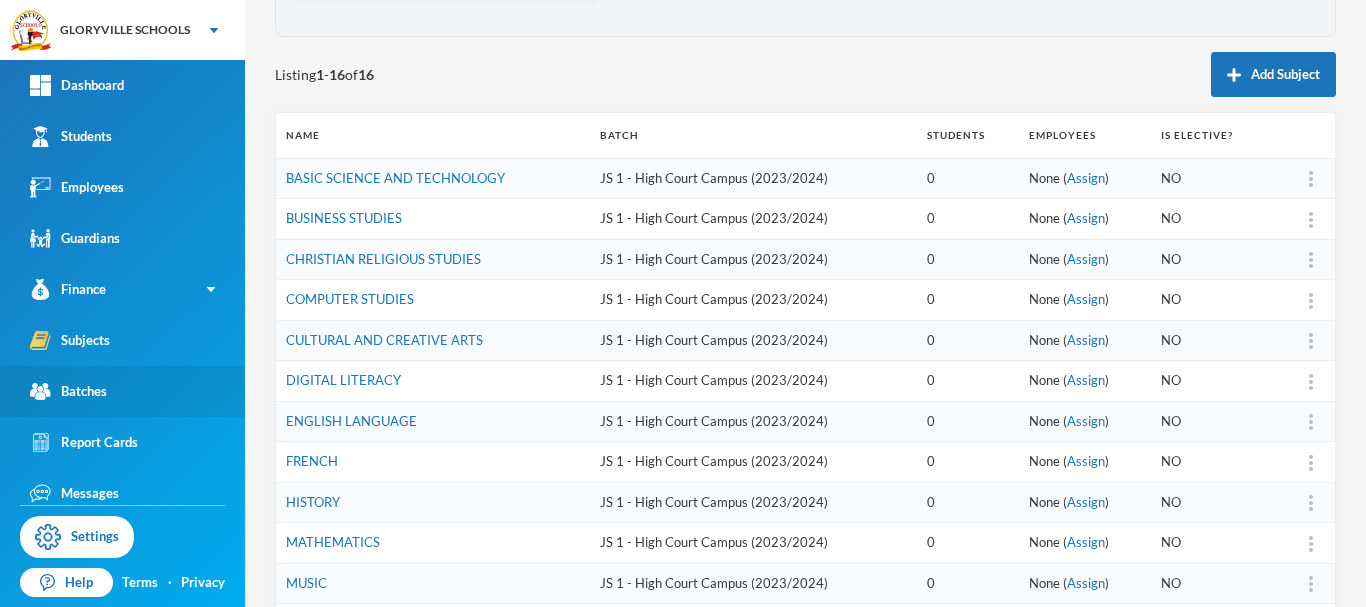 click on "Batches" at bounding box center [122, 391] 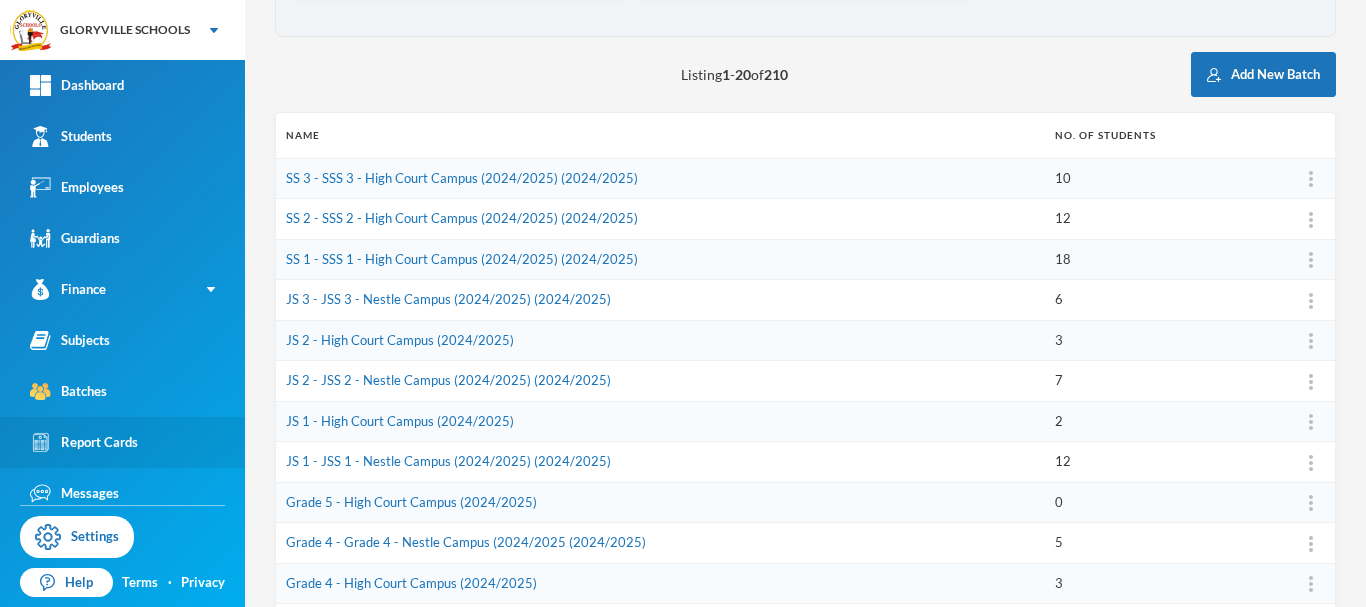 click on "Report Cards" at bounding box center [84, 442] 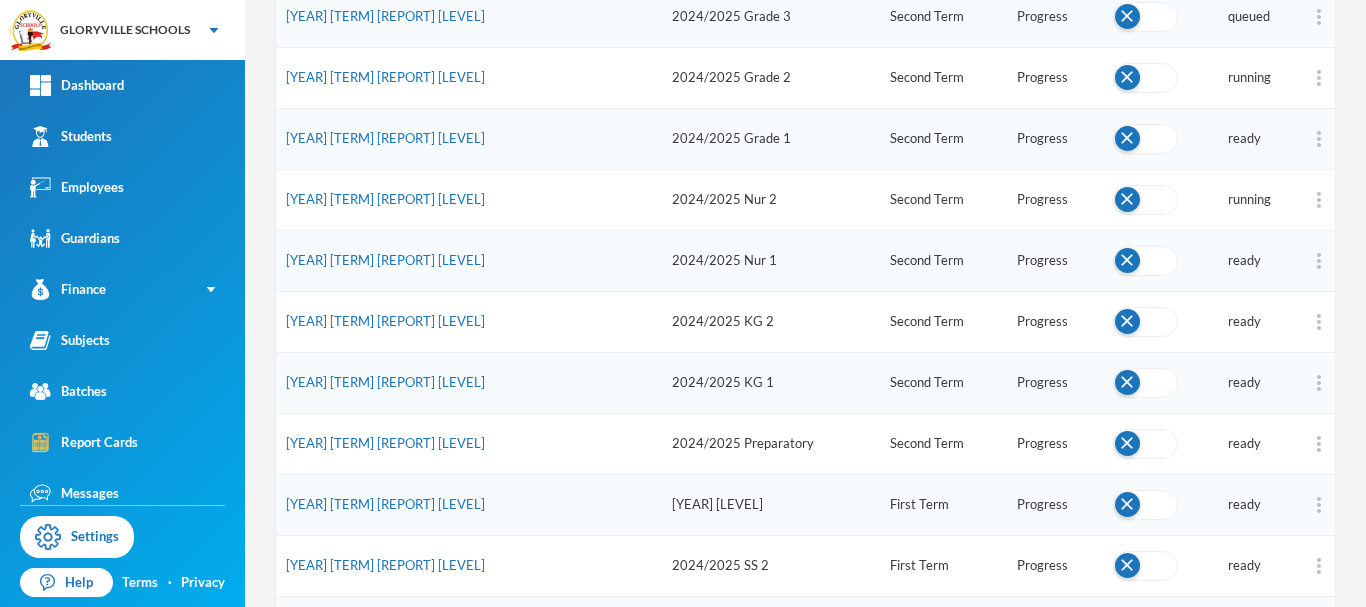 scroll, scrollTop: 731, scrollLeft: 0, axis: vertical 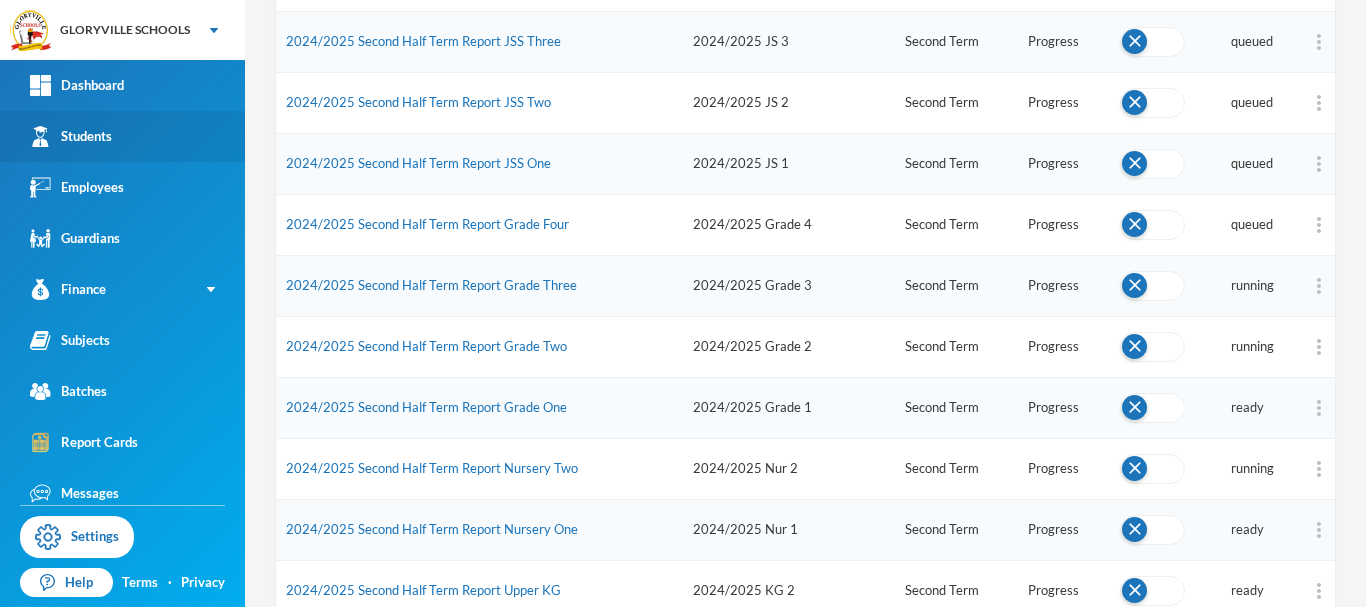 click on "Students" at bounding box center (71, 136) 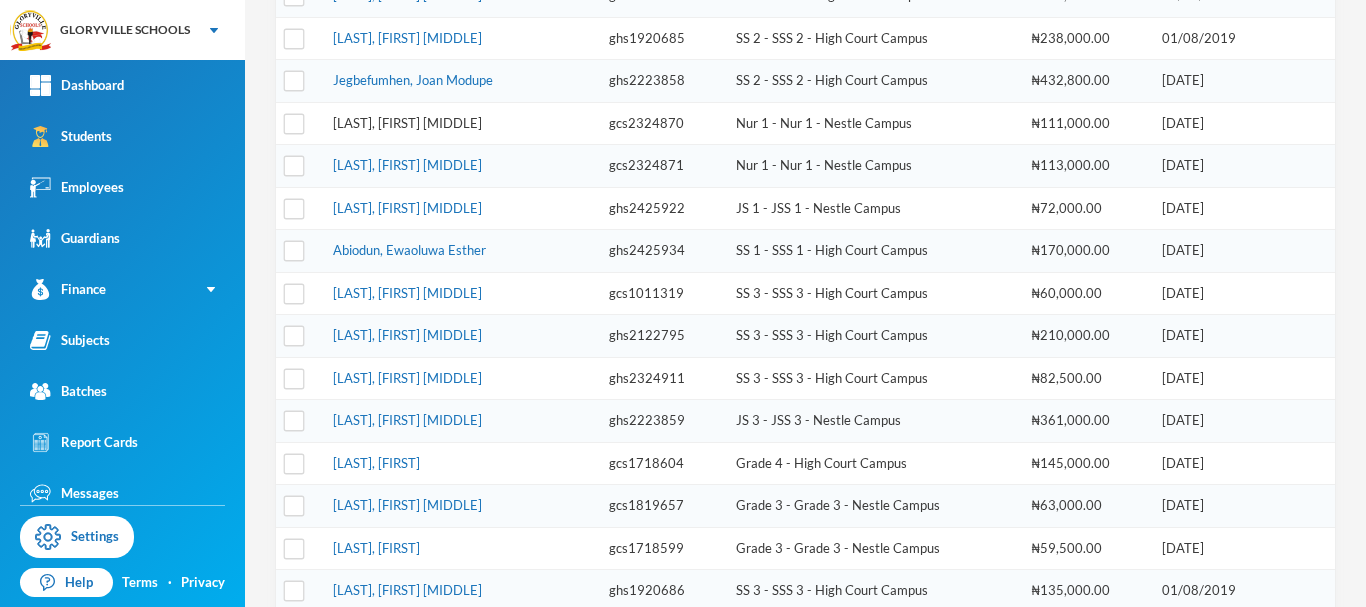 click on "[LAST], [FIRST] [MIDDLE]" at bounding box center [407, 123] 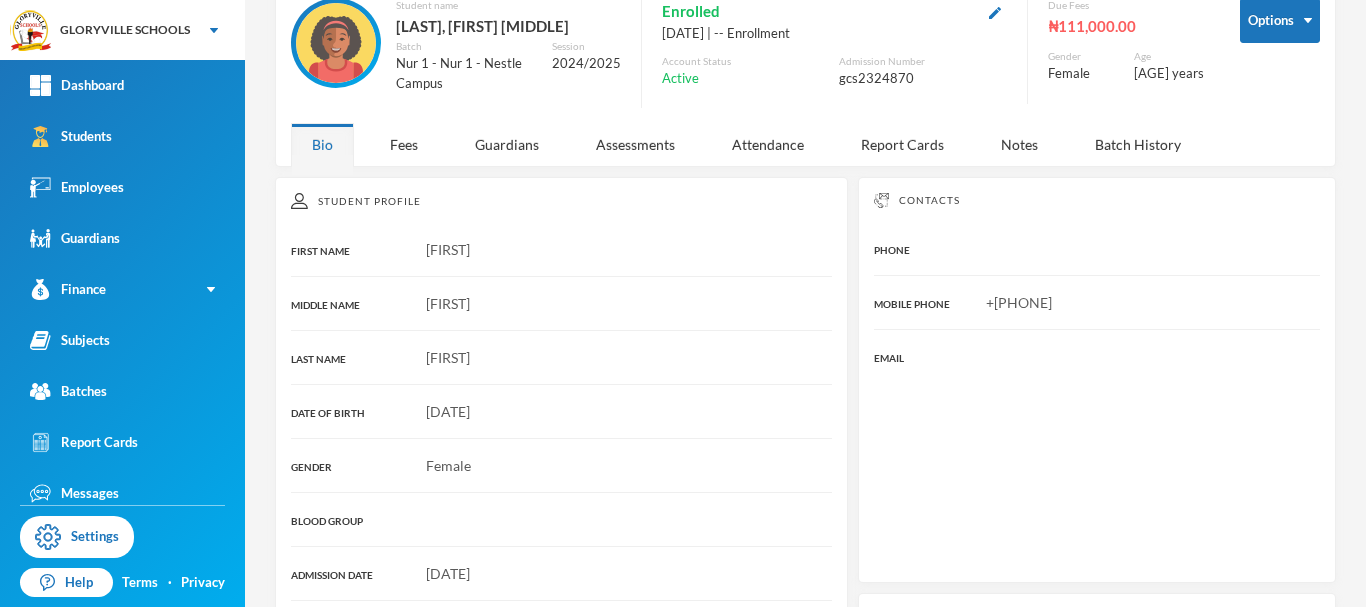 scroll, scrollTop: 395, scrollLeft: 0, axis: vertical 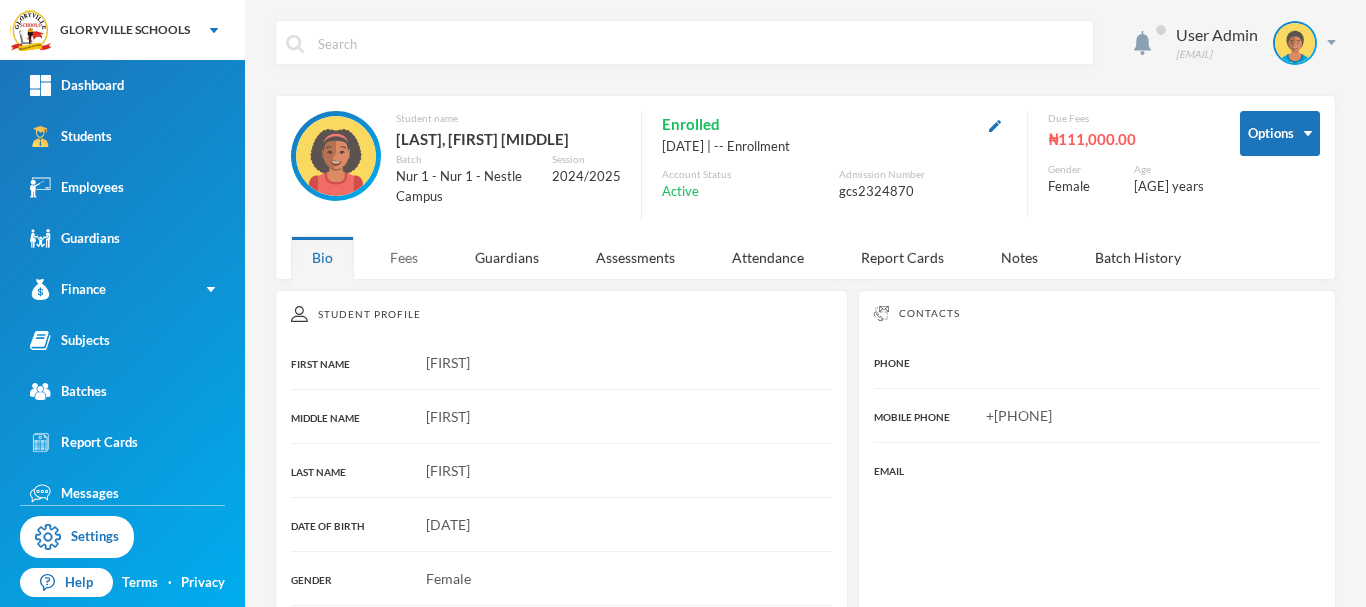 click on "Fees" at bounding box center [404, 257] 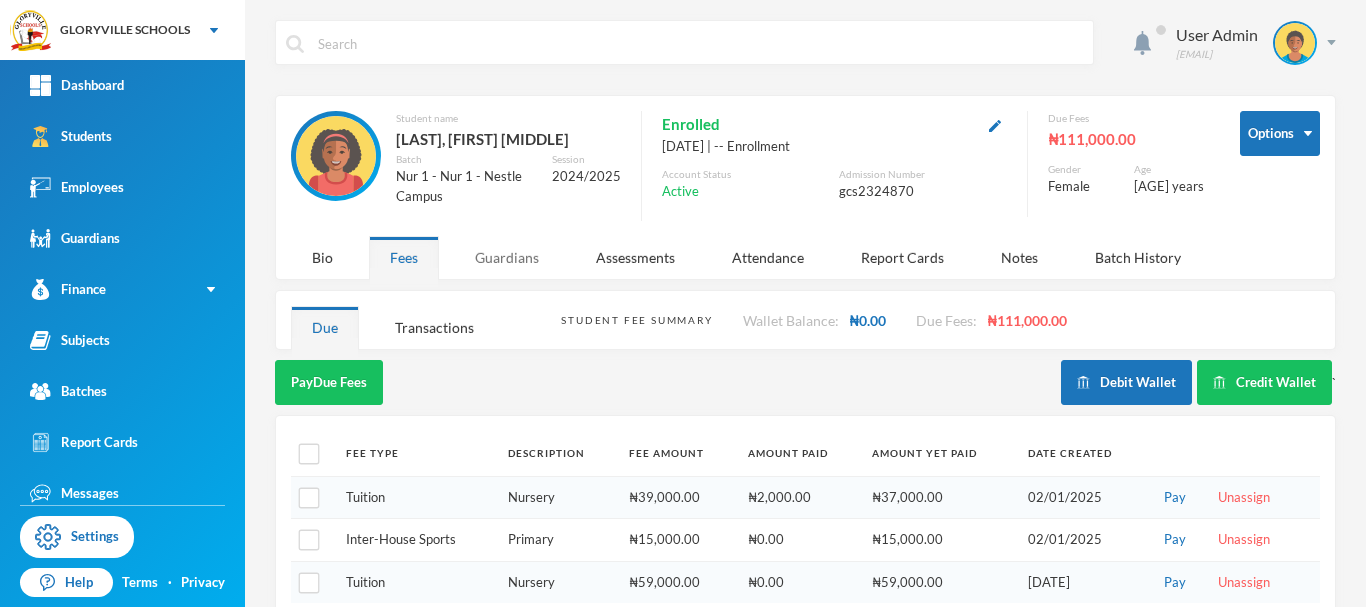click on "Guardians" at bounding box center (507, 257) 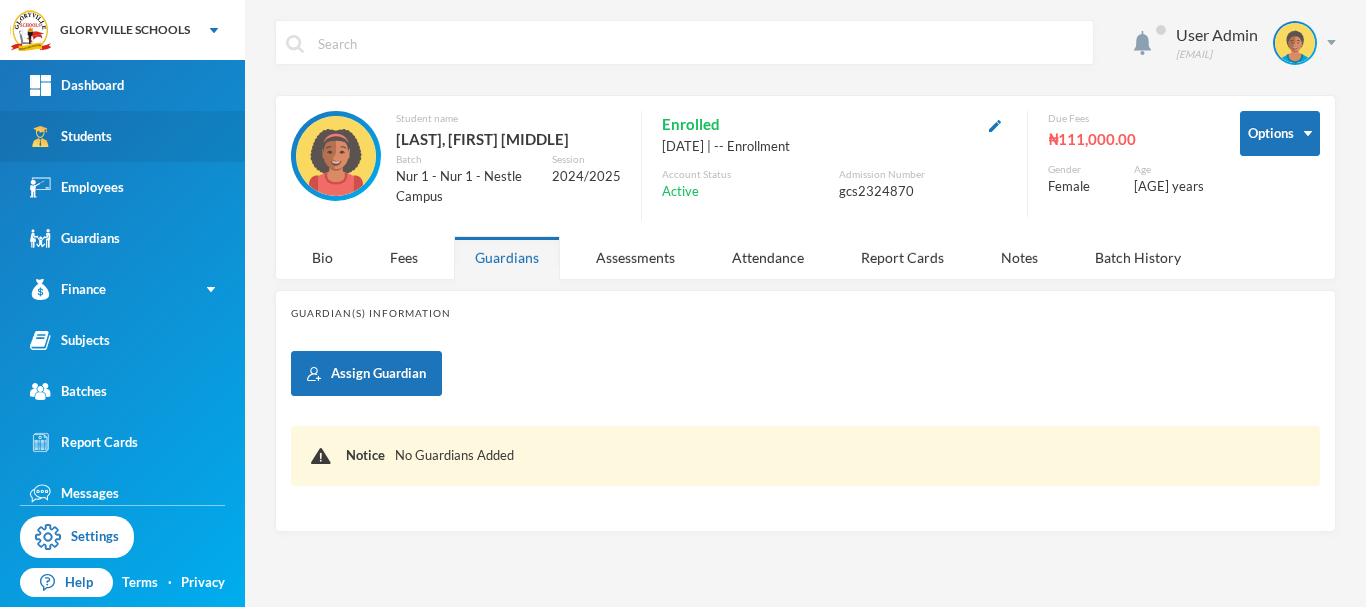 click on "Students" at bounding box center (122, 136) 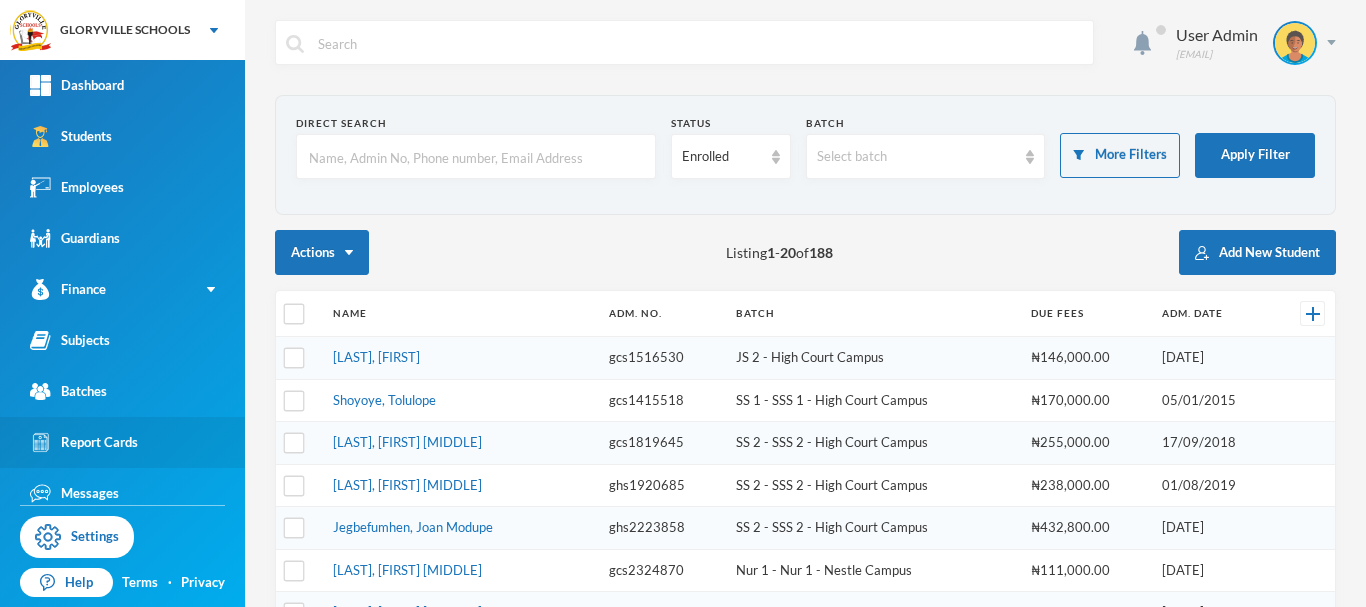 click on "Report Cards" at bounding box center (84, 442) 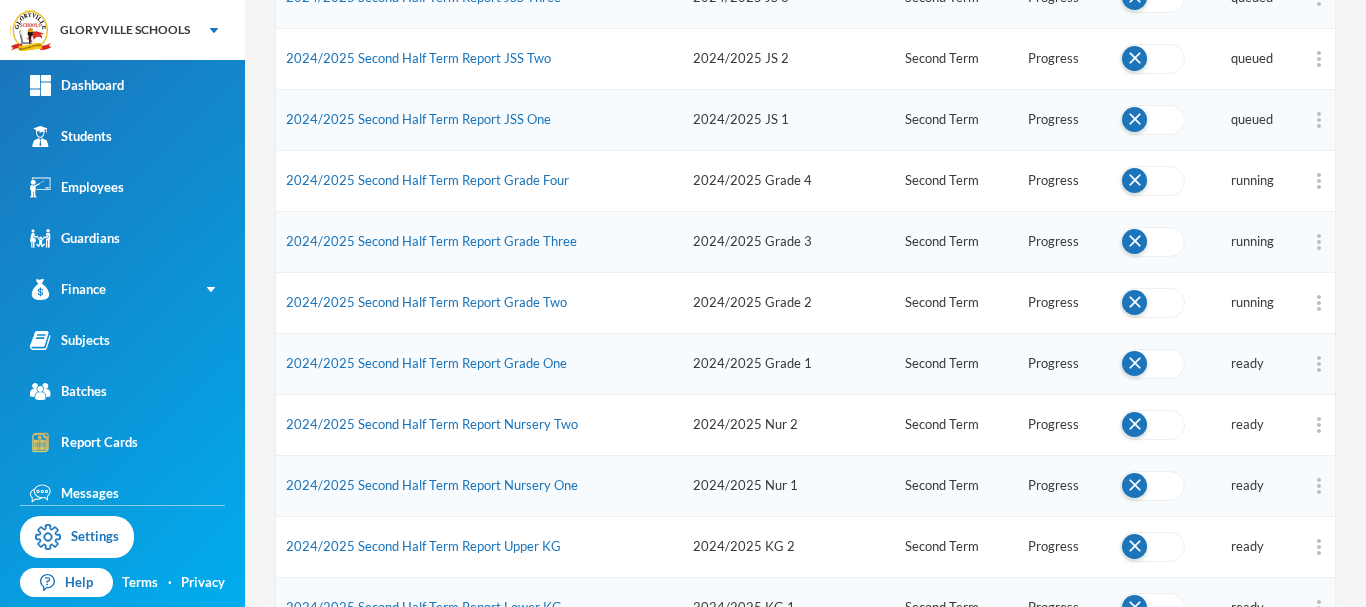 scroll, scrollTop: 494, scrollLeft: 0, axis: vertical 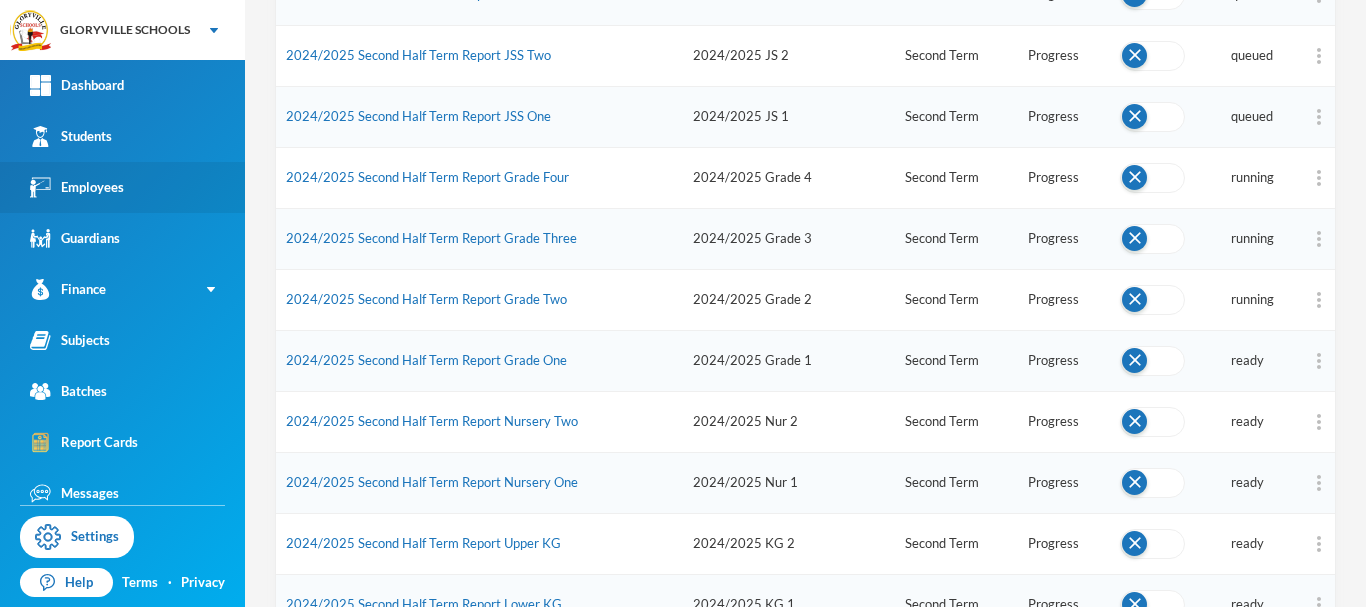 click on "Employees" at bounding box center (122, 187) 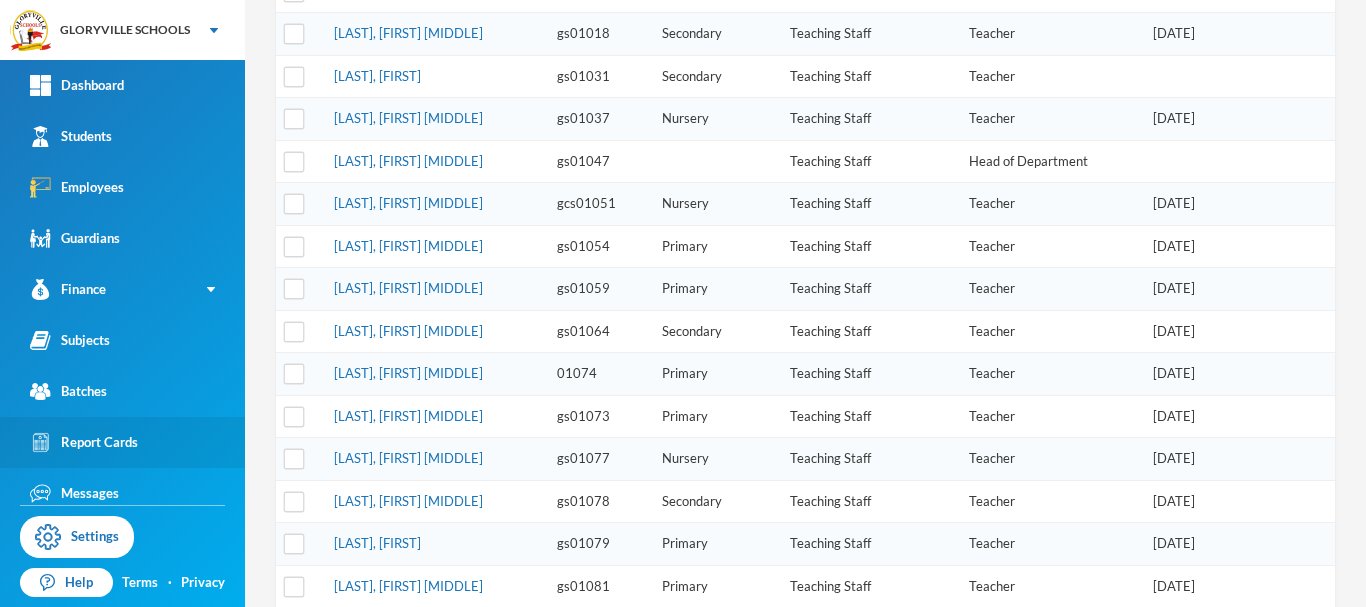 click on "Report Cards" at bounding box center [122, 442] 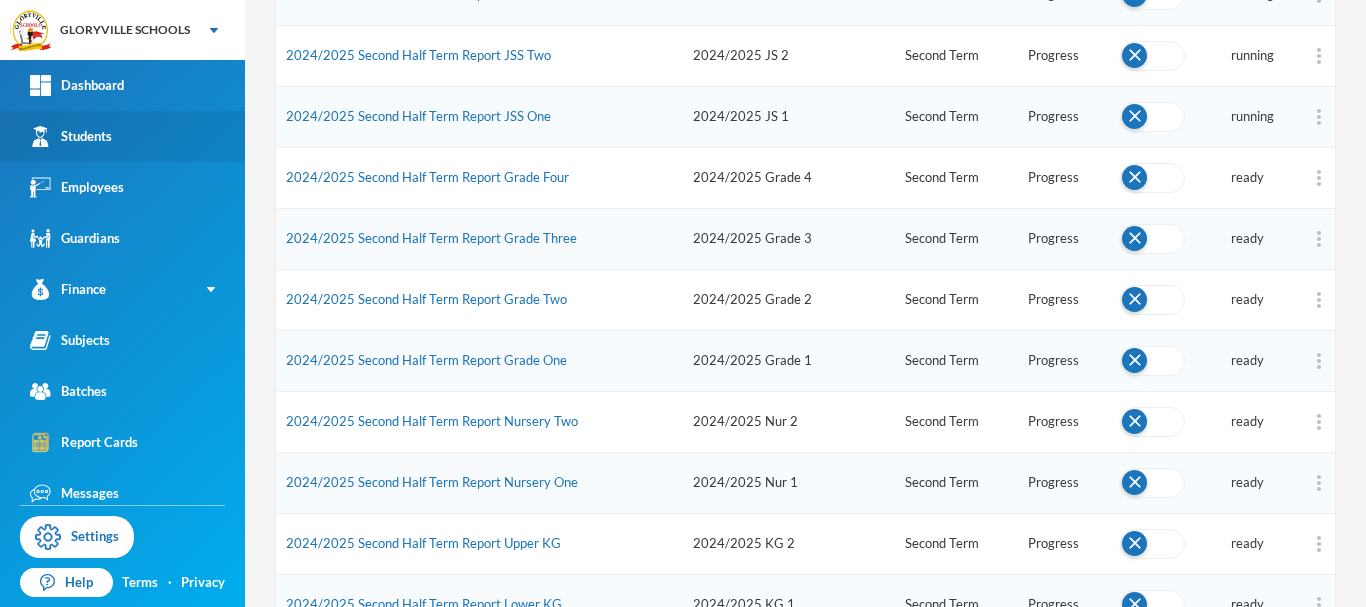 click on "Students" at bounding box center (71, 136) 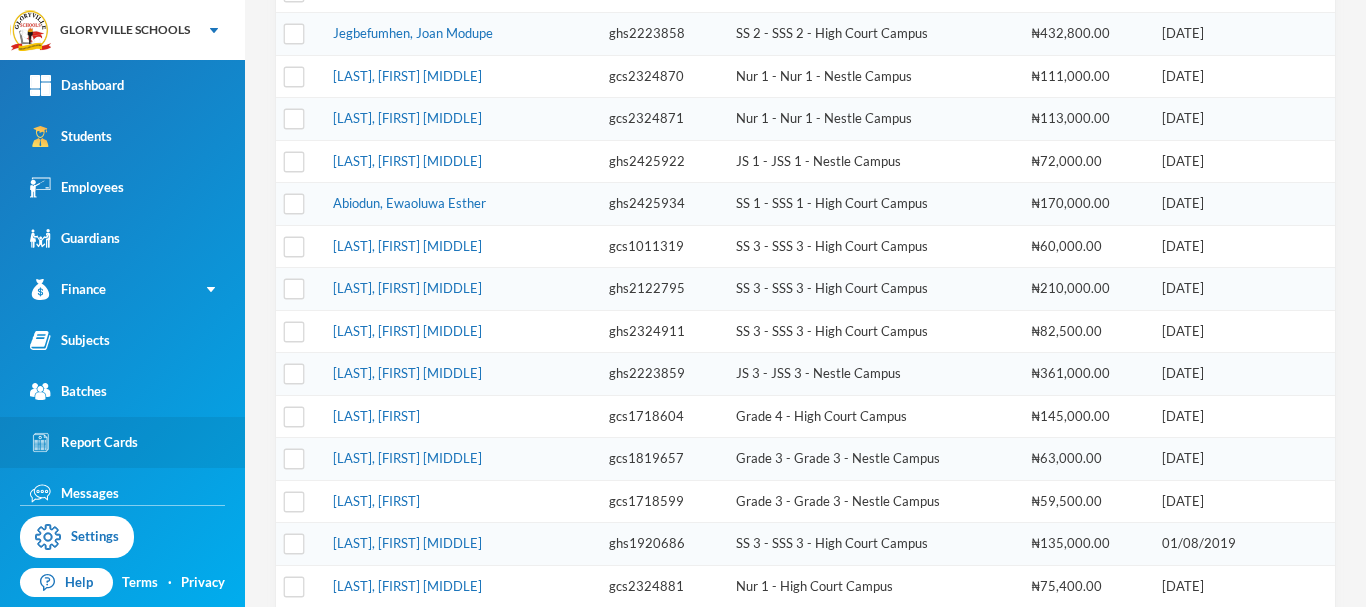 click on "Report Cards" at bounding box center (122, 442) 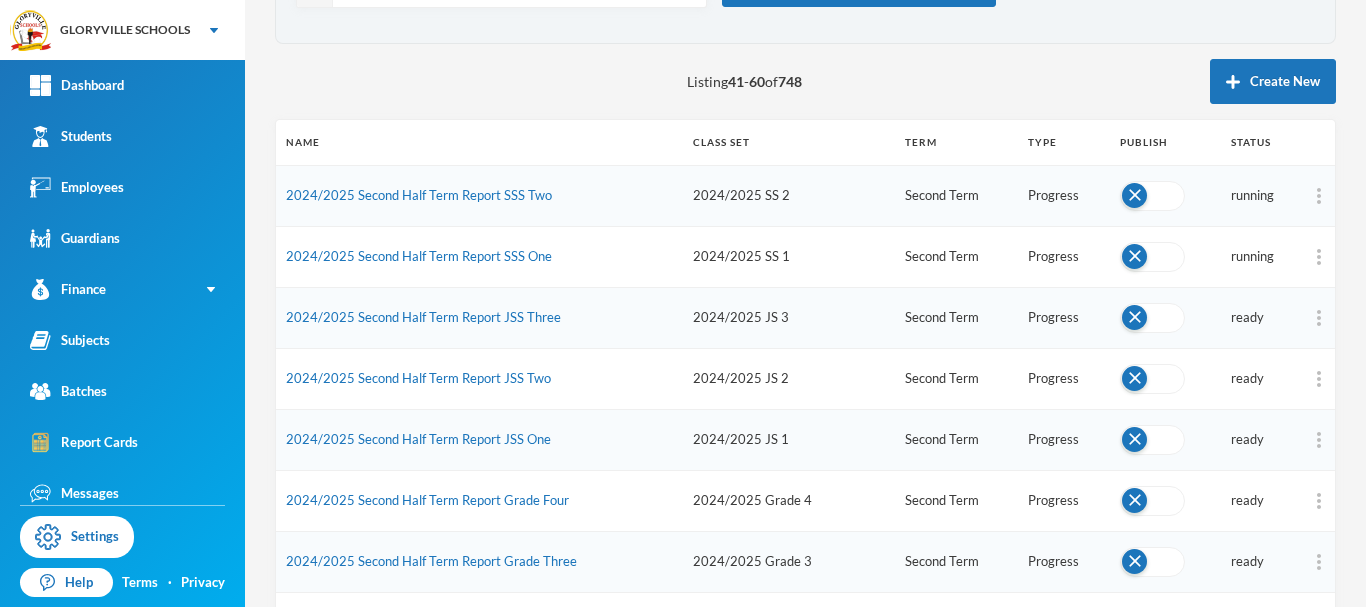 scroll, scrollTop: 135, scrollLeft: 0, axis: vertical 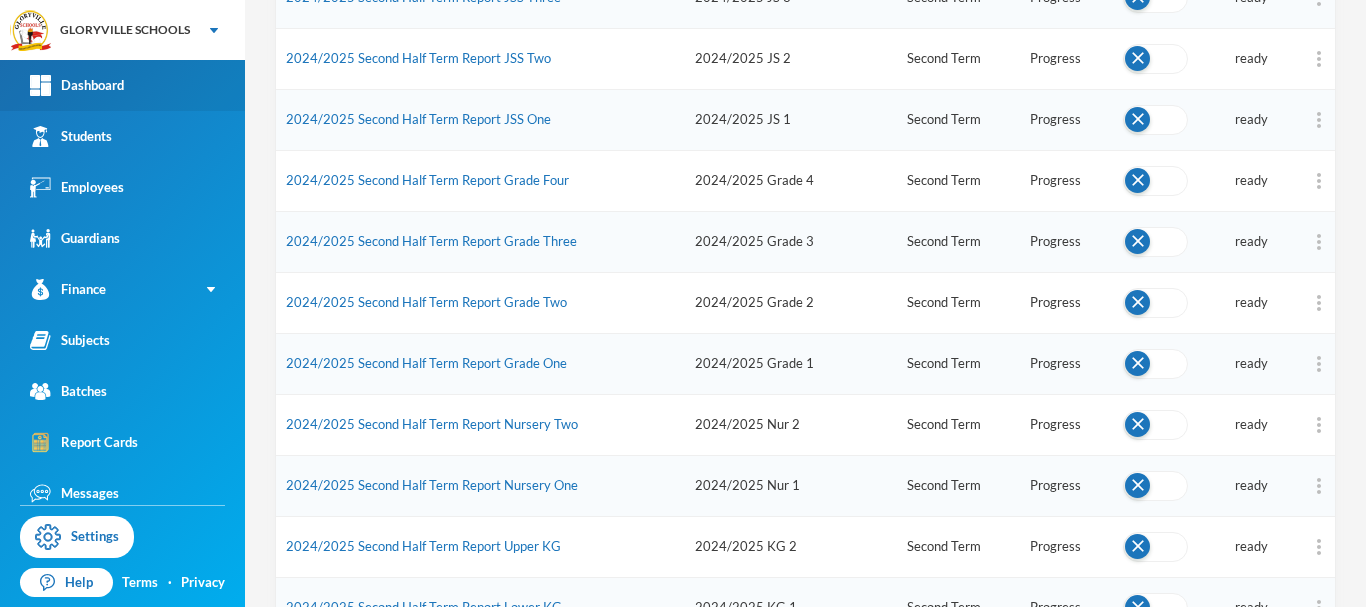 click on "Dashboard" at bounding box center [122, 85] 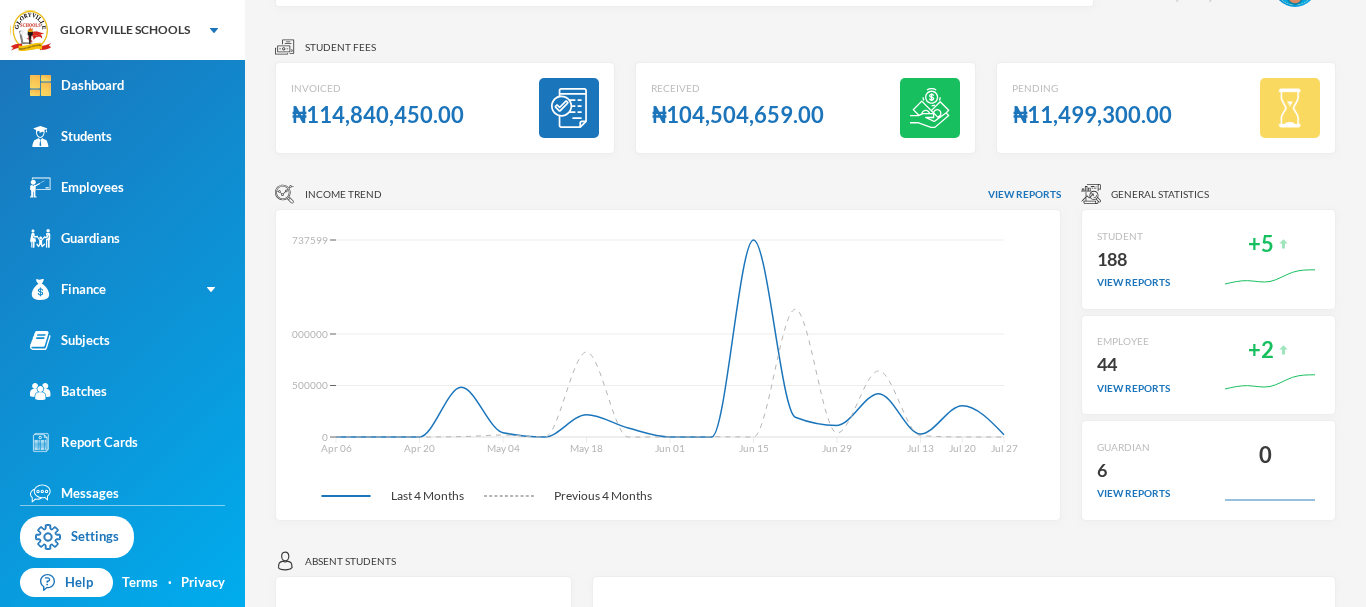 scroll, scrollTop: 0, scrollLeft: 0, axis: both 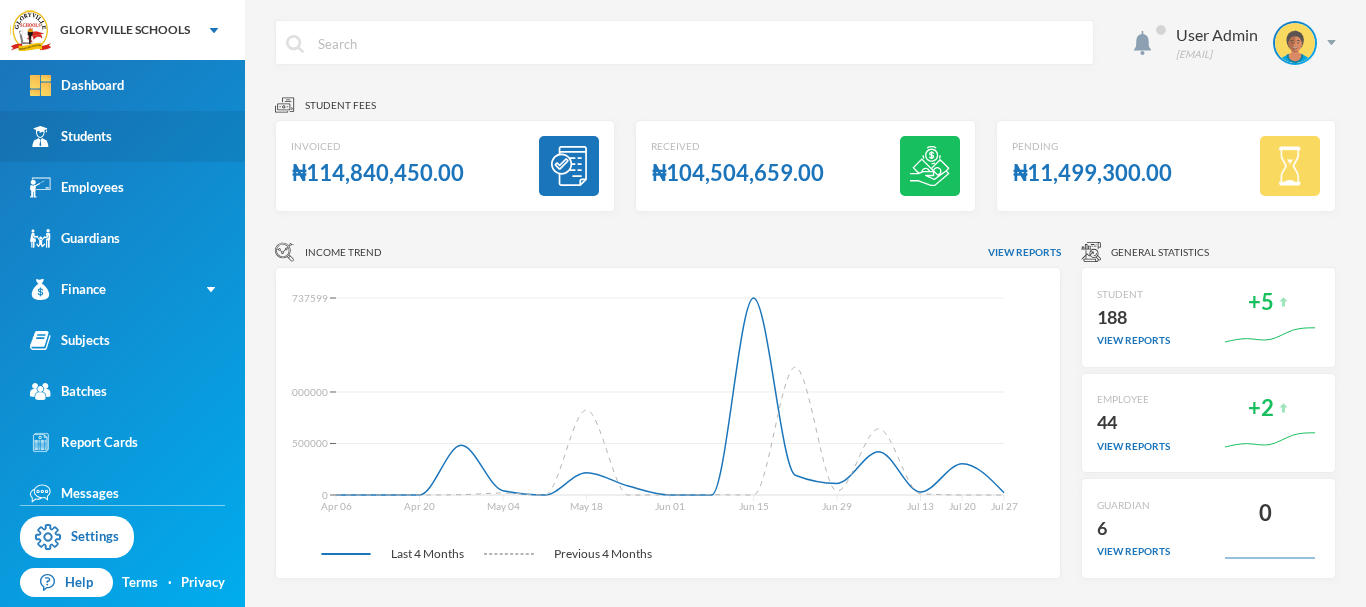 click on "Students" at bounding box center (122, 136) 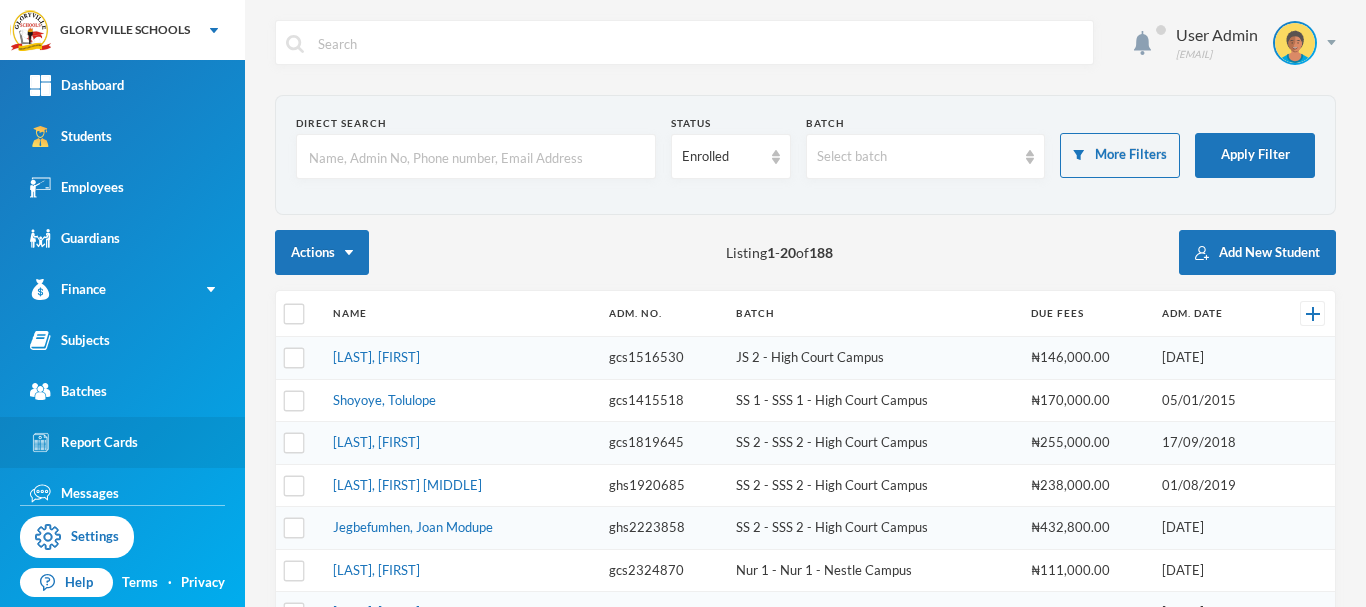 click on "Report Cards" at bounding box center (122, 442) 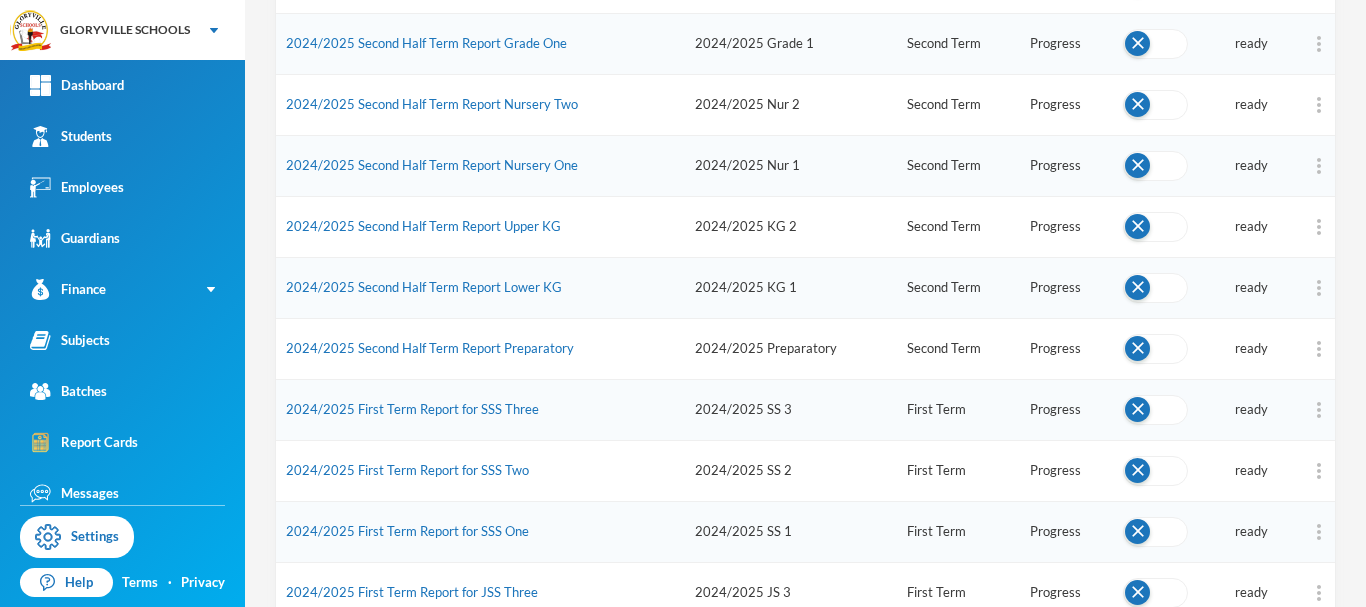 scroll, scrollTop: 1014, scrollLeft: 0, axis: vertical 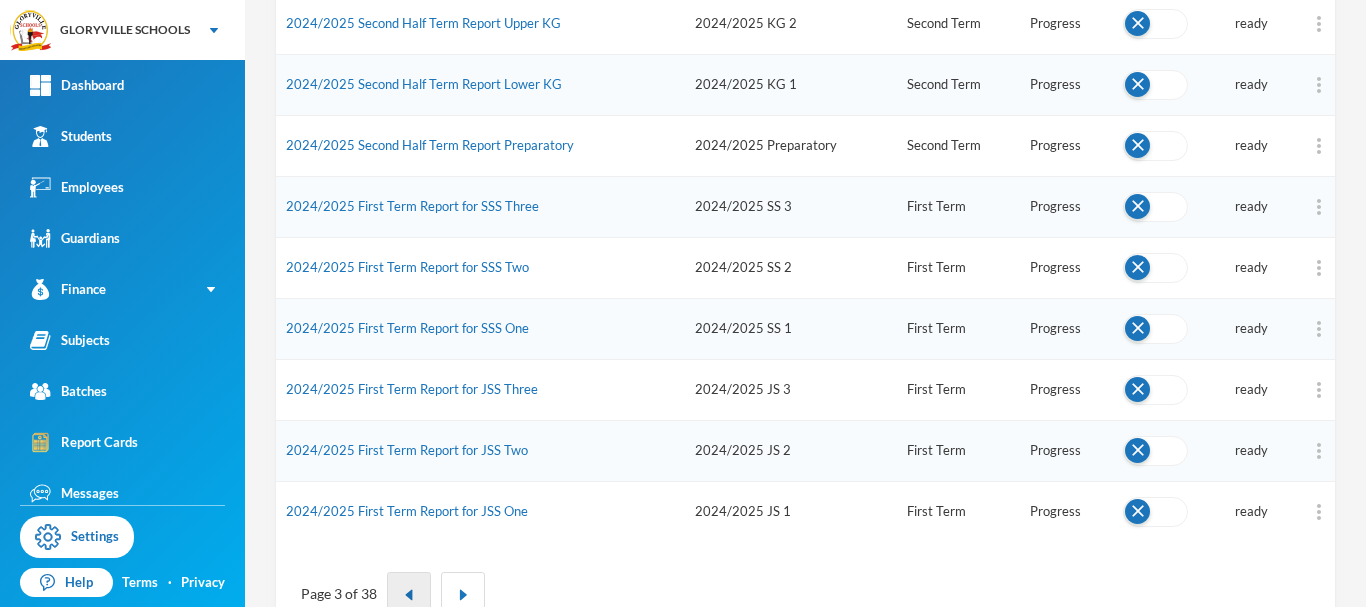 click at bounding box center (409, 595) 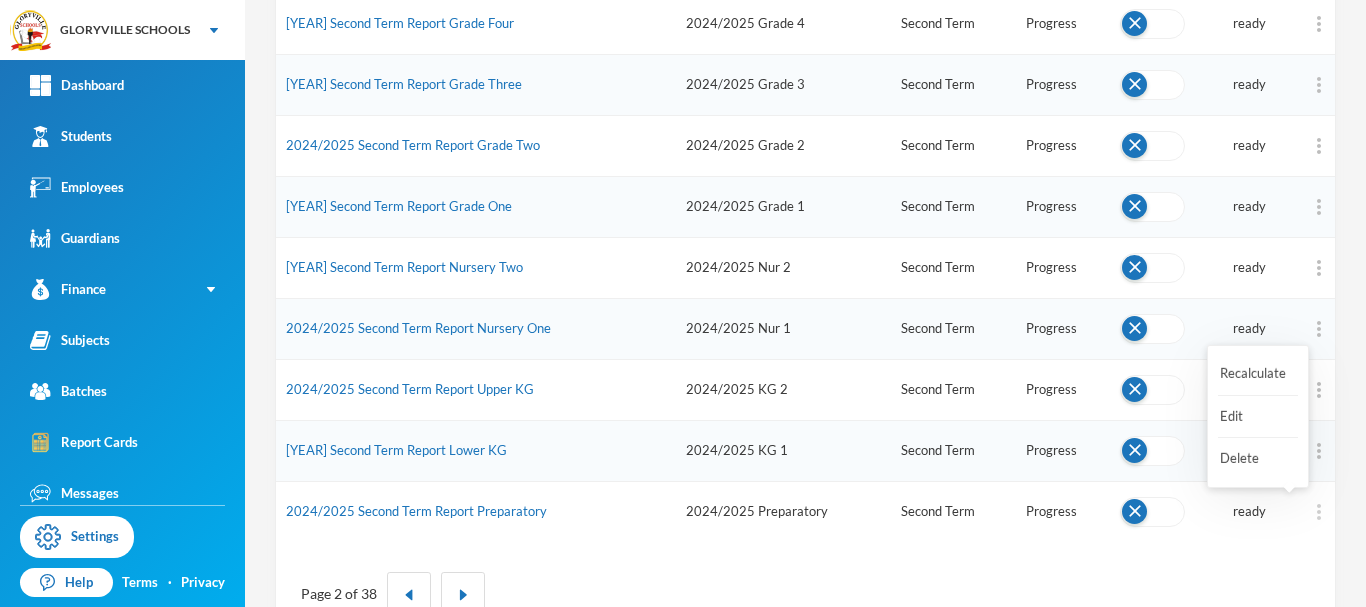 click at bounding box center [1319, 512] 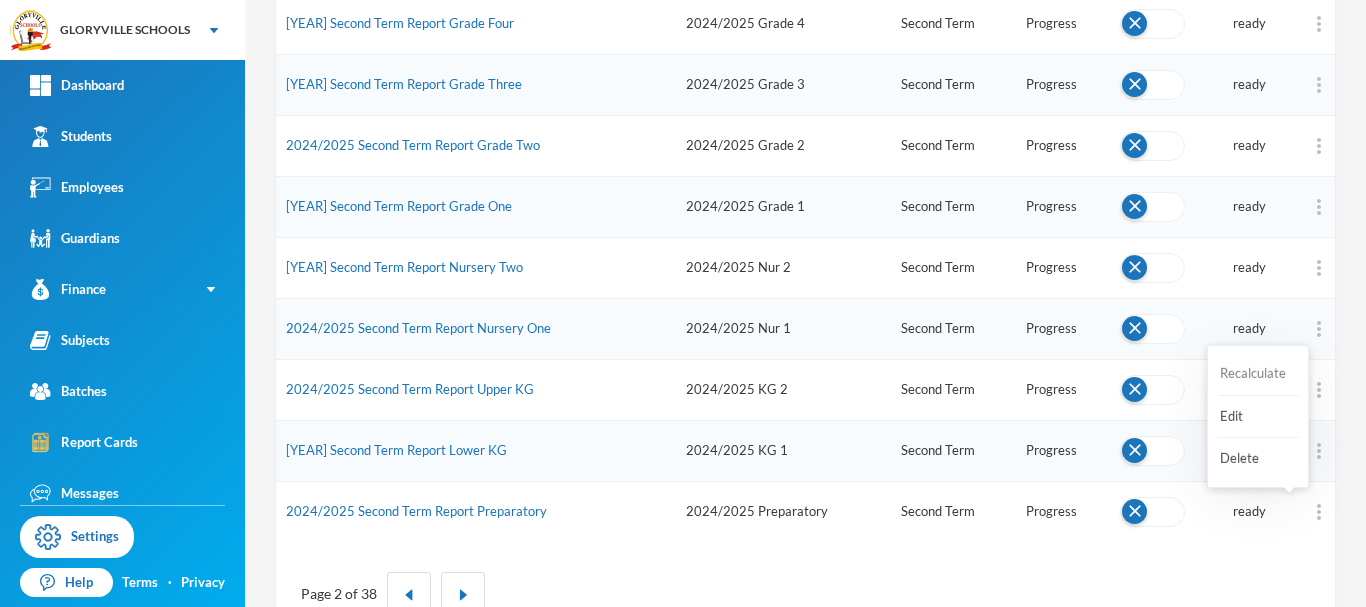 click on "Recalculate" at bounding box center (1258, 374) 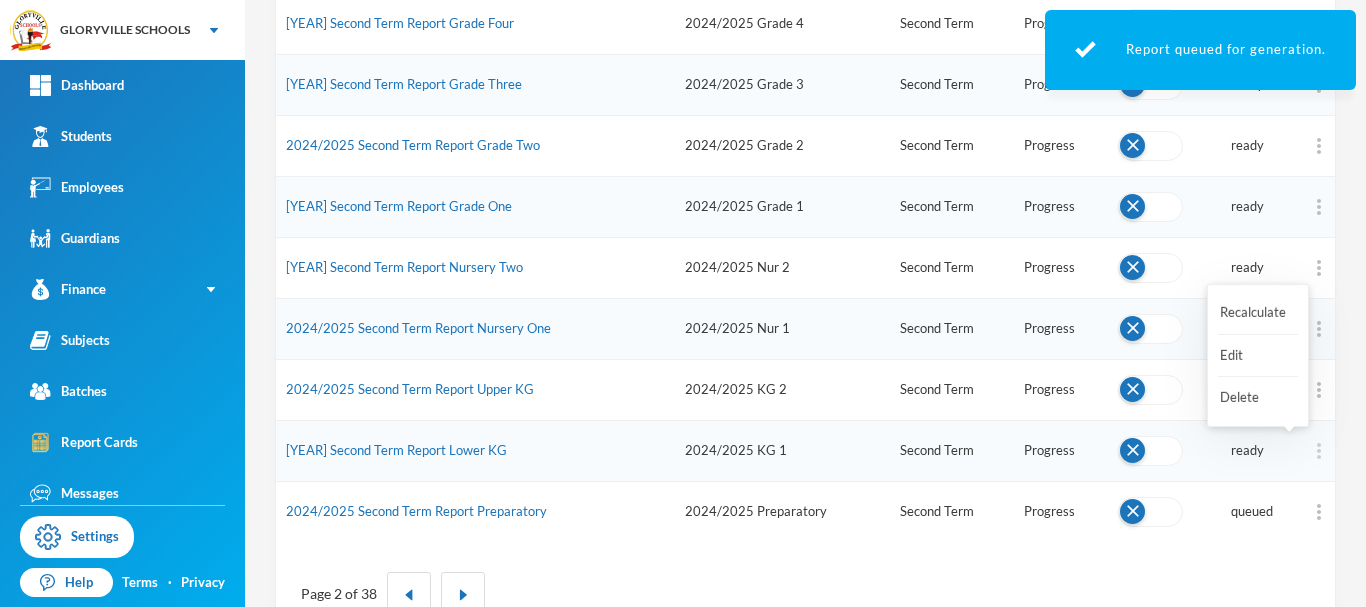 click at bounding box center [1319, 451] 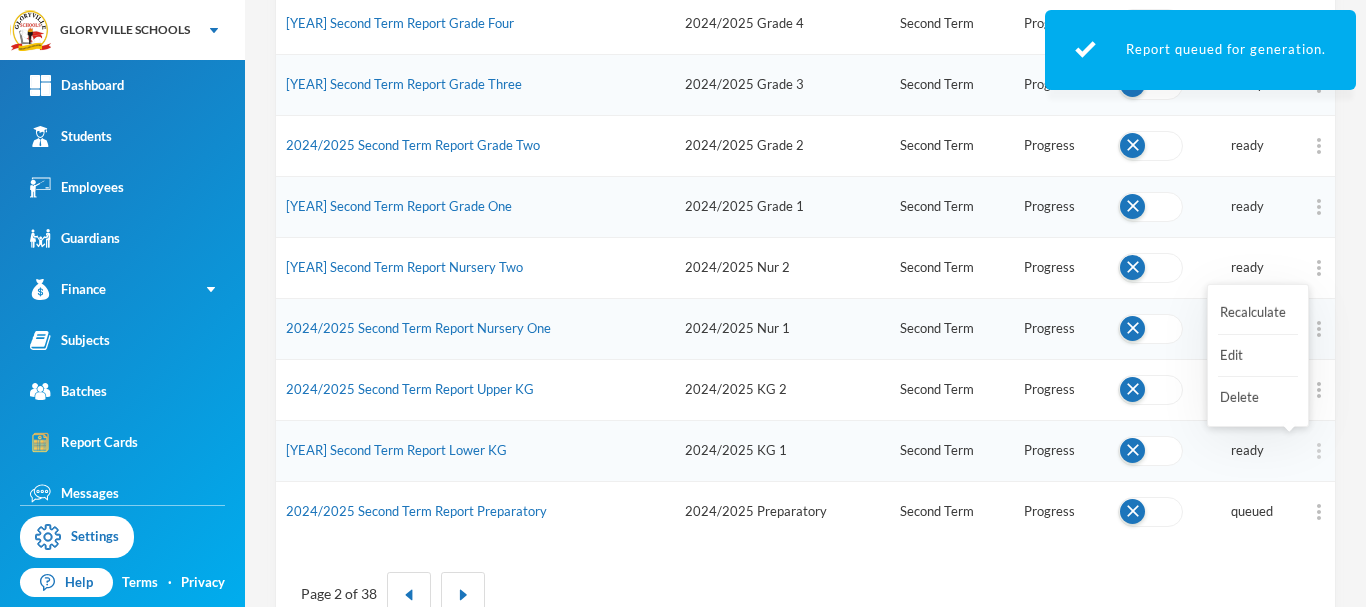 click at bounding box center (1319, 451) 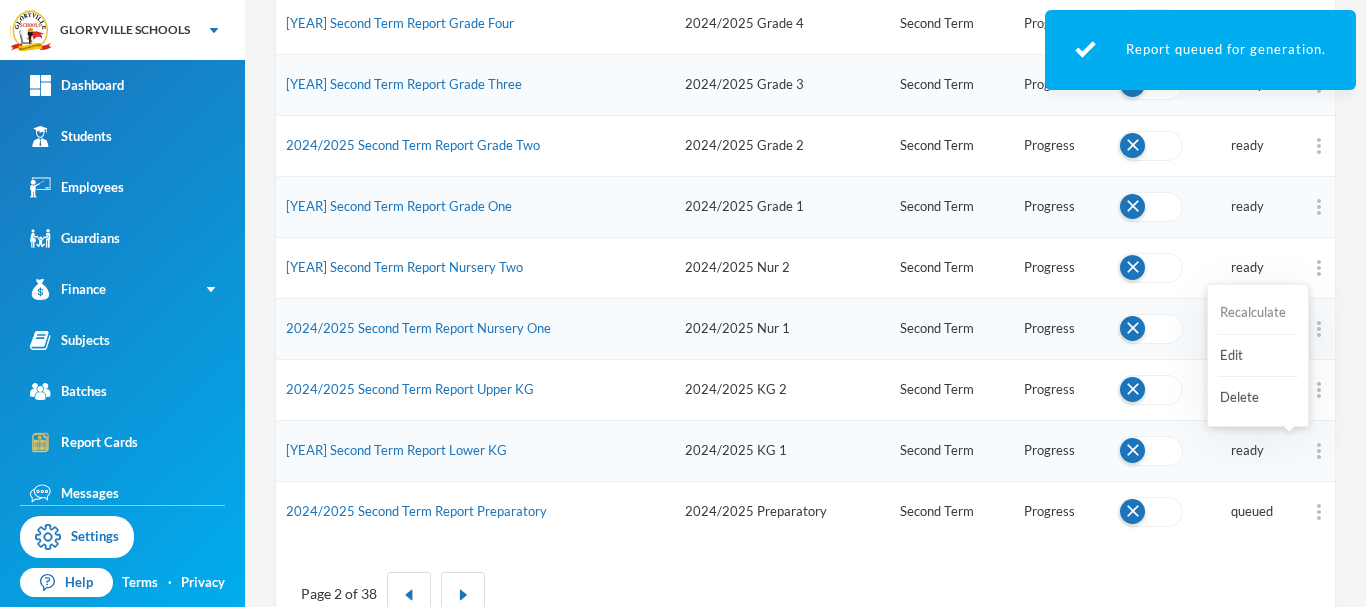 click on "Recalculate" at bounding box center (1258, 313) 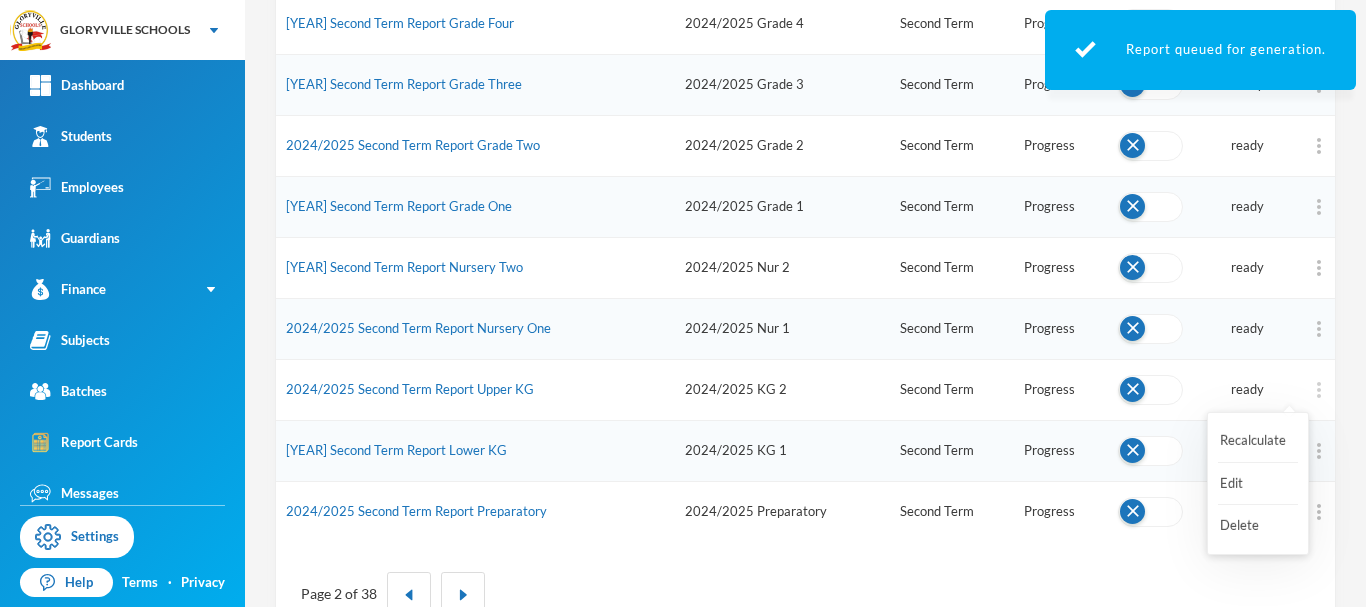 click at bounding box center [1319, 390] 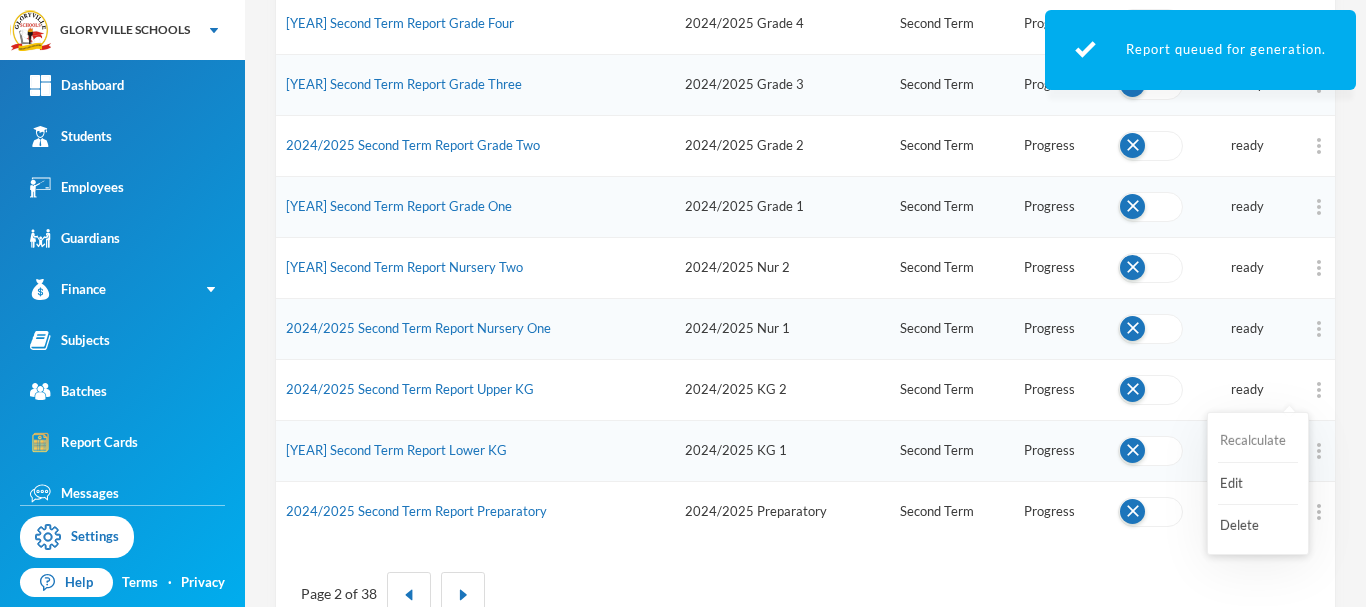 click on "Recalculate" at bounding box center [1258, 441] 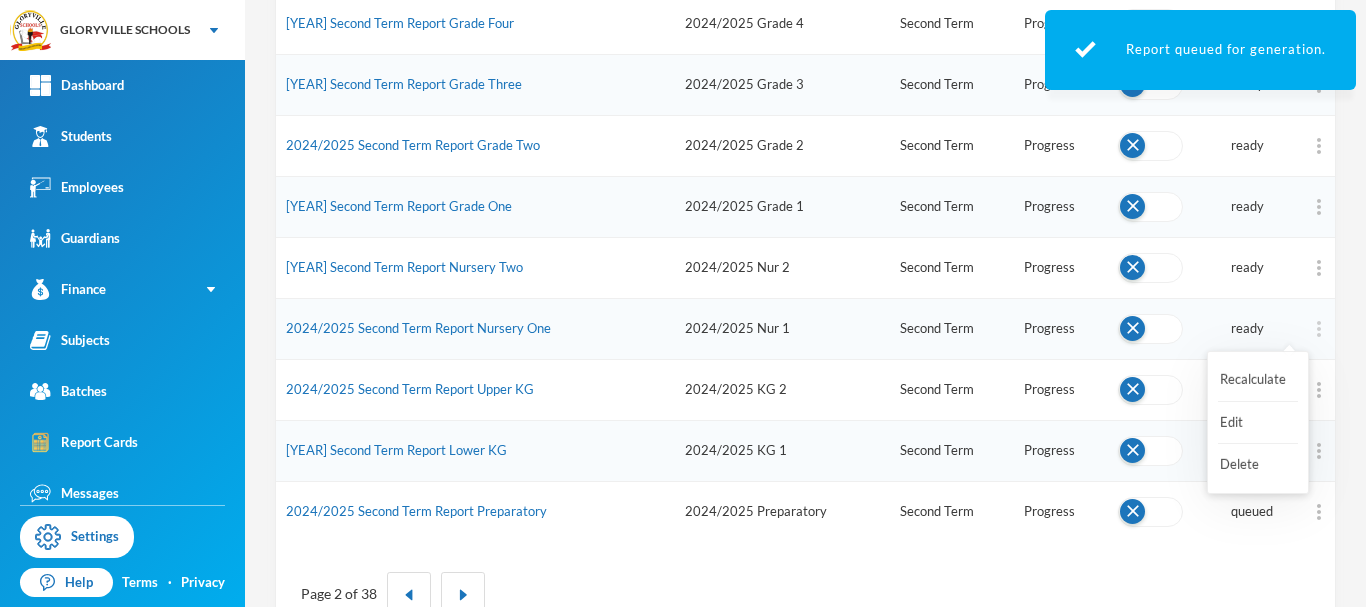 click at bounding box center (1319, 329) 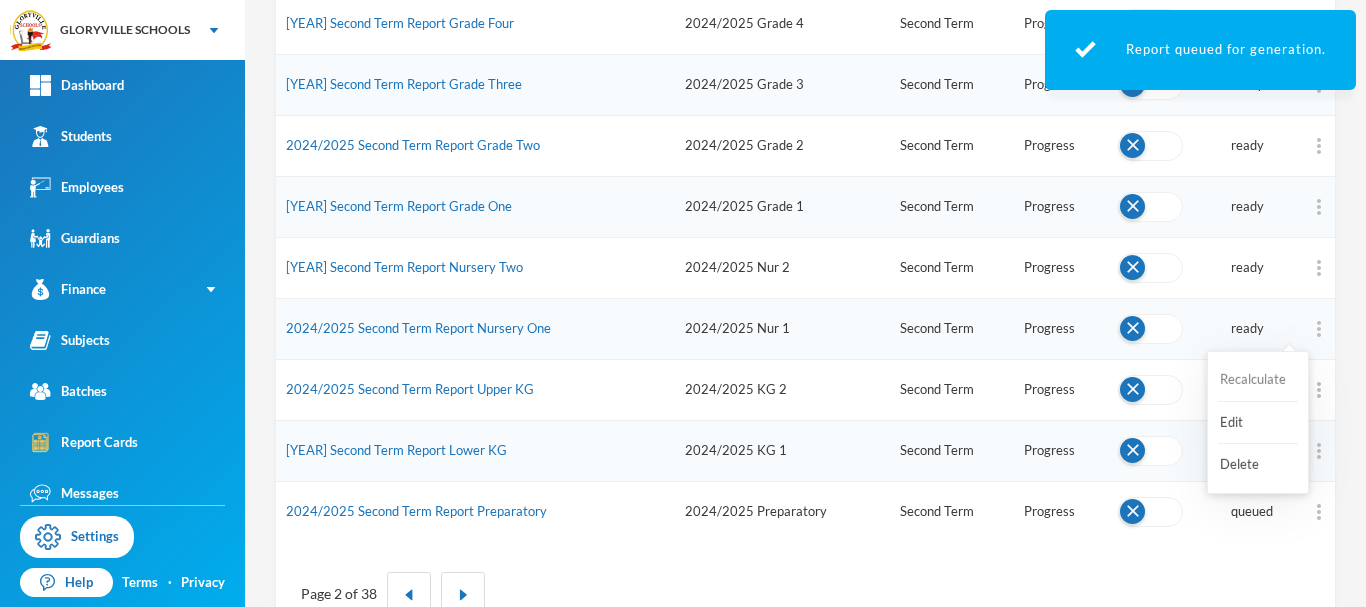 click on "Recalculate" at bounding box center (1258, 380) 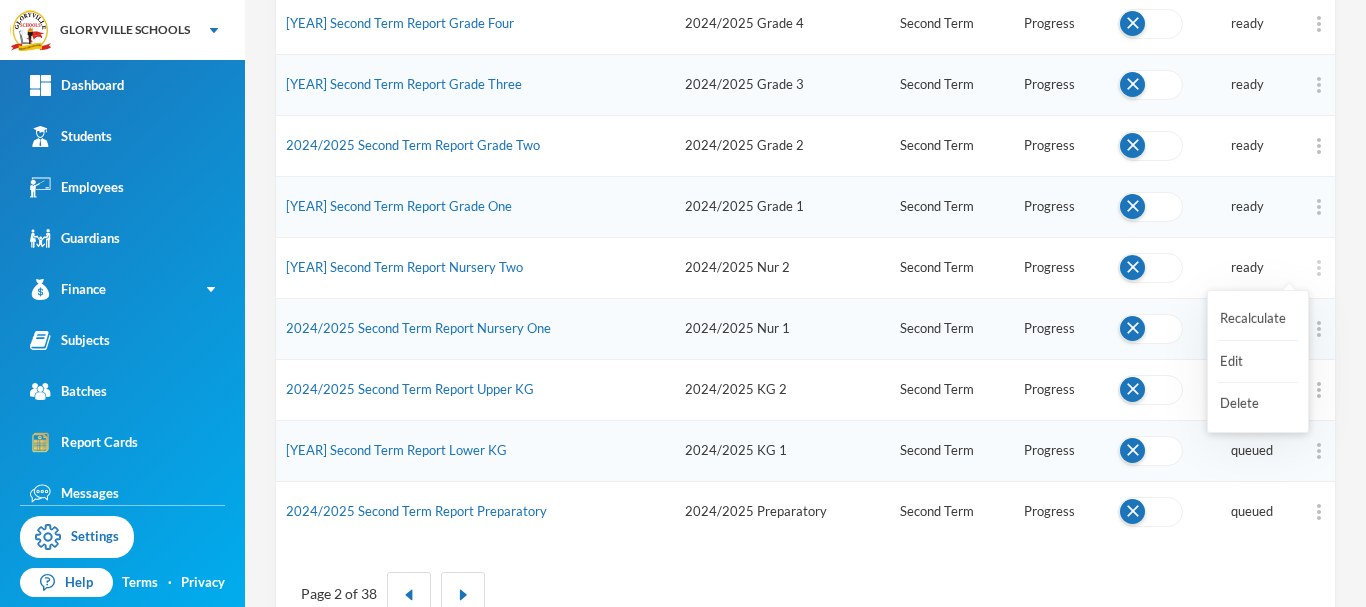click at bounding box center (1319, 268) 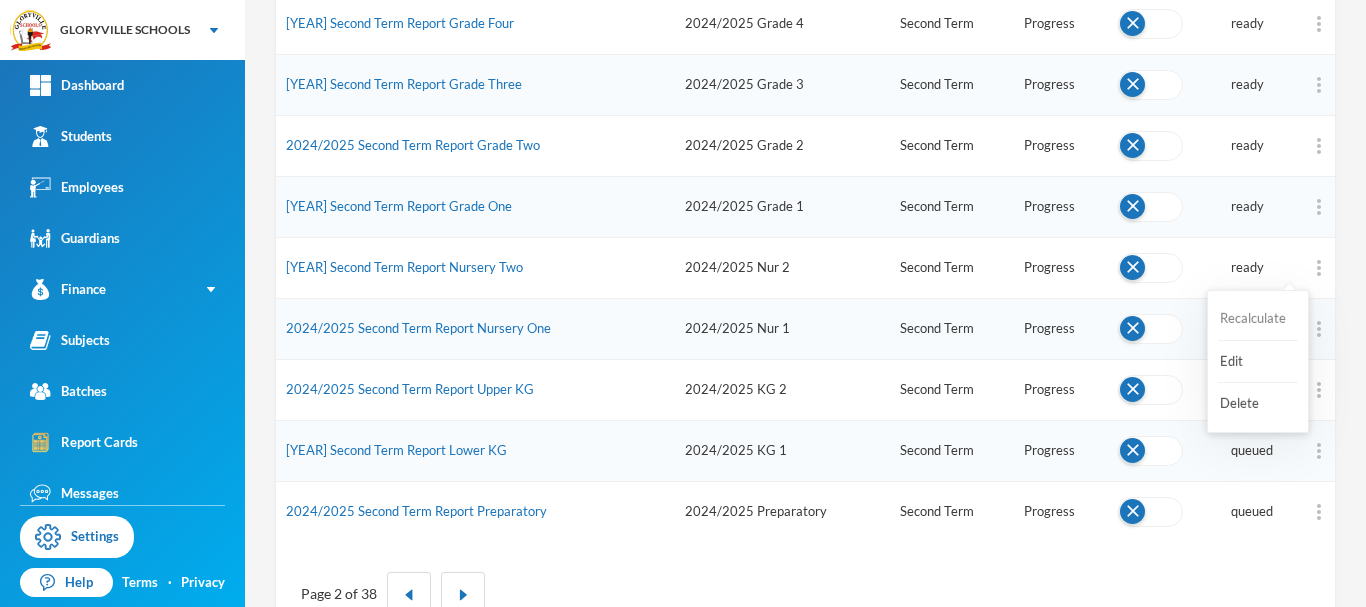 click on "Recalculate" at bounding box center (1258, 319) 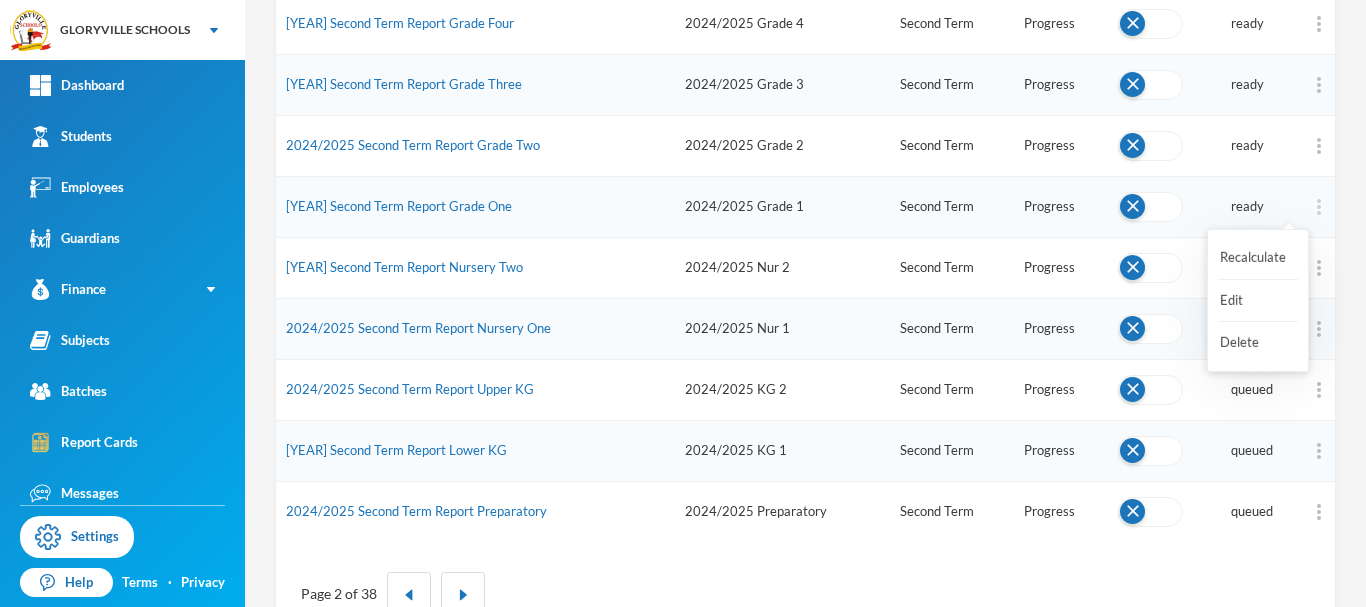 click at bounding box center [1319, 207] 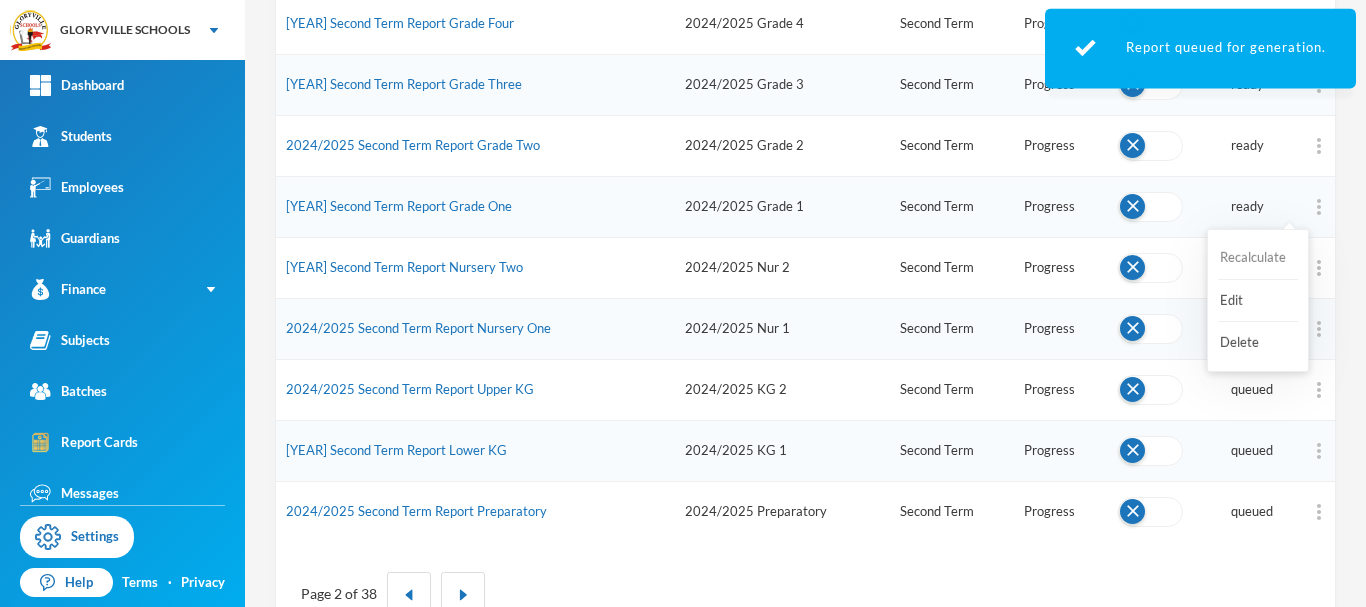 click on "Recalculate" at bounding box center (1258, 258) 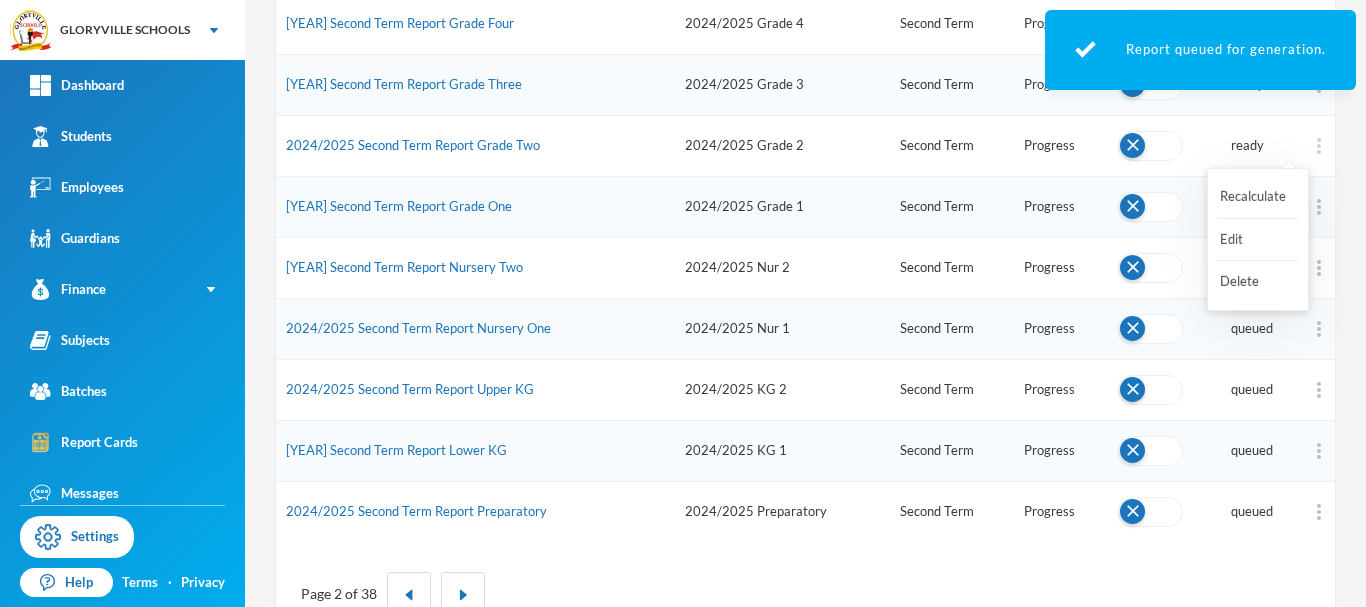 click at bounding box center (1319, 146) 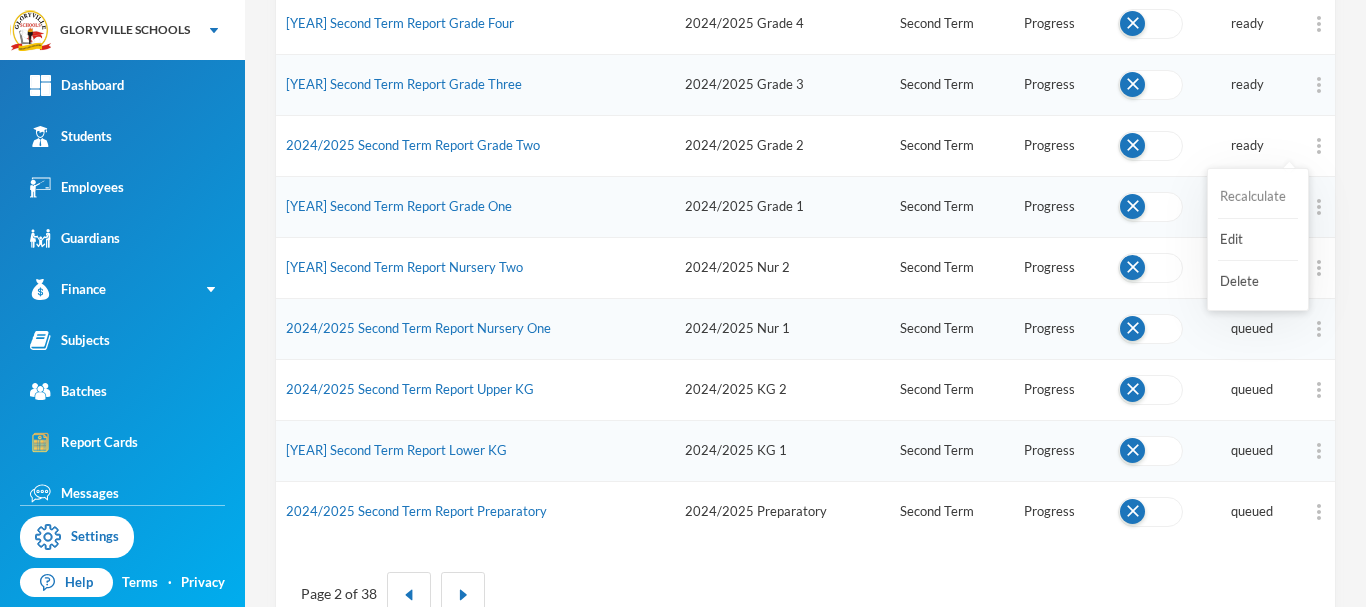click on "Recalculate" at bounding box center [1258, 197] 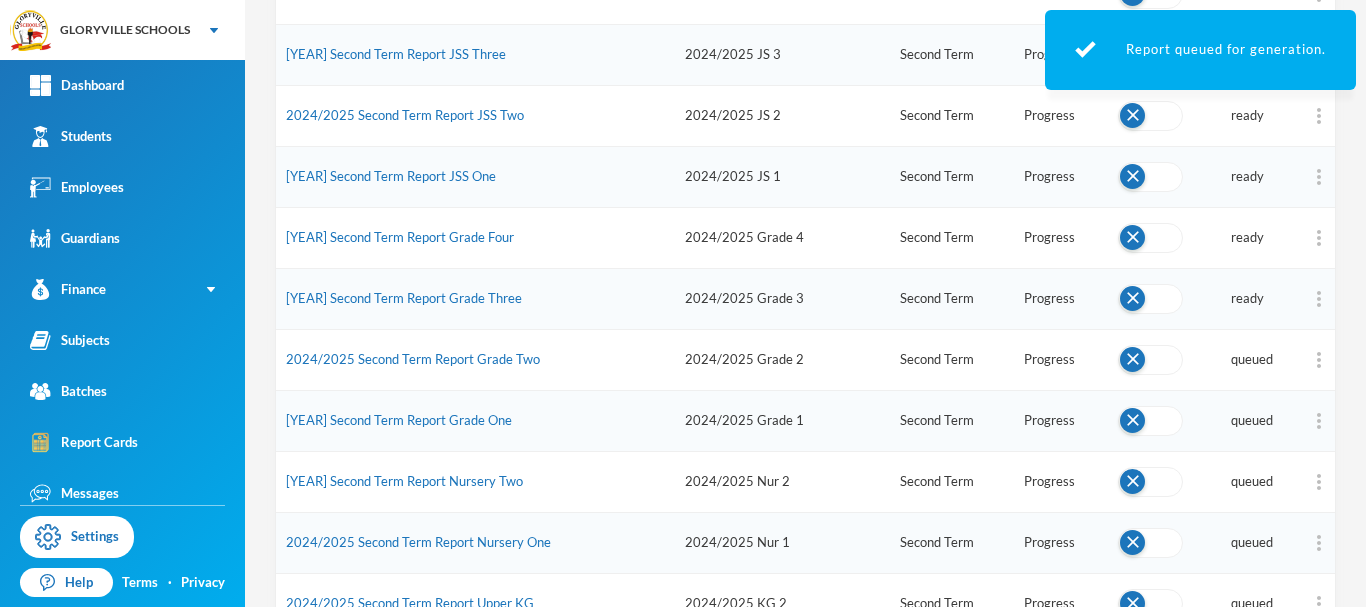 scroll, scrollTop: 767, scrollLeft: 0, axis: vertical 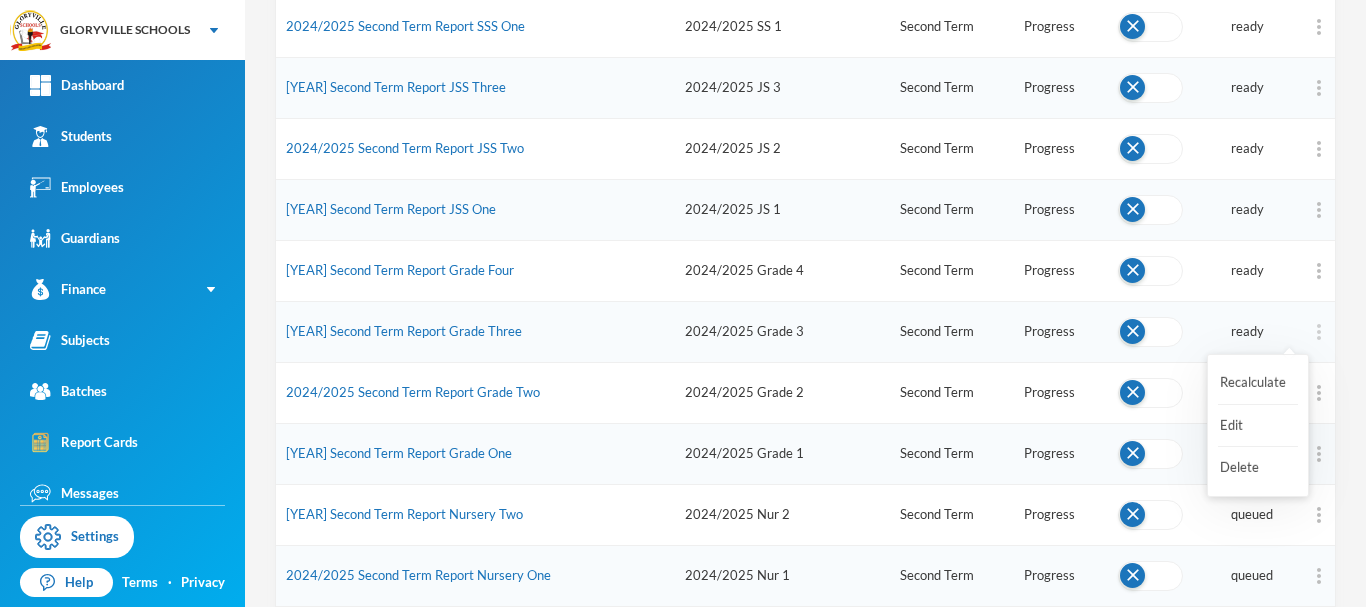 click at bounding box center (1319, 332) 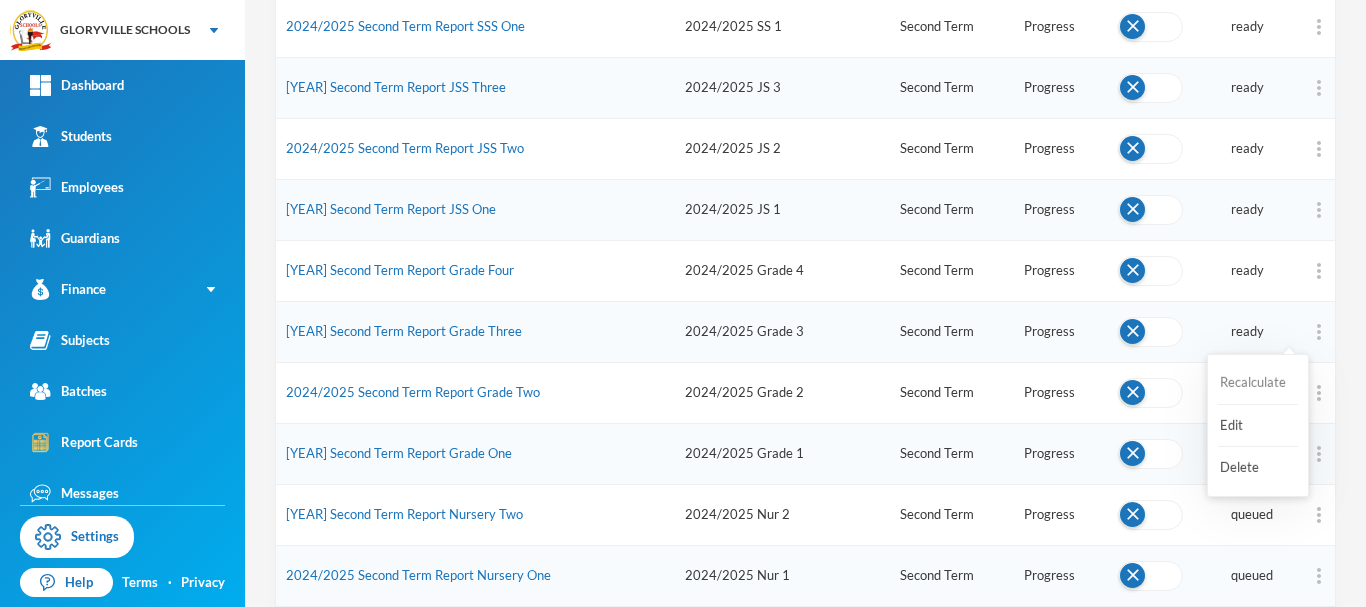 click on "Recalculate" at bounding box center [1258, 383] 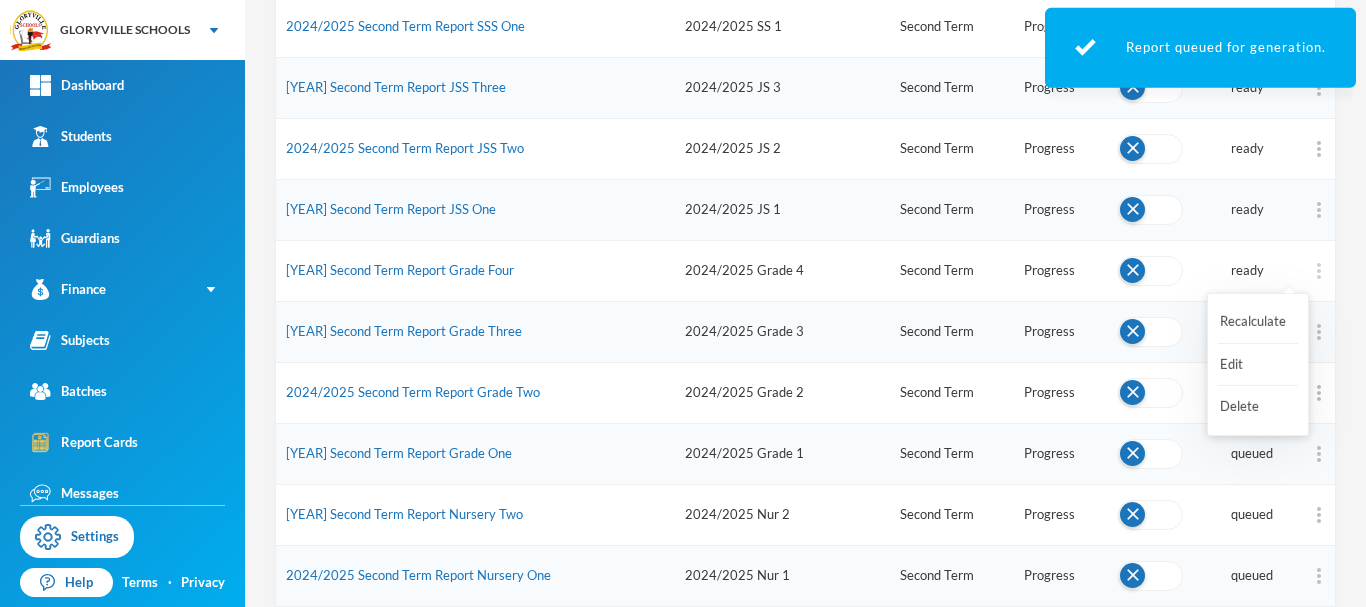 click at bounding box center [1319, 271] 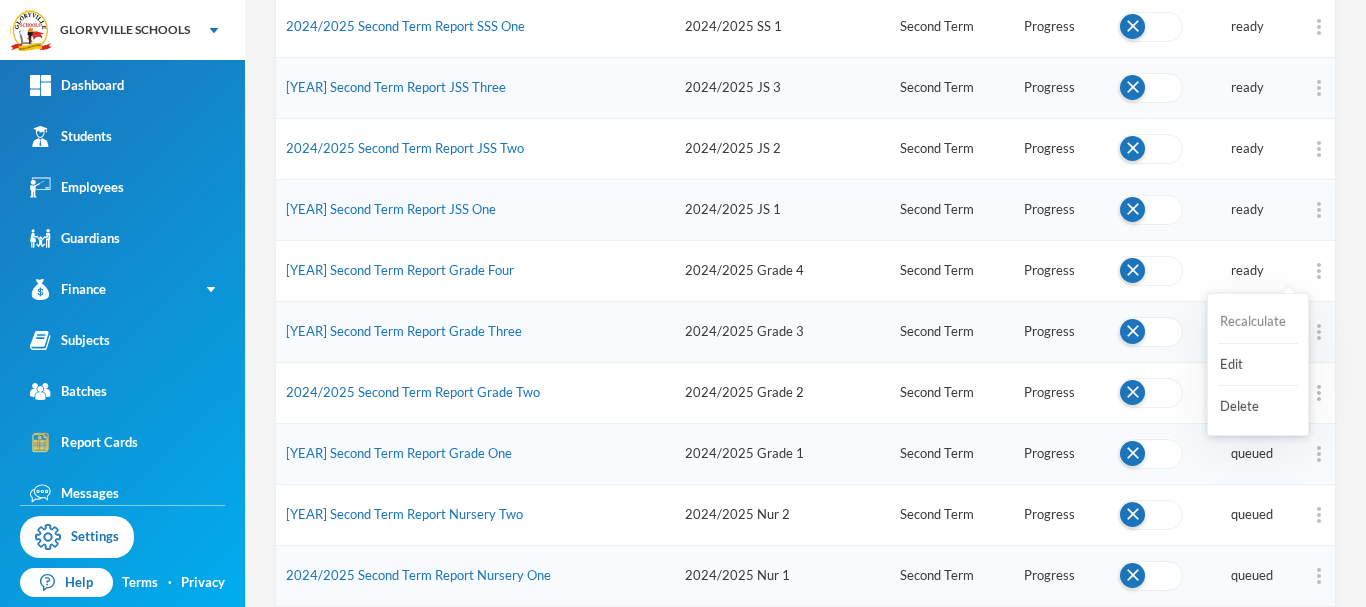 click on "Recalculate" at bounding box center (1258, 322) 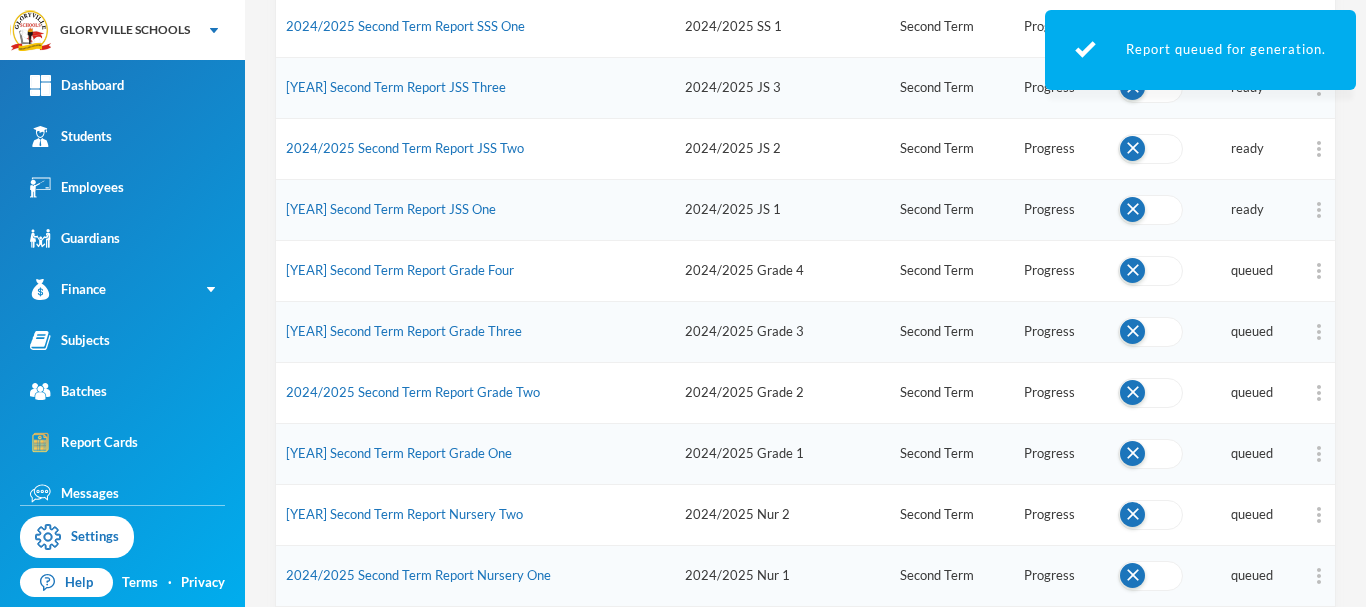 scroll, scrollTop: 620, scrollLeft: 0, axis: vertical 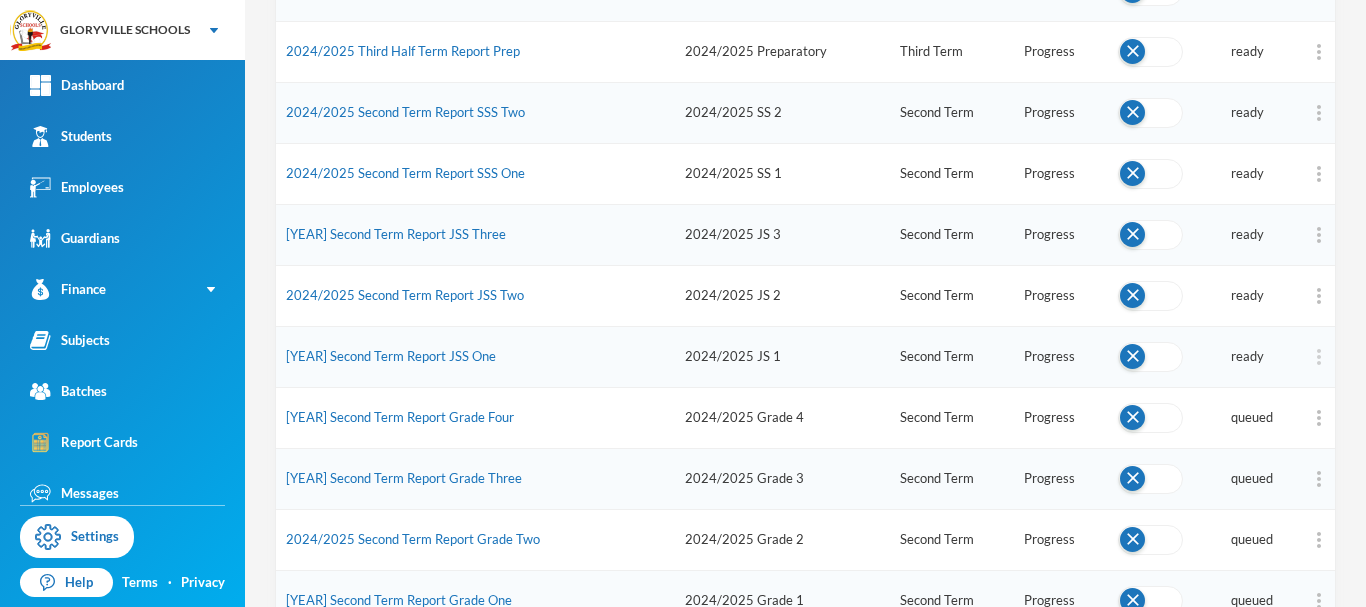click at bounding box center [1319, 357] 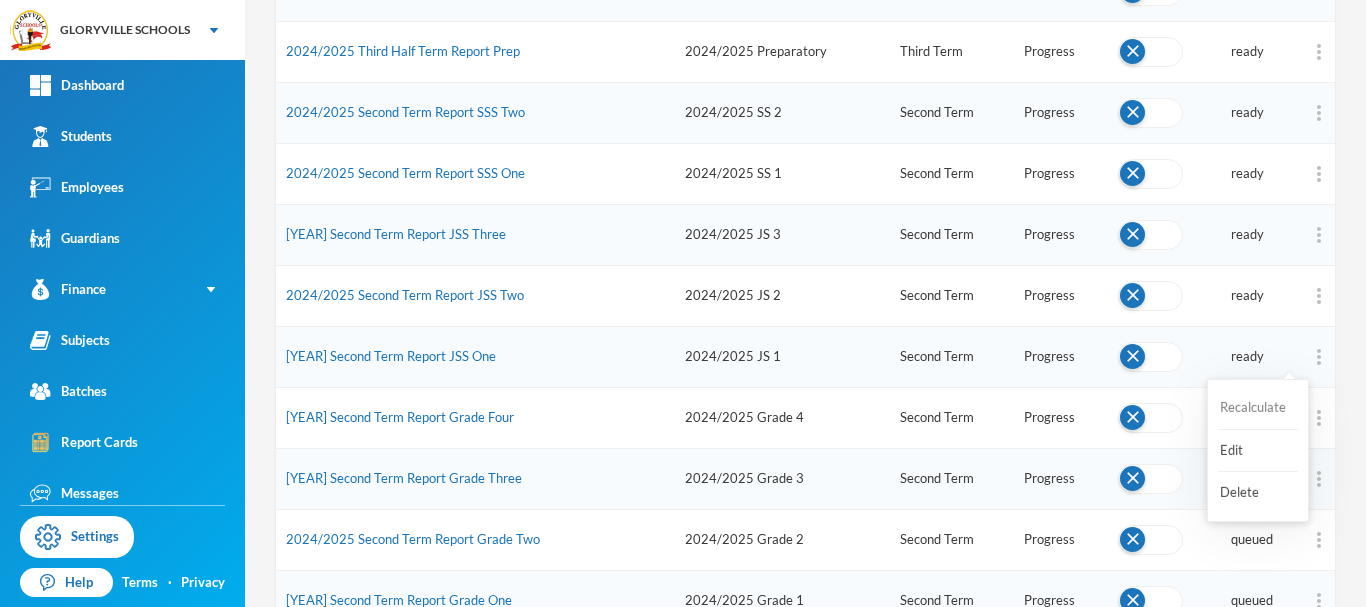 click on "Recalculate" at bounding box center (1258, 408) 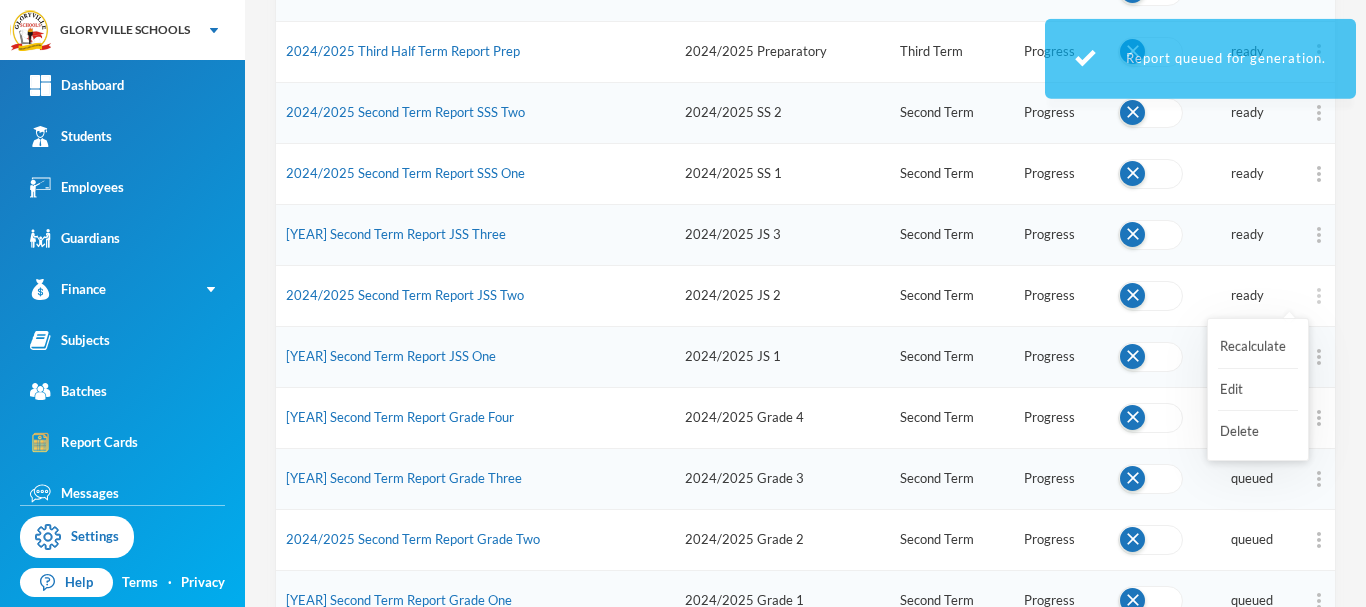 click at bounding box center (1319, 296) 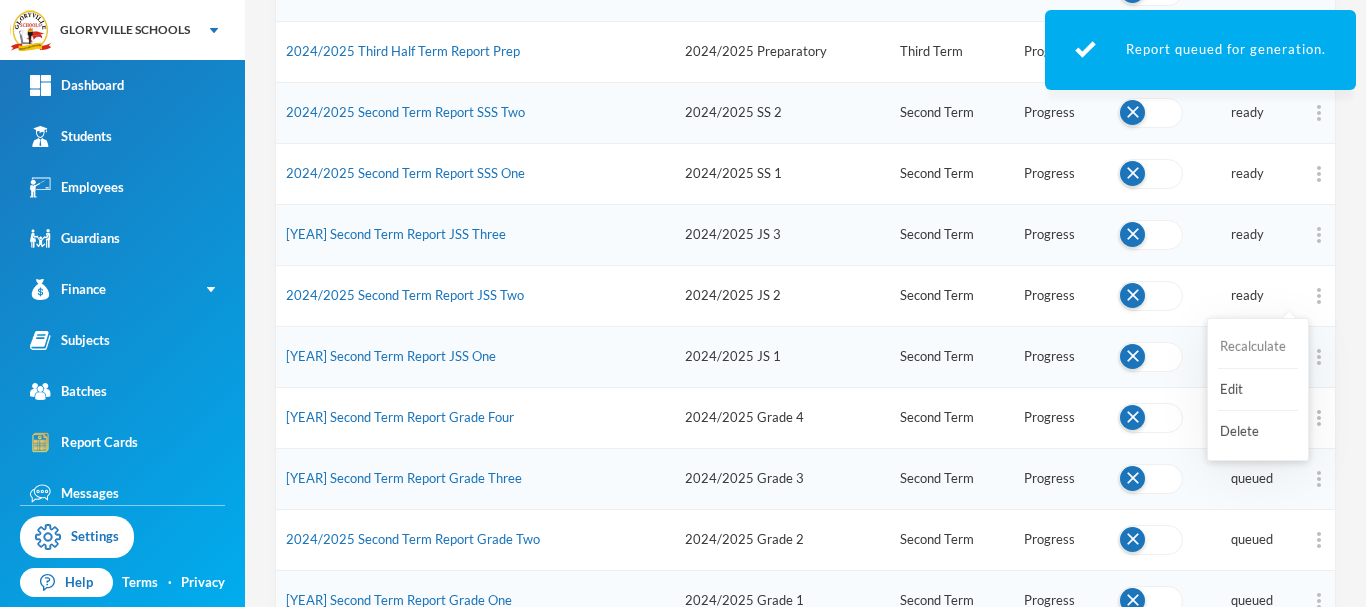 click on "Recalculate" at bounding box center (1258, 347) 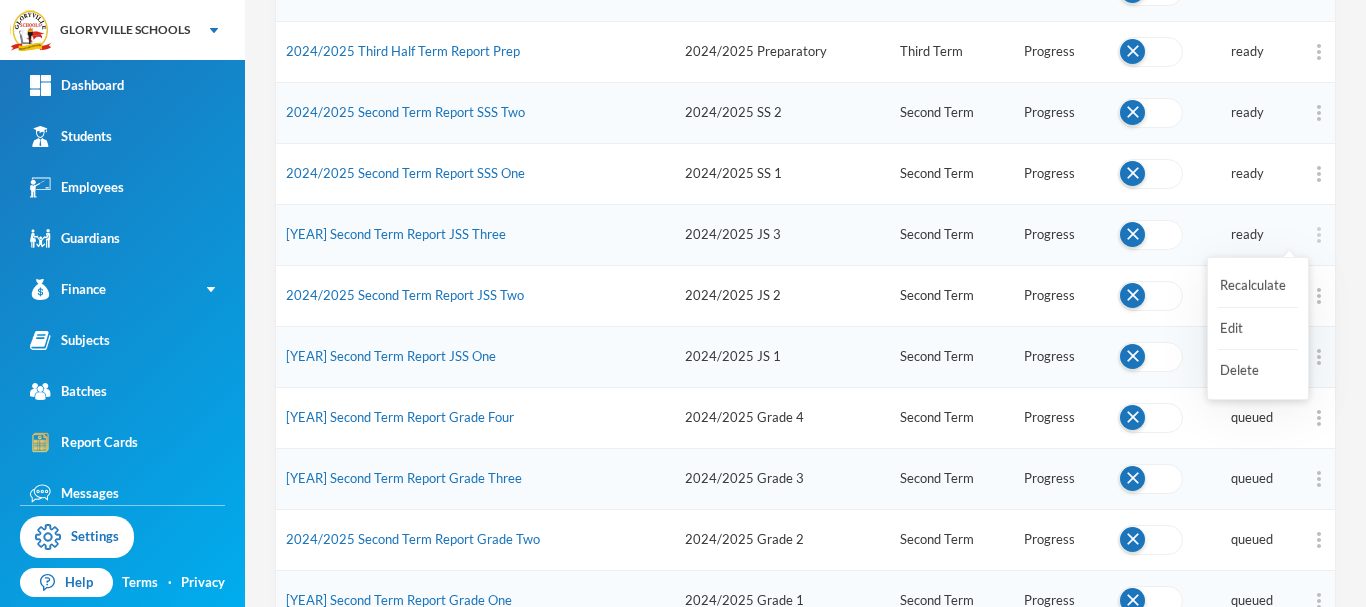 click at bounding box center [1319, 235] 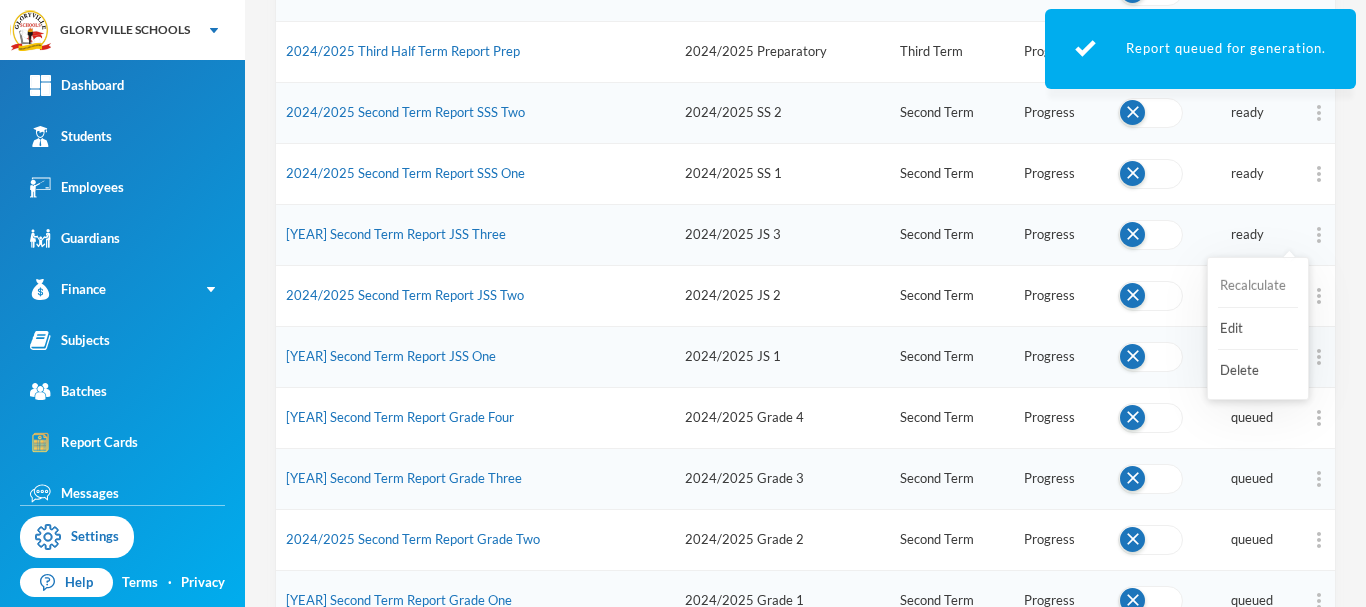 click on "Recalculate" at bounding box center (1258, 286) 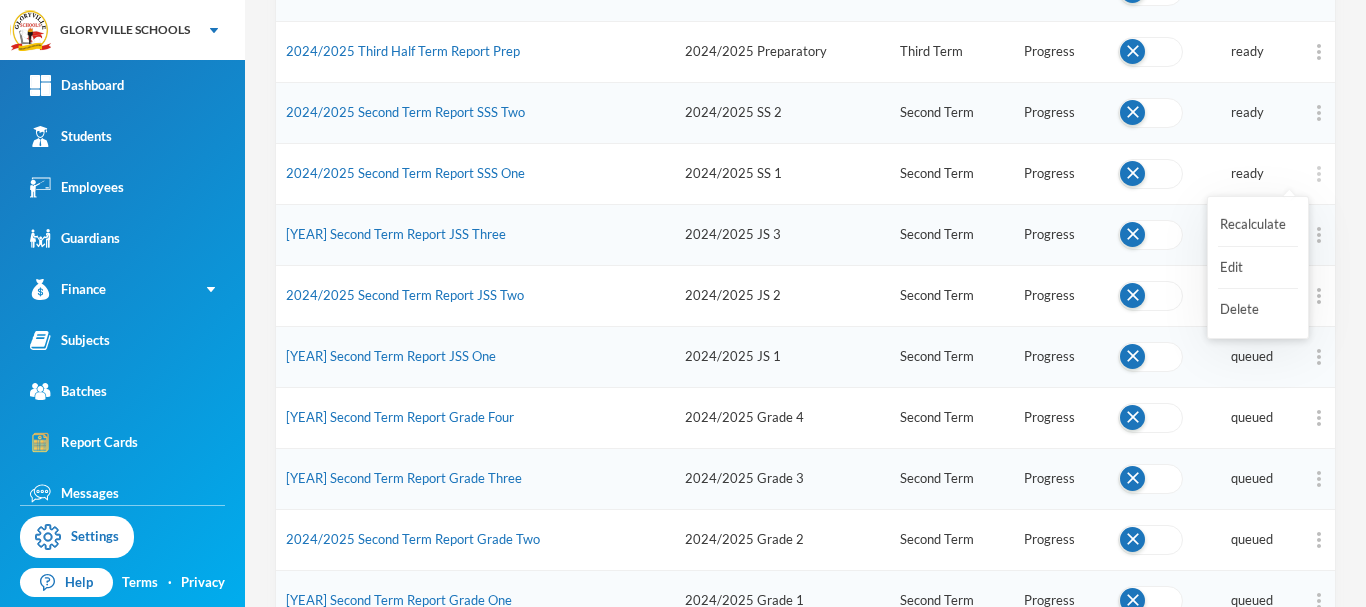 click at bounding box center [1319, 174] 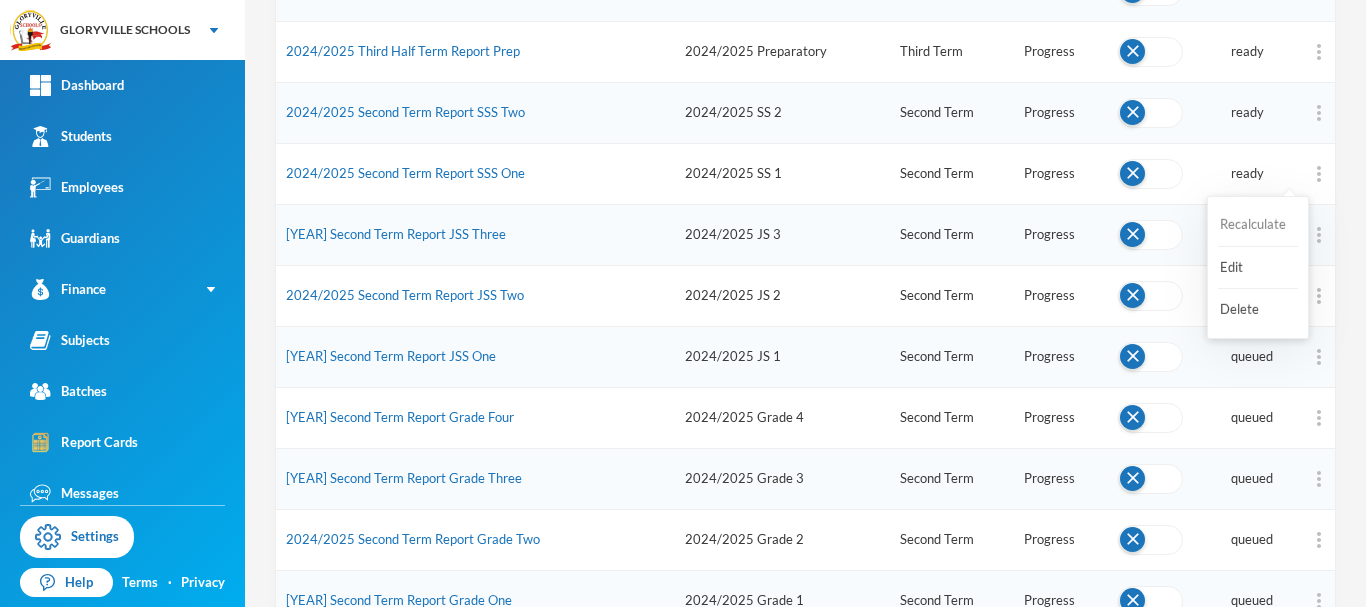 click on "Recalculate" at bounding box center (1258, 225) 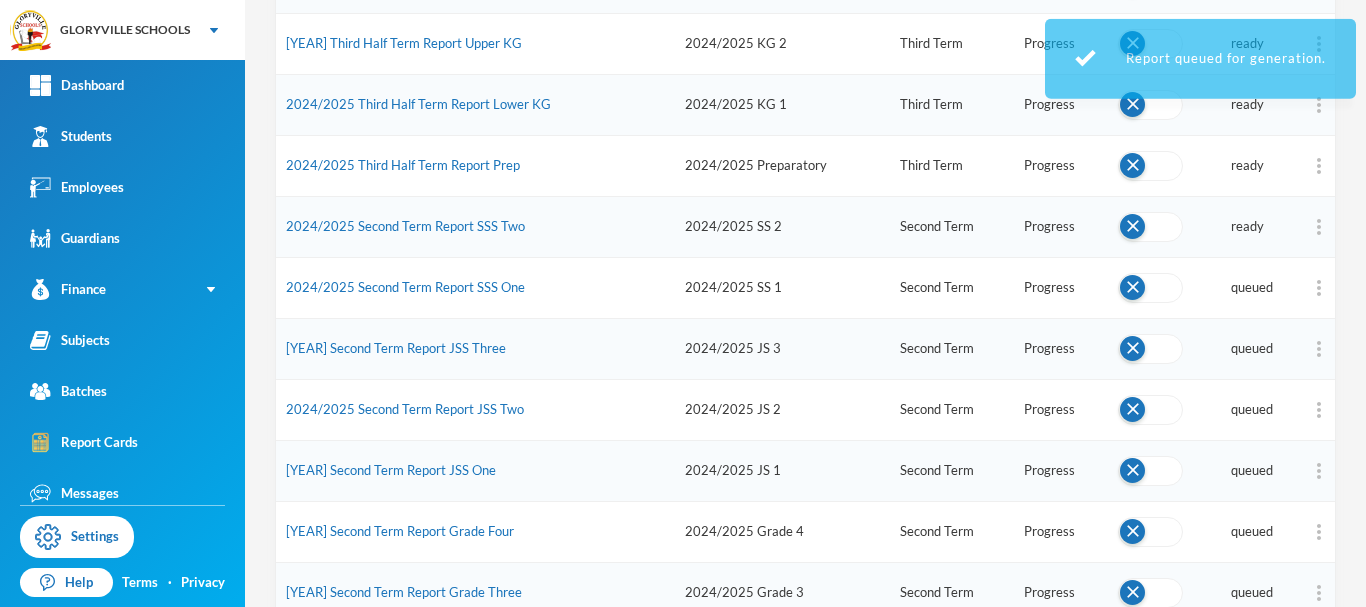 scroll, scrollTop: 491, scrollLeft: 0, axis: vertical 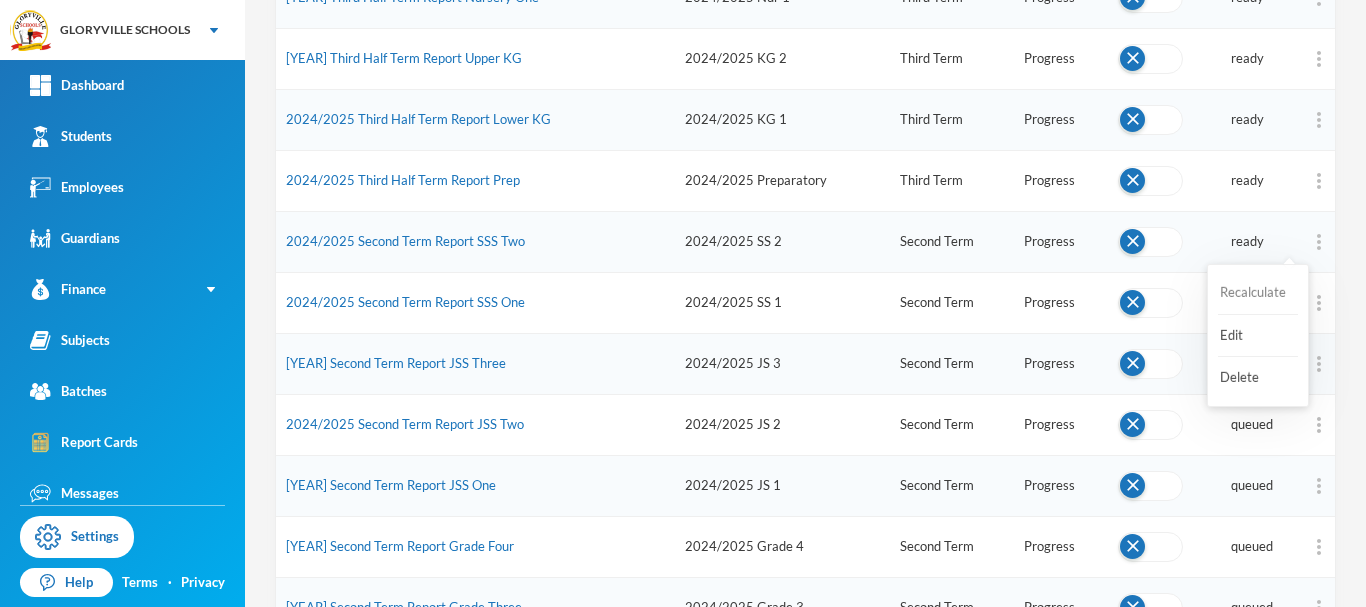 click on "Recalculate" at bounding box center (1258, 293) 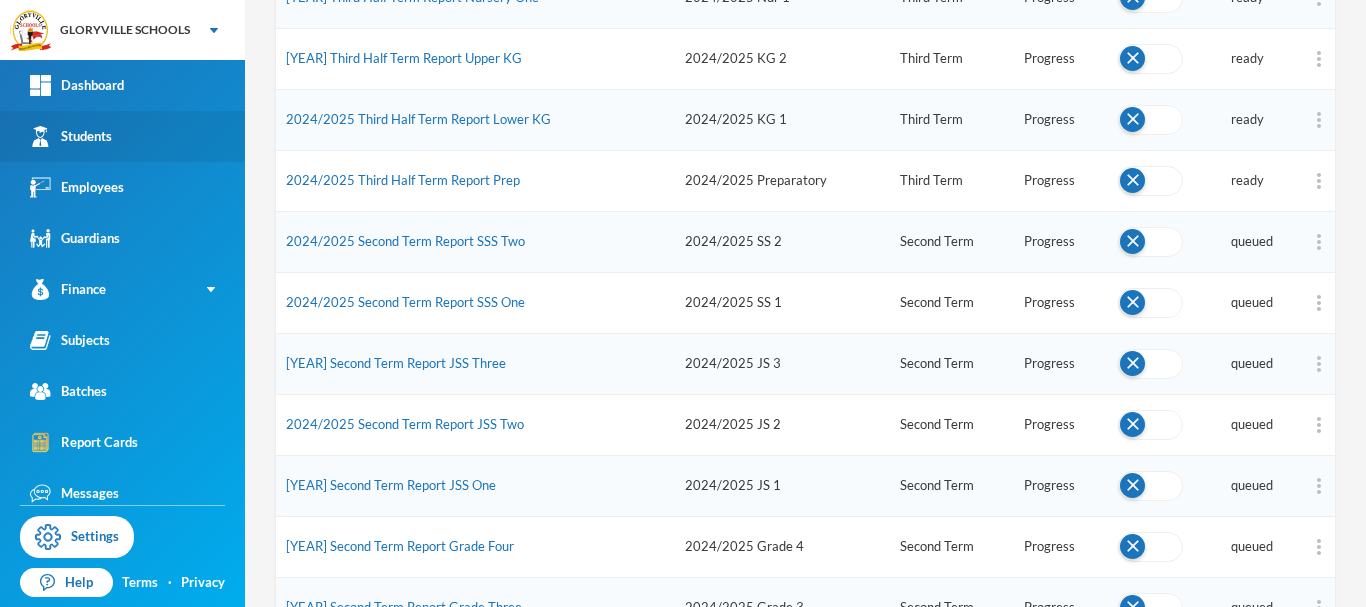 click on "Students" at bounding box center [122, 136] 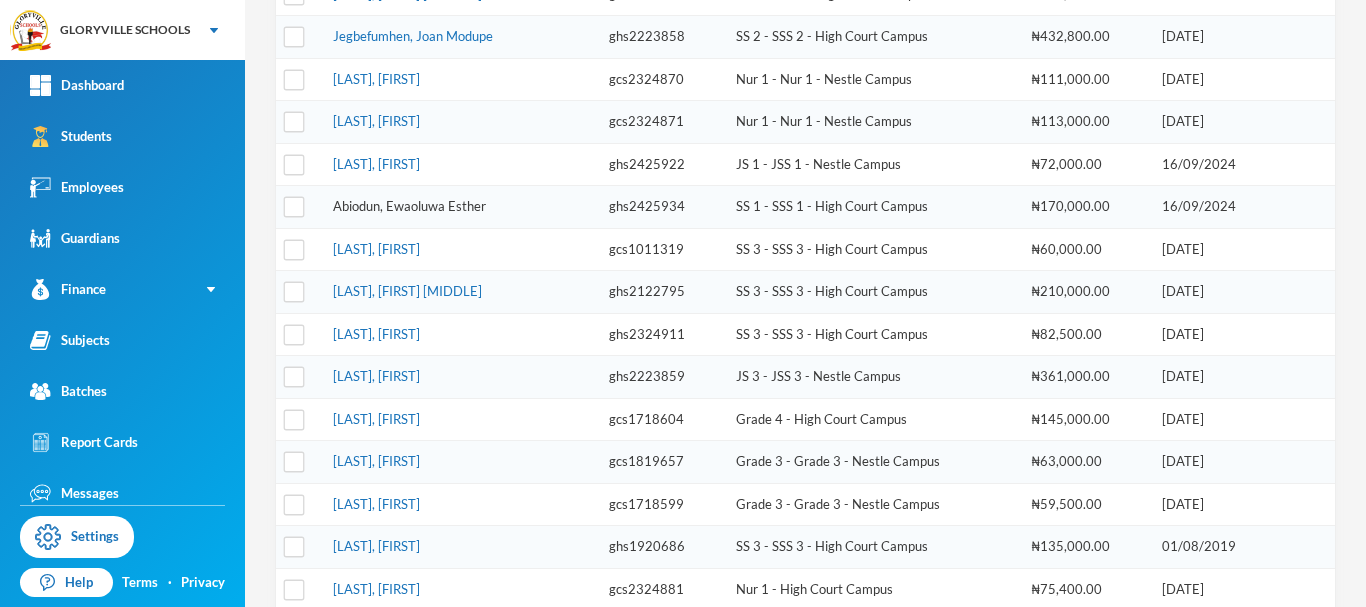 click on "Abiodun, Ewaoluwa Esther" at bounding box center [409, 206] 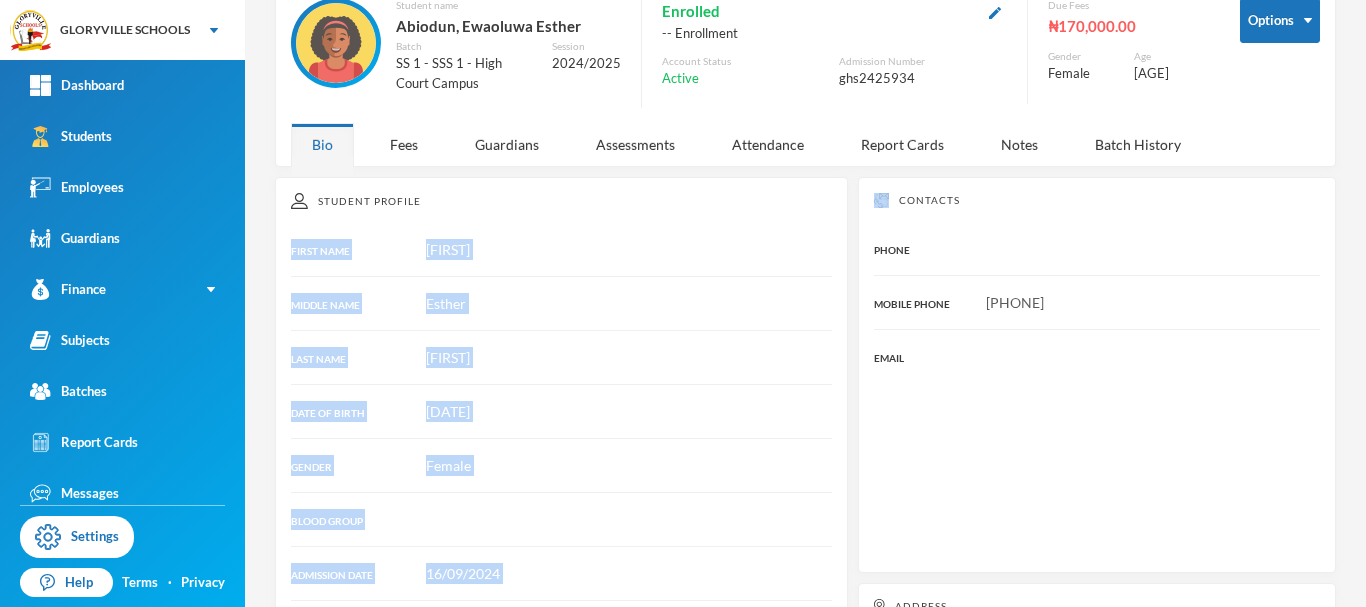 scroll, scrollTop: 395, scrollLeft: 0, axis: vertical 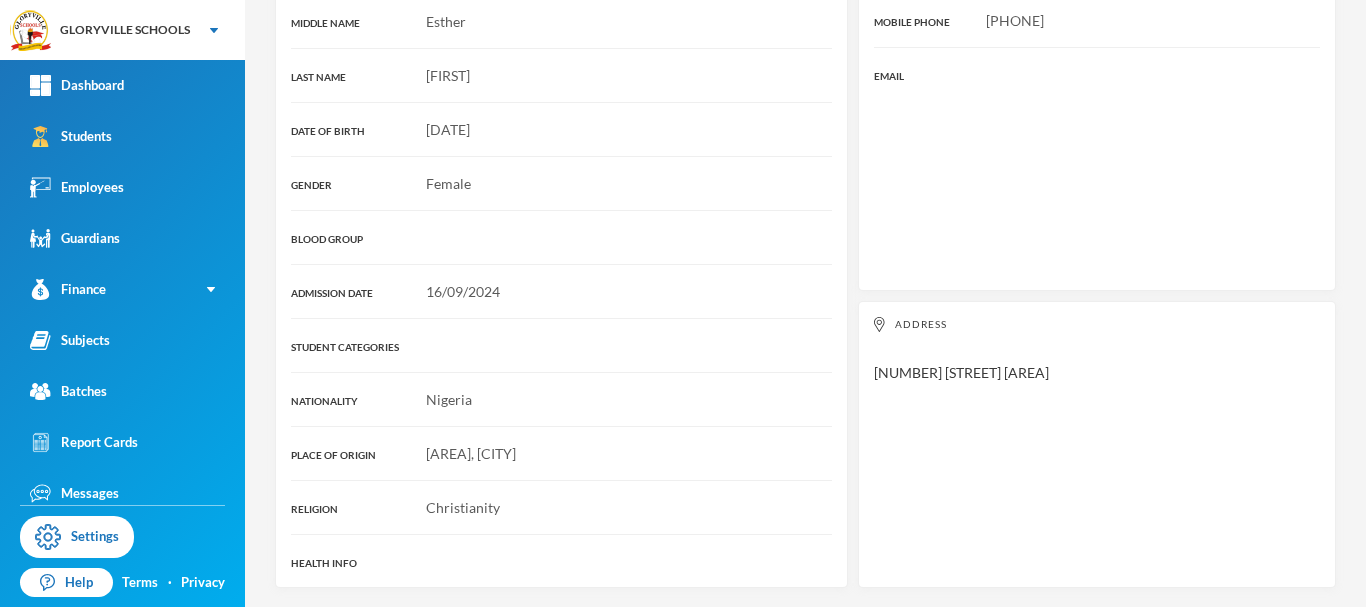 click on "Contacts PHONE MOBILE PHONE [PHONE] EMAIL" at bounding box center (1097, 93) 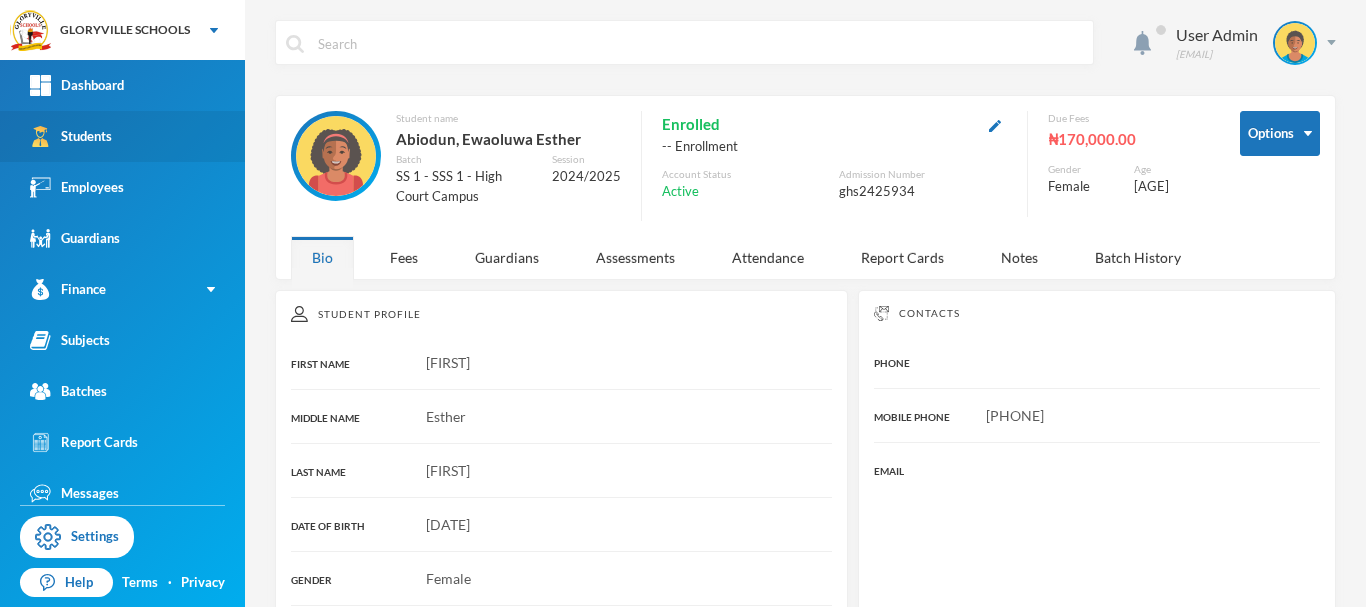 click on "Students" at bounding box center (71, 136) 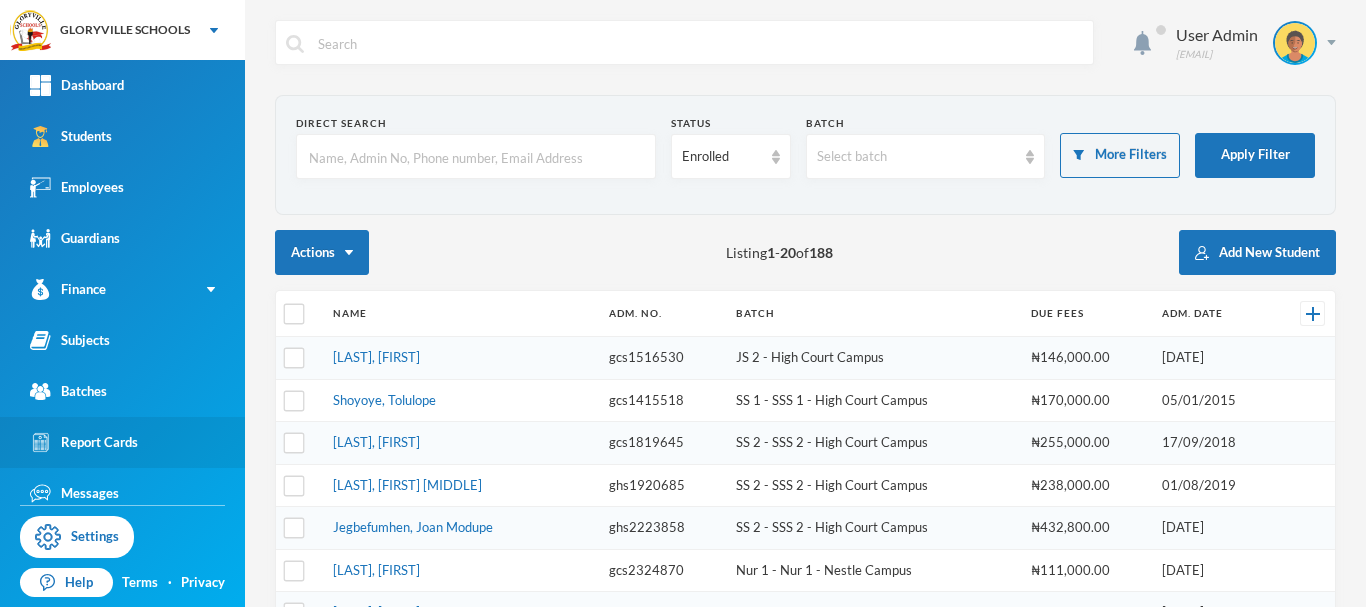 click on "Report Cards" at bounding box center (84, 442) 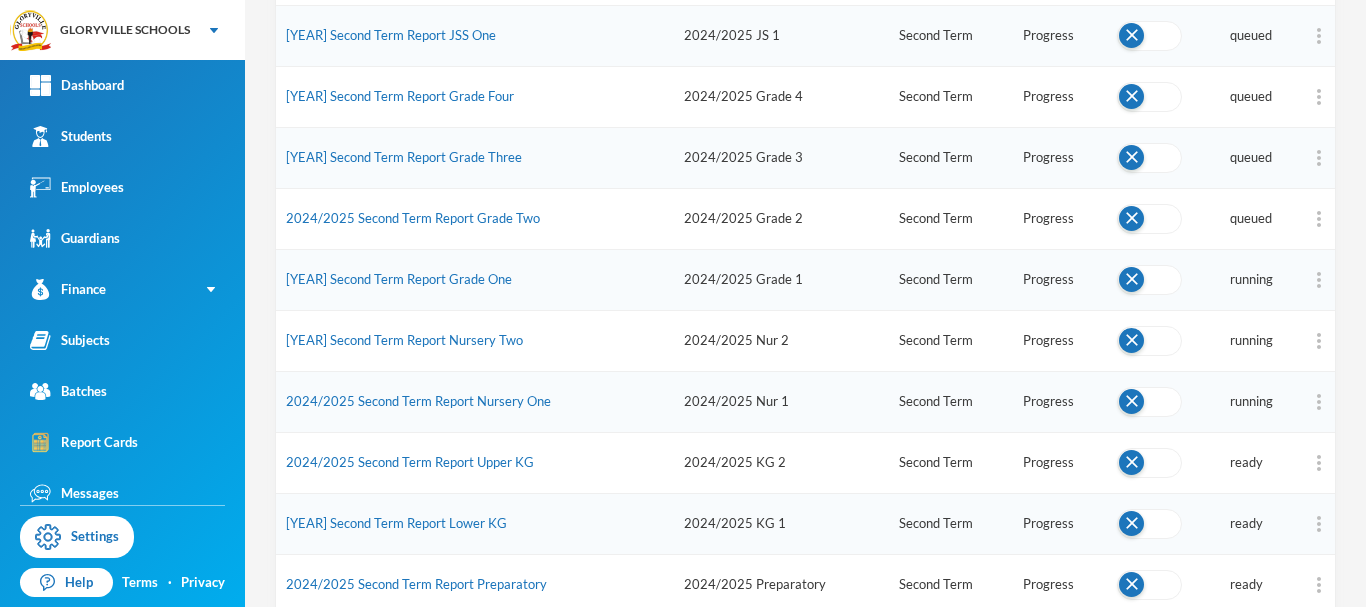scroll, scrollTop: 967, scrollLeft: 0, axis: vertical 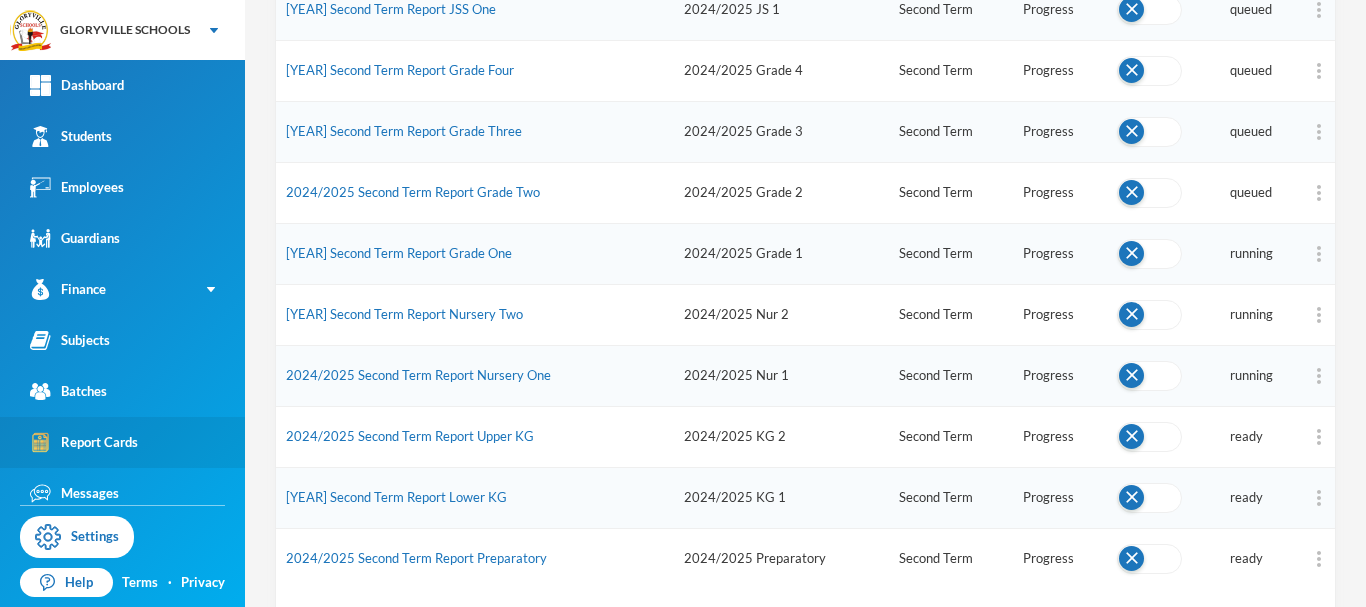 click on "Report Cards" at bounding box center (84, 442) 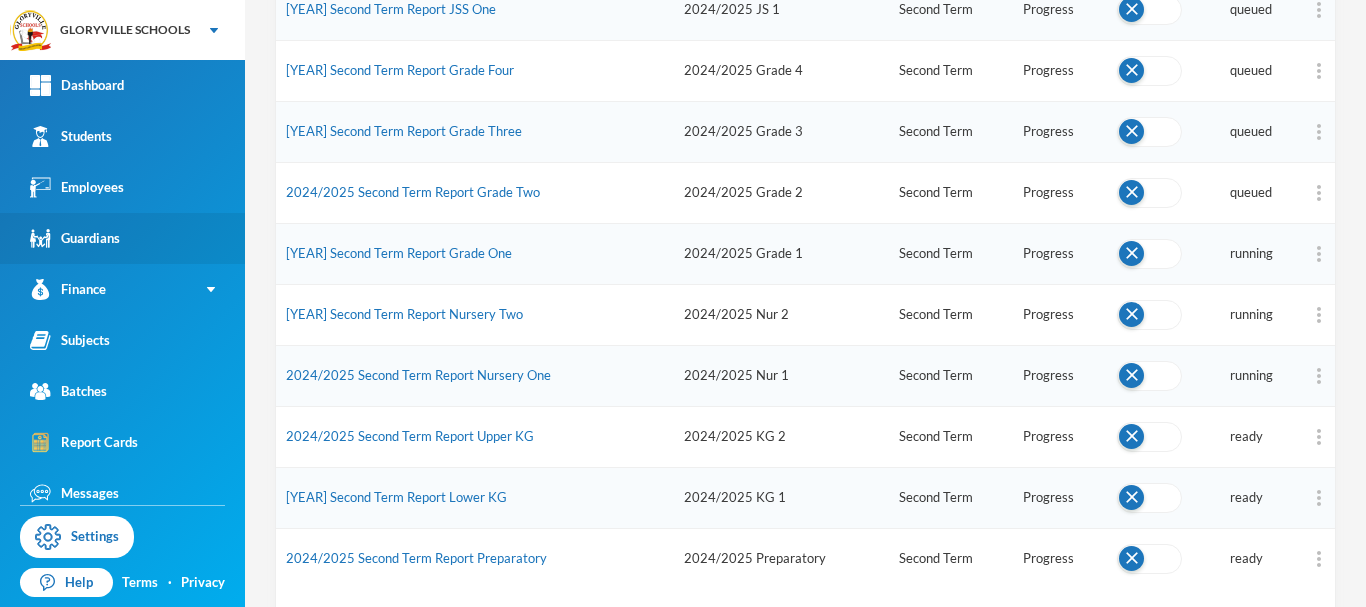 click on "Guardians" at bounding box center (75, 238) 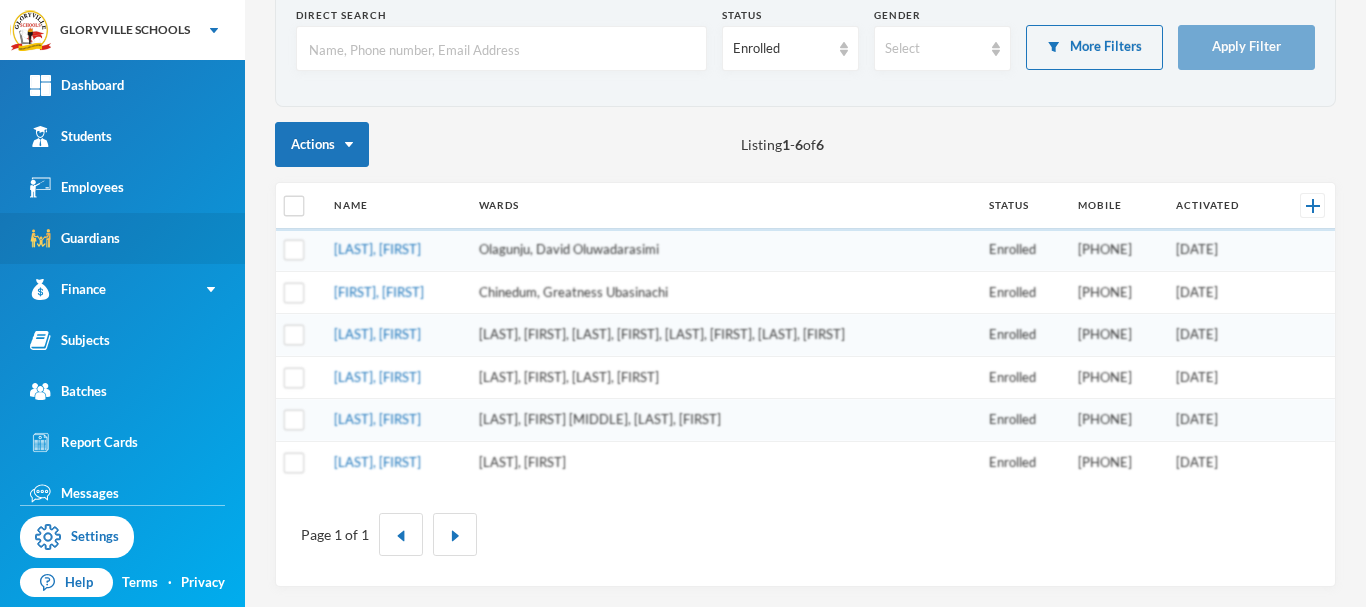 scroll, scrollTop: 178, scrollLeft: 0, axis: vertical 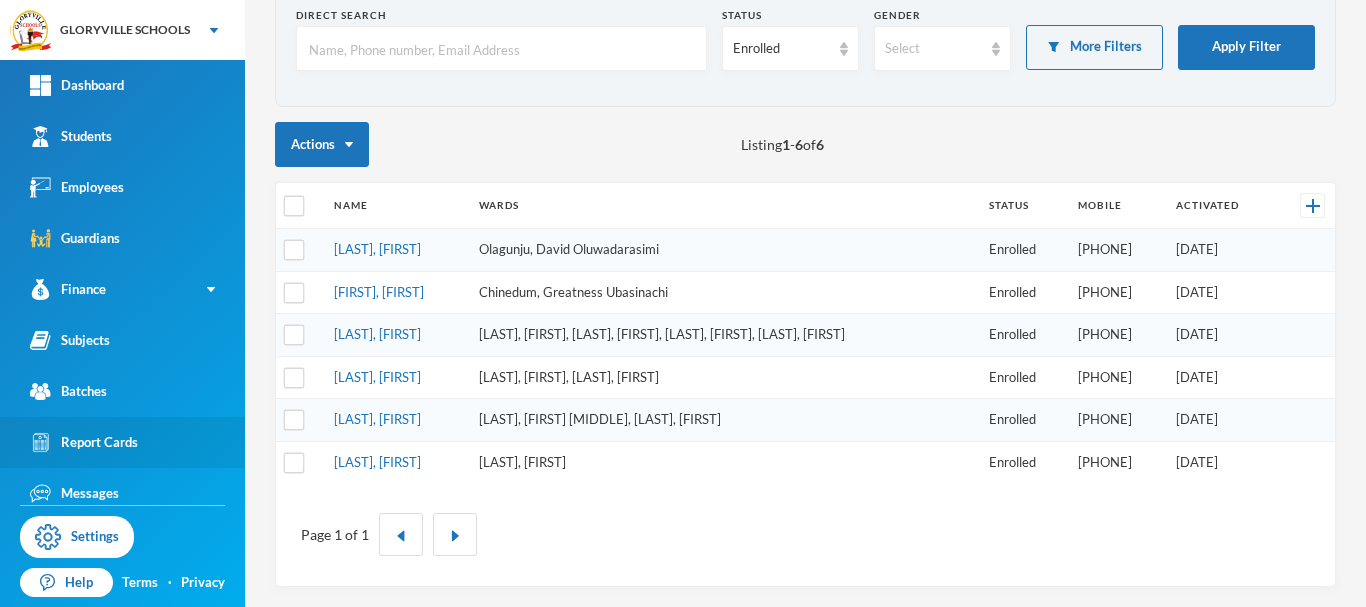 click on "Report Cards" at bounding box center [84, 442] 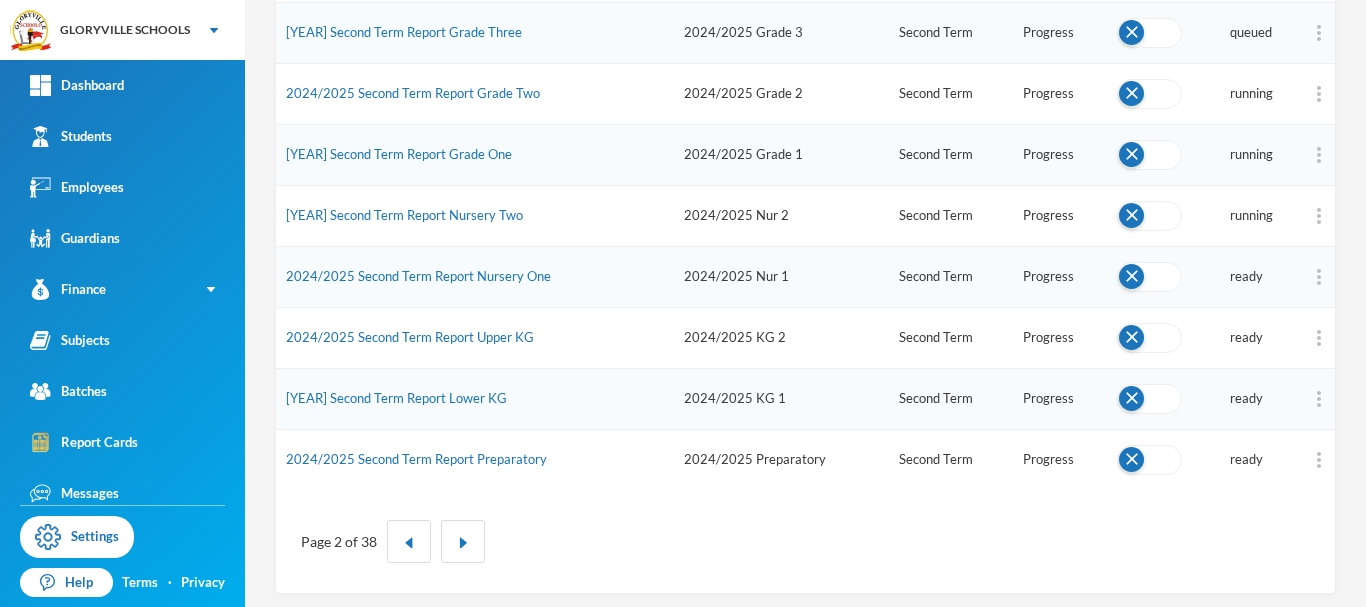 scroll, scrollTop: 1073, scrollLeft: 0, axis: vertical 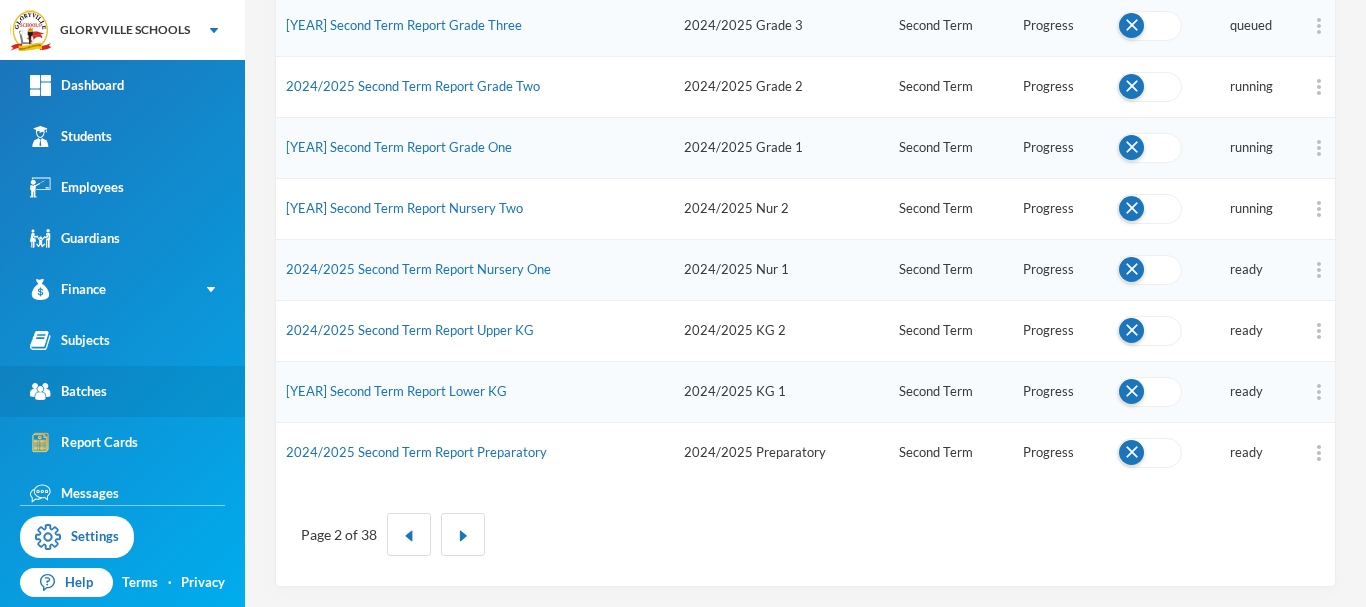 click on "Batches" at bounding box center [68, 391] 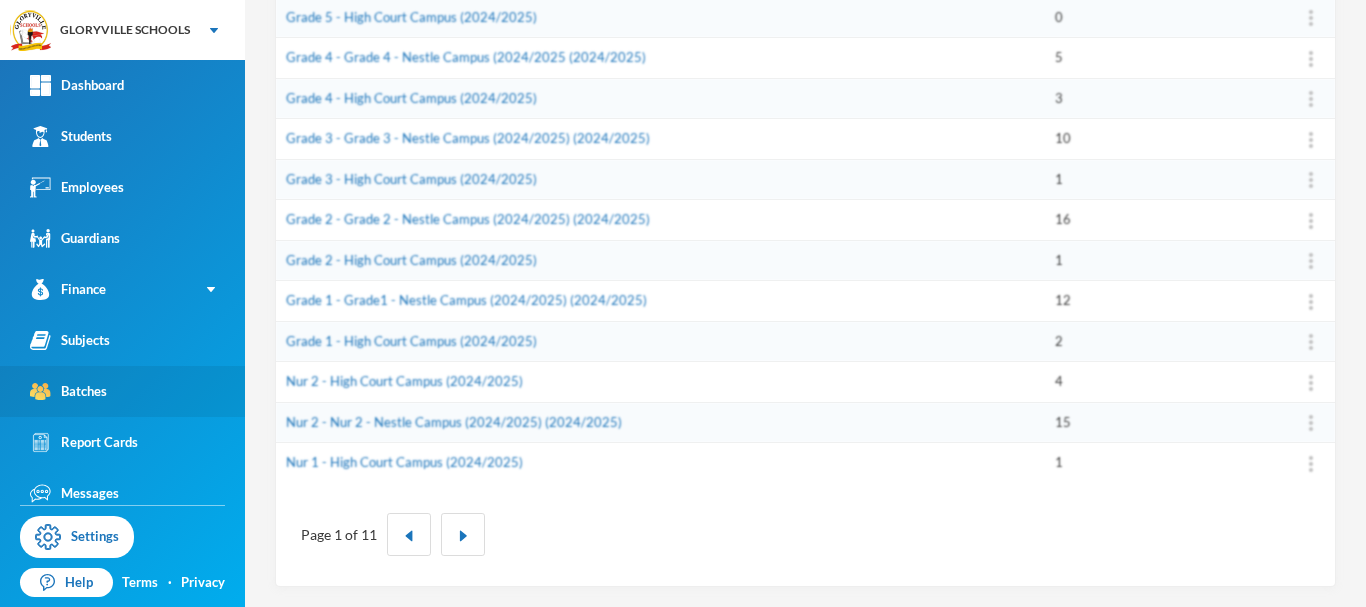 scroll, scrollTop: 663, scrollLeft: 0, axis: vertical 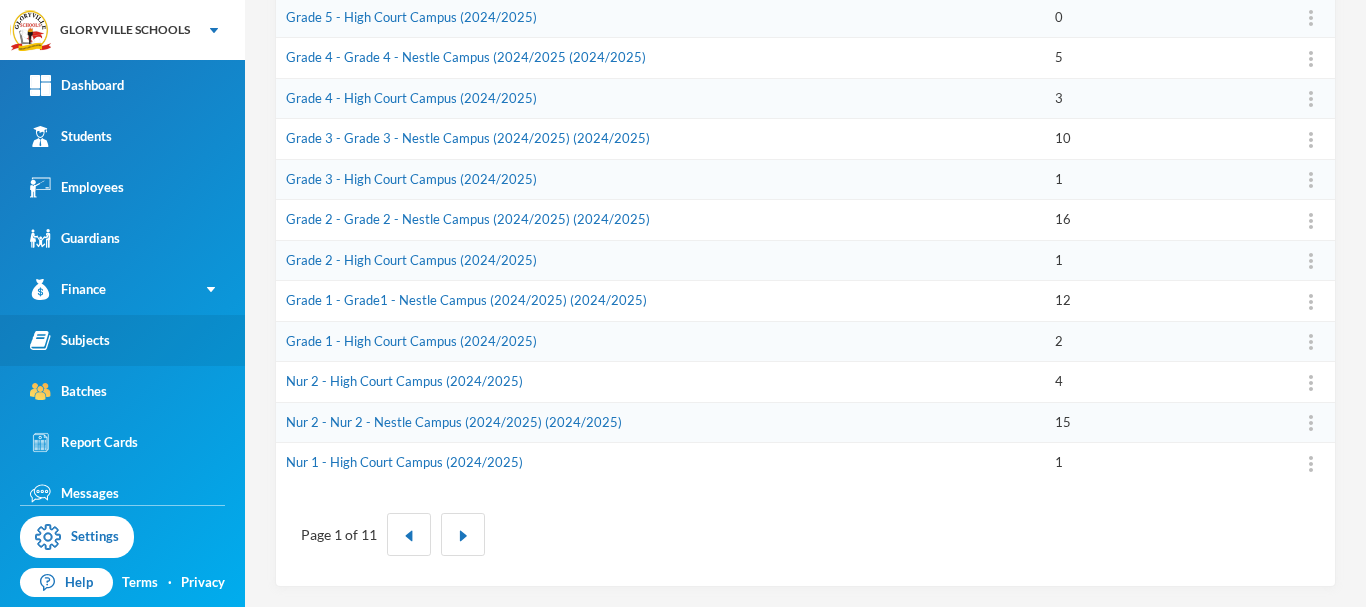 click on "Subjects" at bounding box center (70, 340) 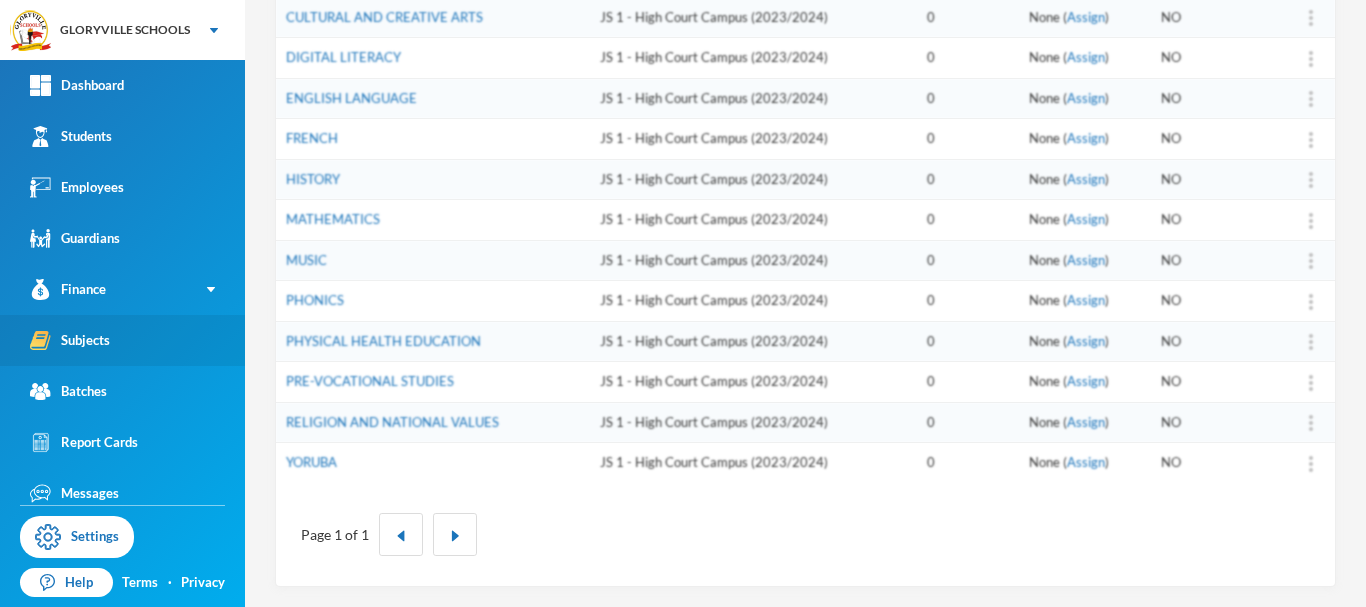 scroll, scrollTop: 501, scrollLeft: 0, axis: vertical 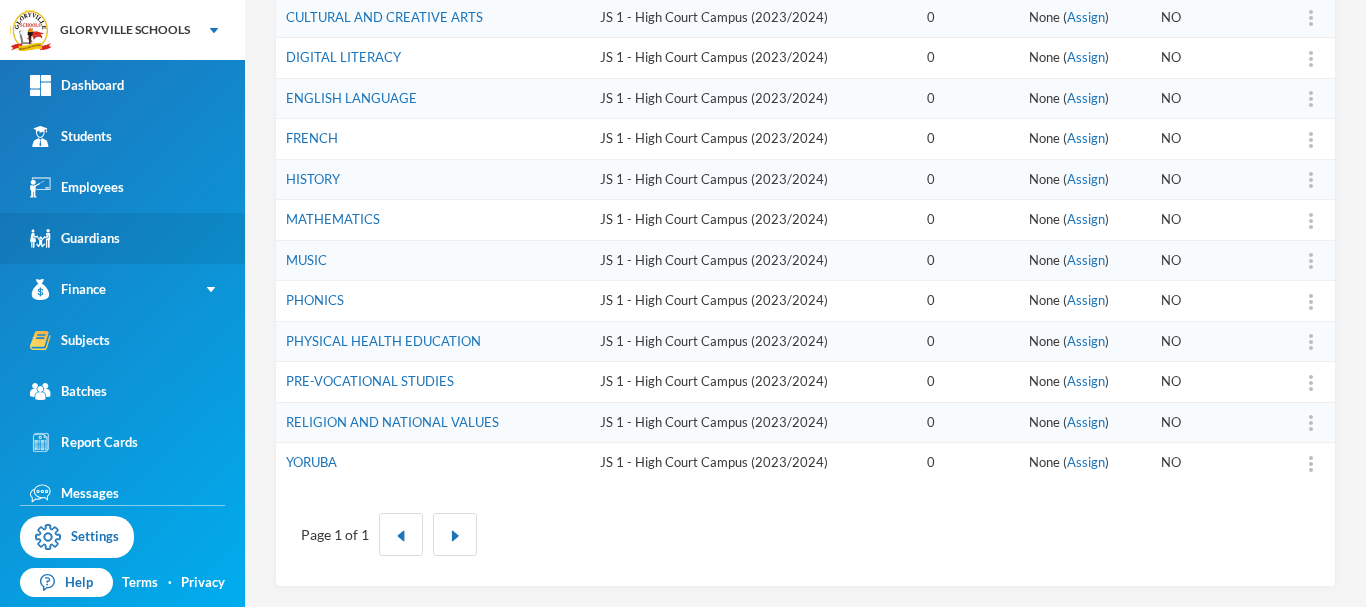 click on "Guardians" at bounding box center [75, 238] 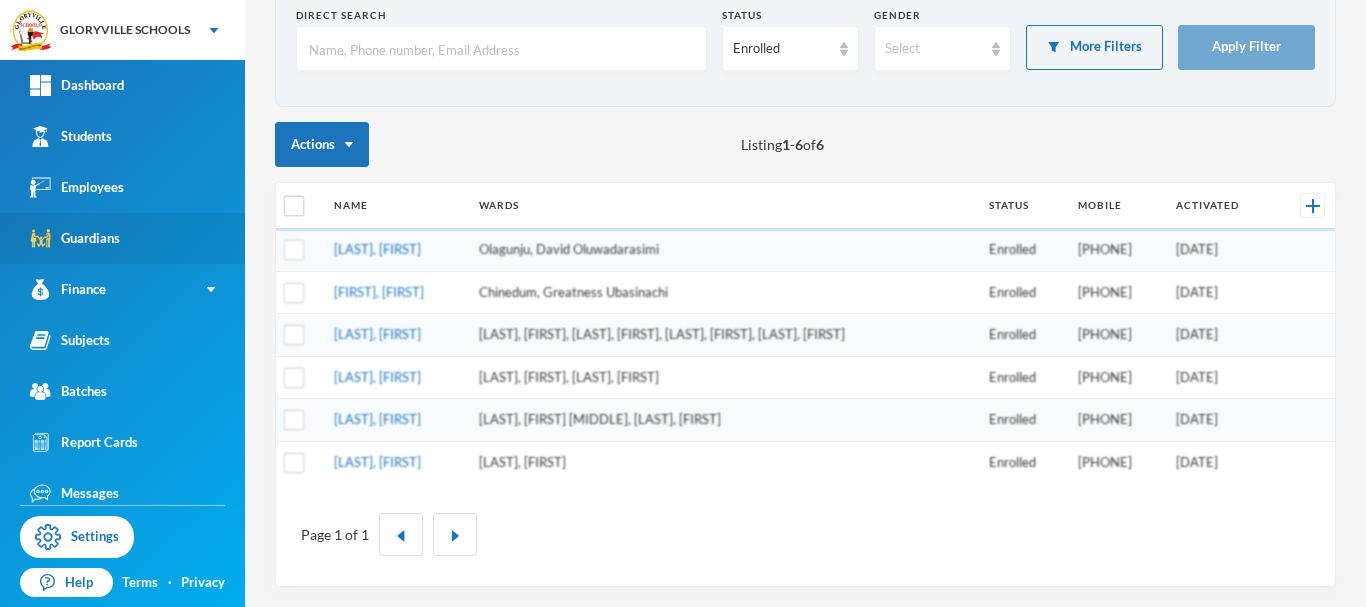scroll, scrollTop: 178, scrollLeft: 0, axis: vertical 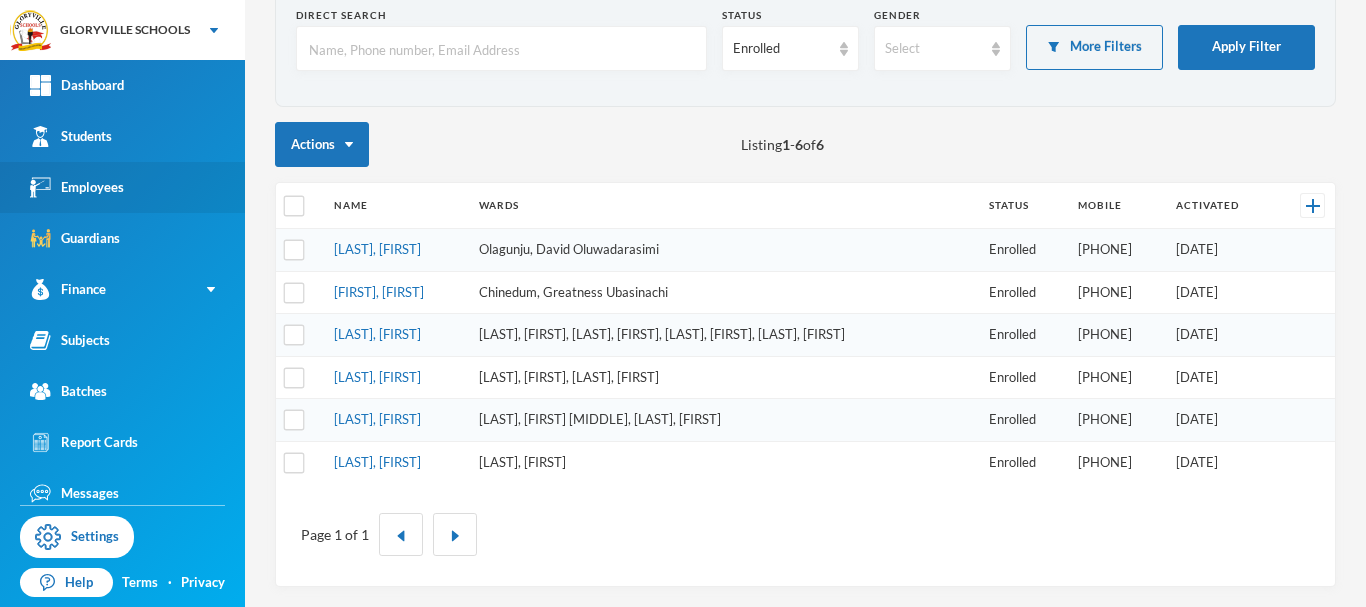 click on "Employees" at bounding box center [122, 187] 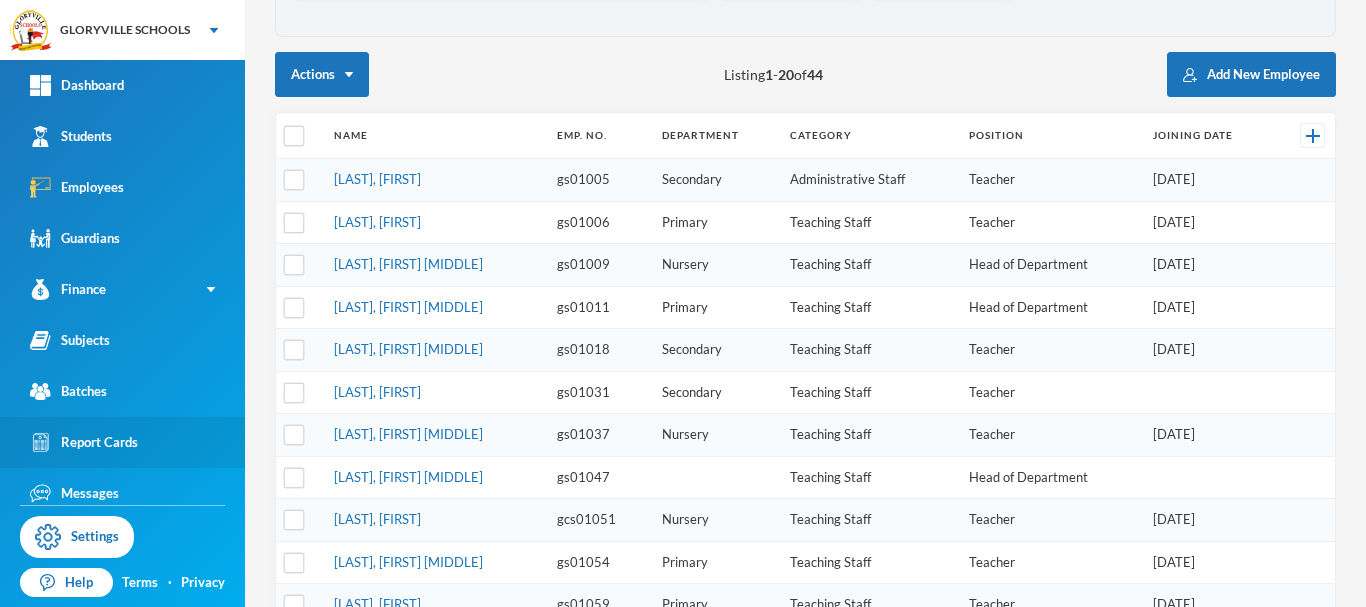 click on "Report Cards" at bounding box center (122, 442) 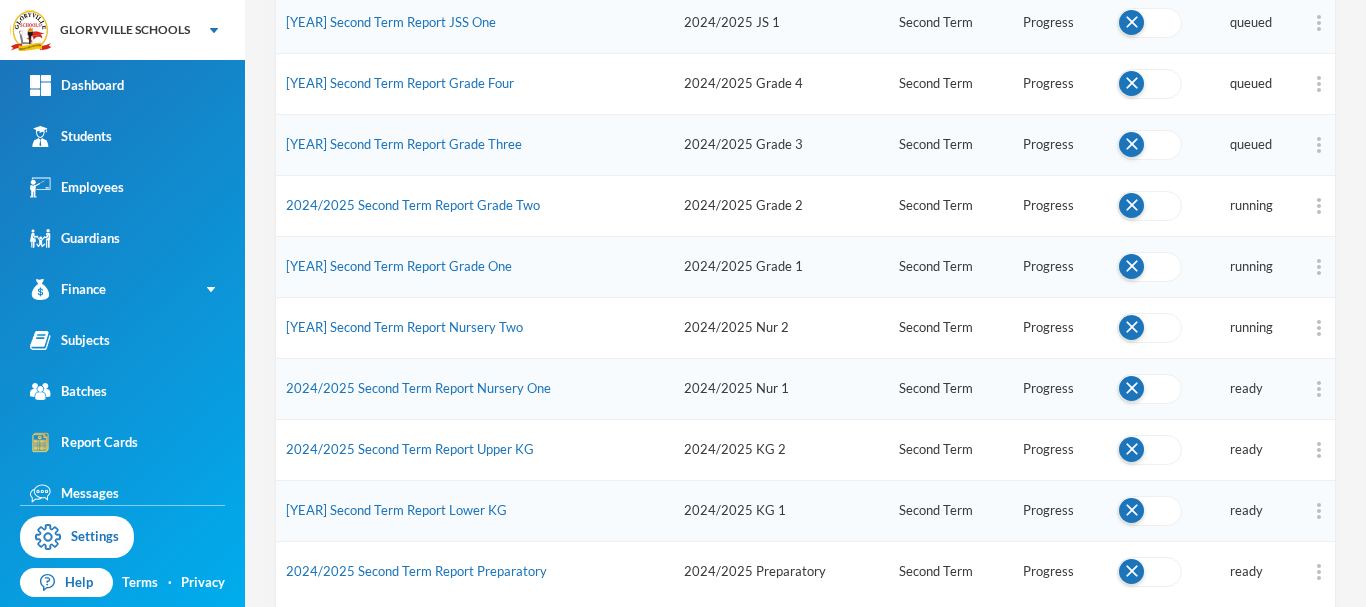 scroll, scrollTop: 1001, scrollLeft: 0, axis: vertical 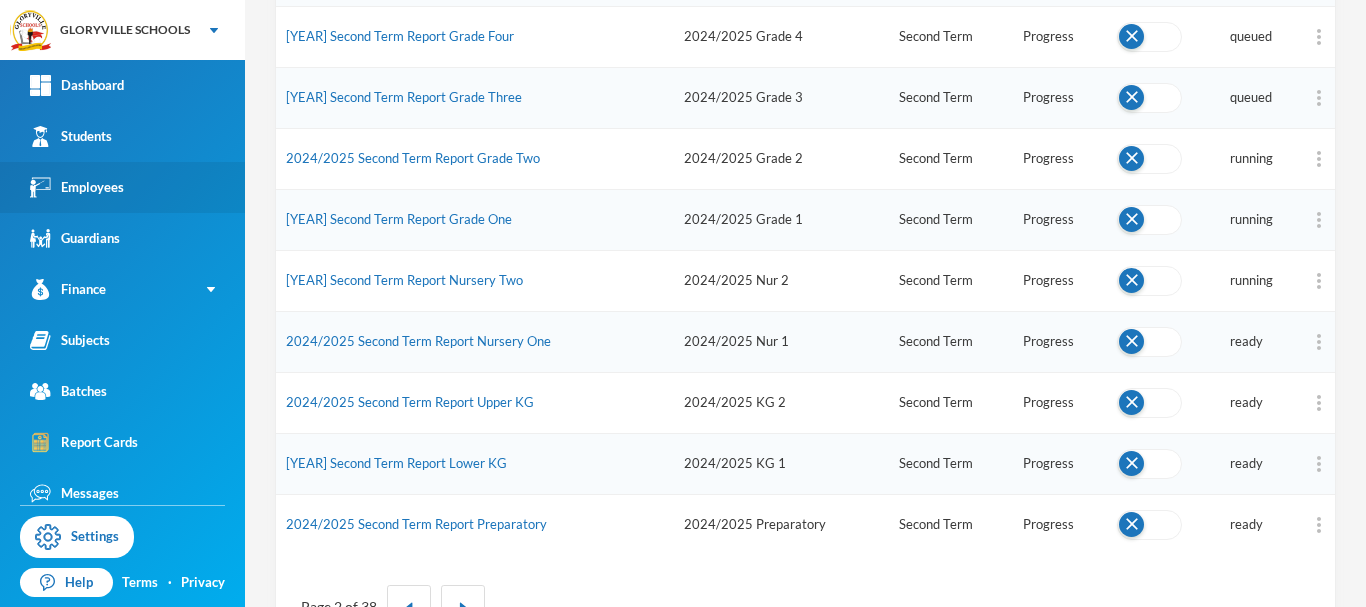 click on "Employees" at bounding box center [77, 187] 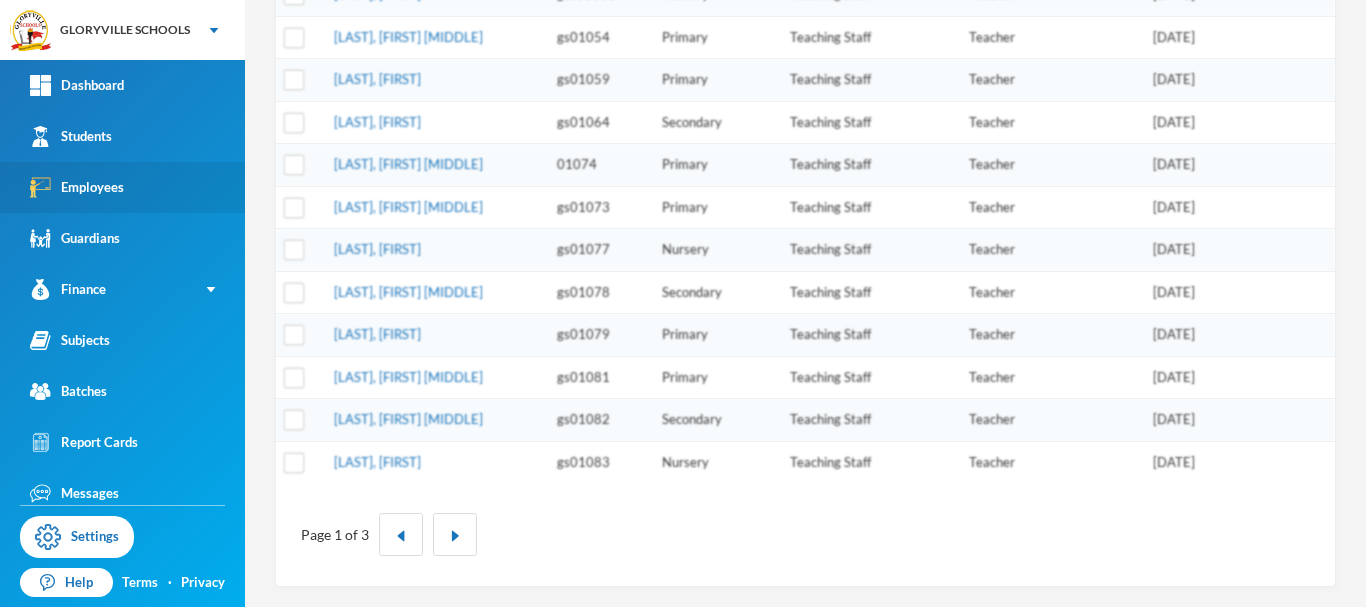 scroll, scrollTop: 703, scrollLeft: 0, axis: vertical 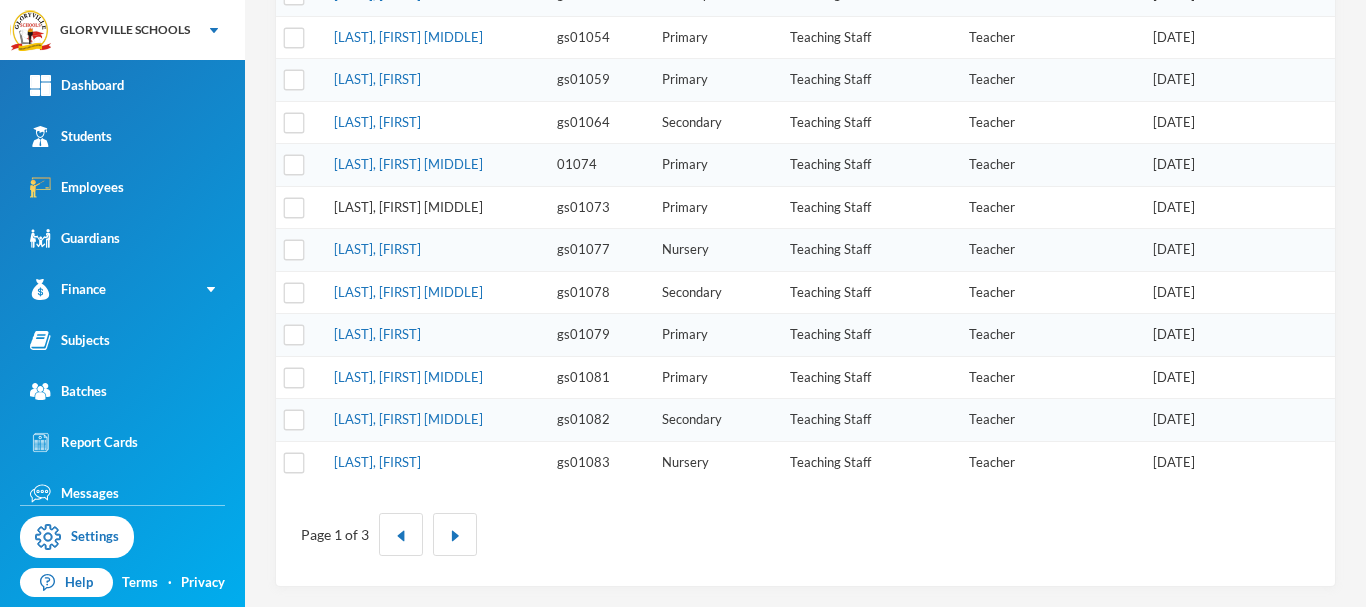 click on "[LAST], [FIRST] [MIDDLE]" at bounding box center (408, 207) 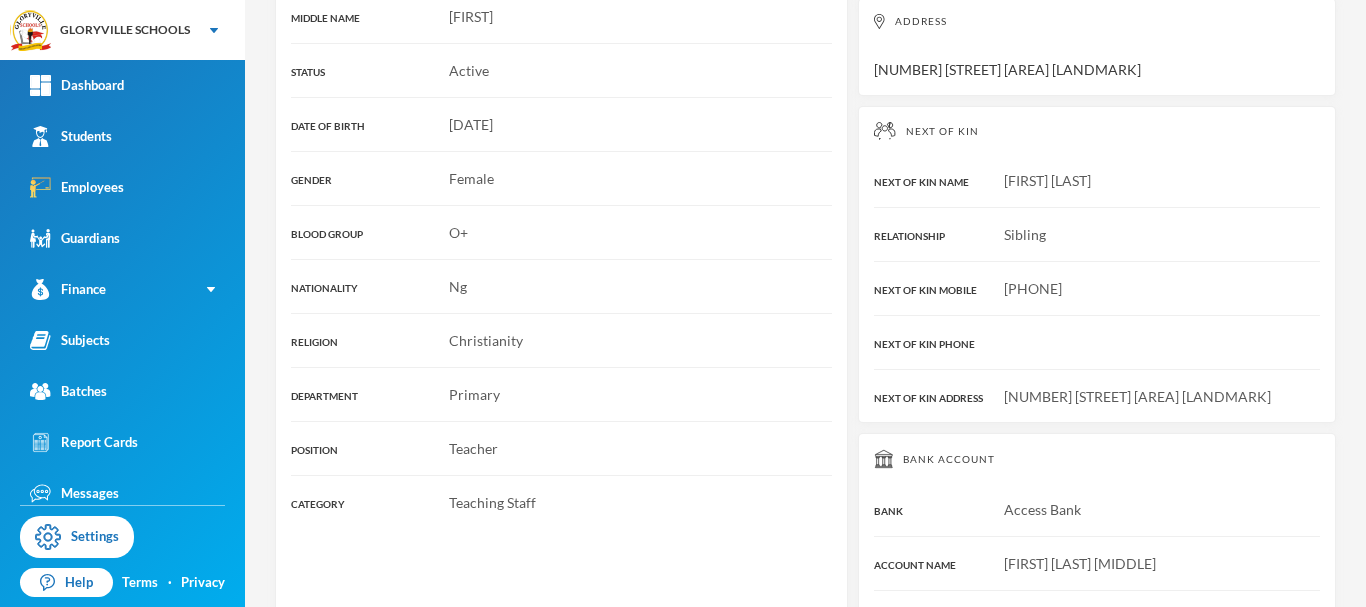 scroll, scrollTop: 560, scrollLeft: 0, axis: vertical 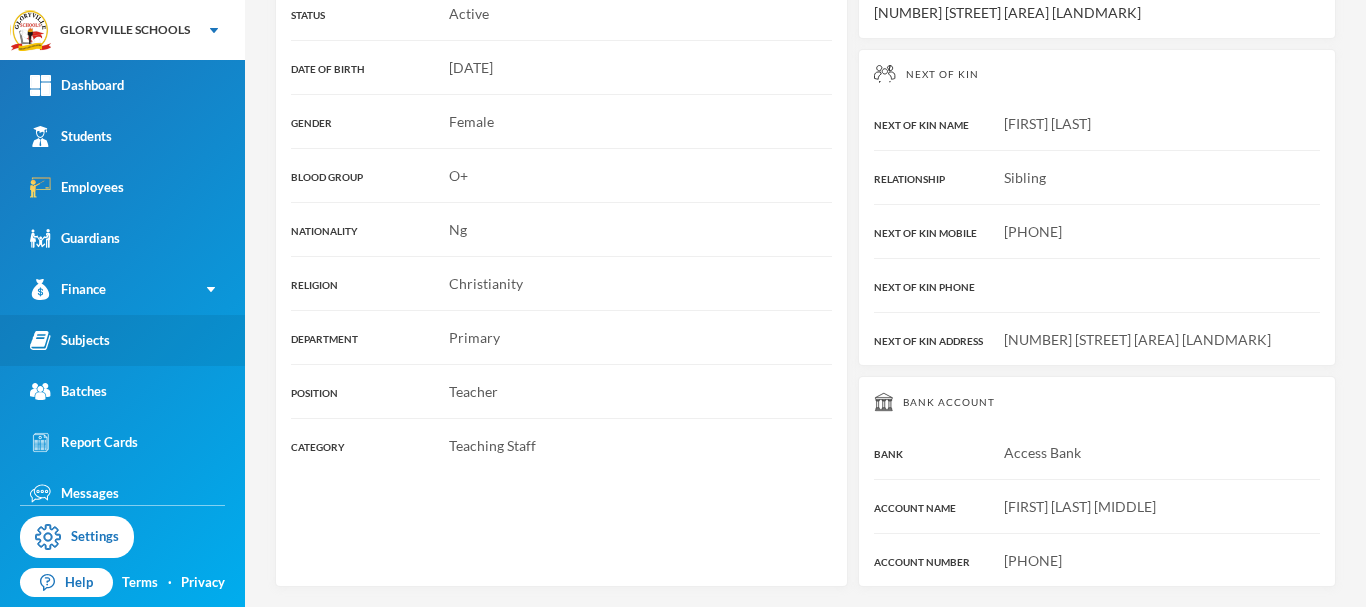 click on "Subjects" at bounding box center [70, 340] 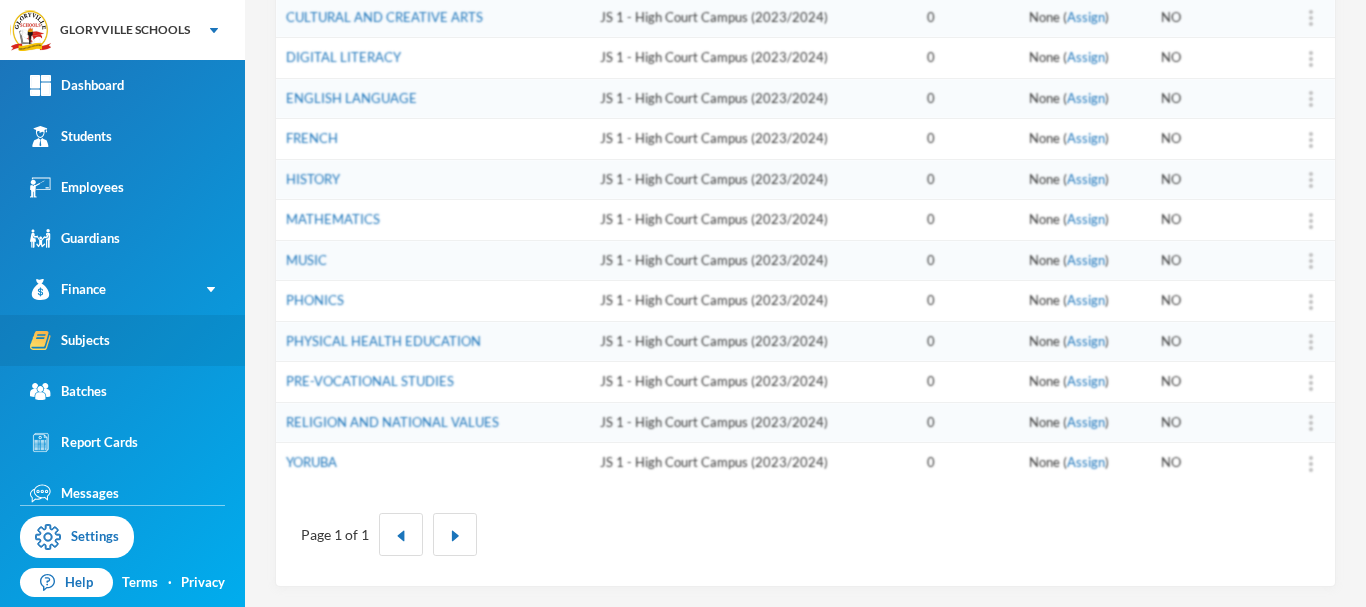scroll, scrollTop: 501, scrollLeft: 0, axis: vertical 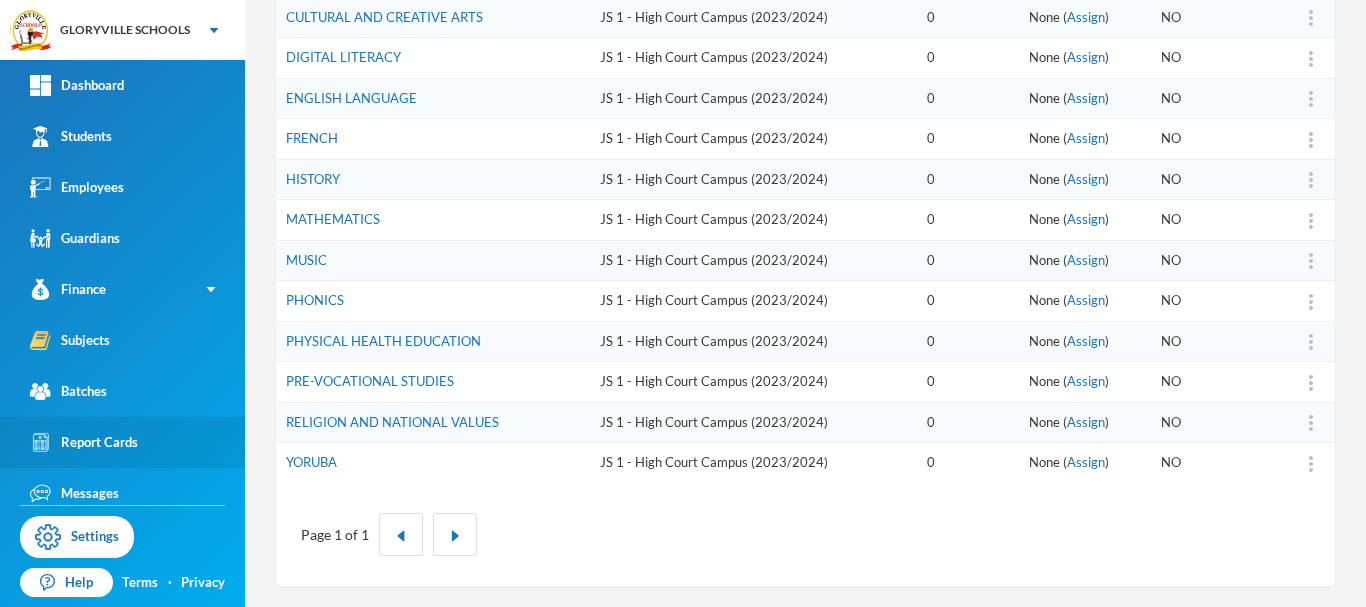 click on "Report Cards" at bounding box center [84, 442] 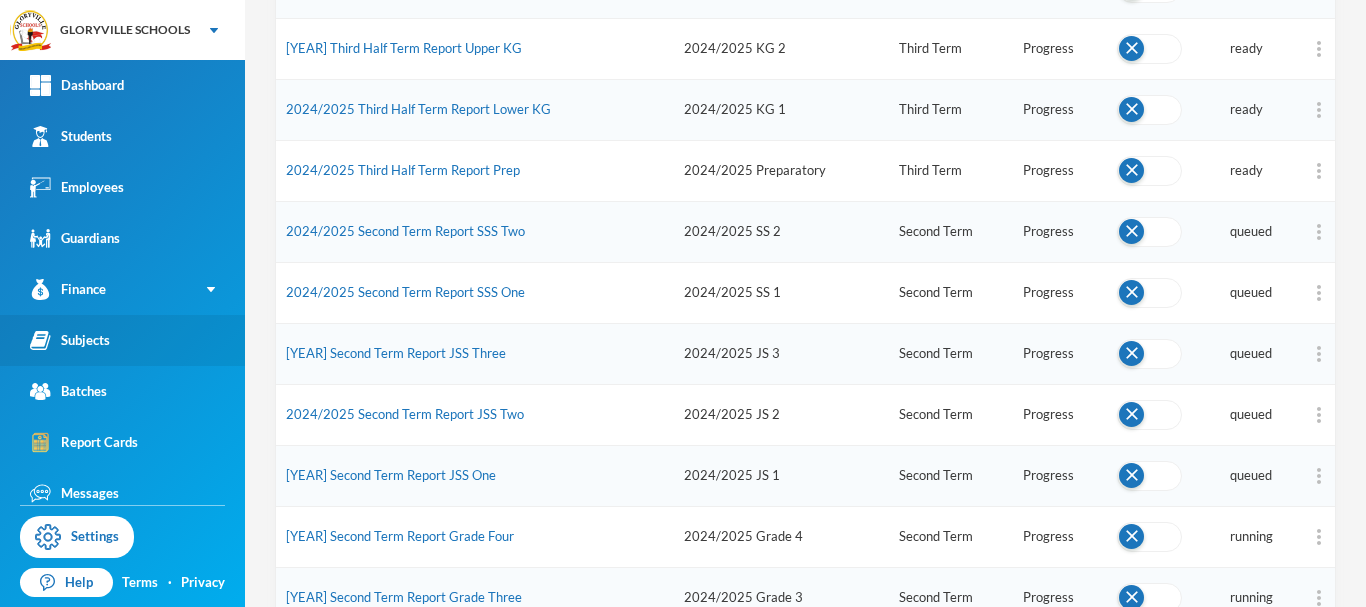 click on "Subjects" at bounding box center [70, 340] 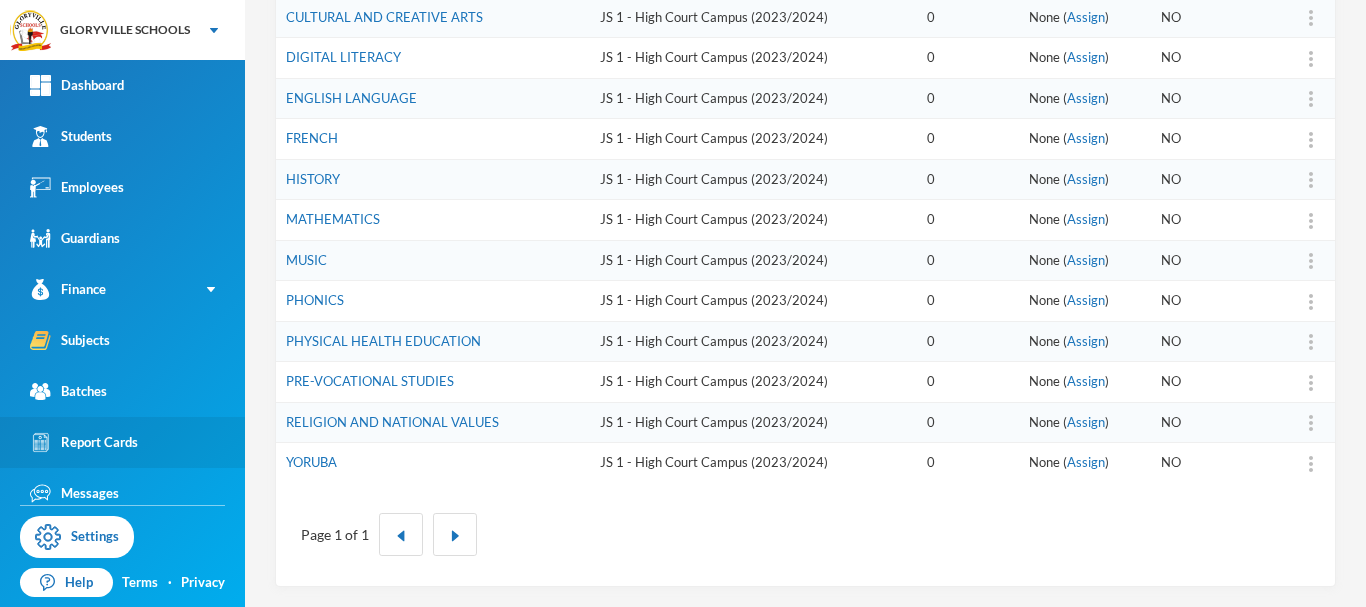 click on "Report Cards" at bounding box center (122, 442) 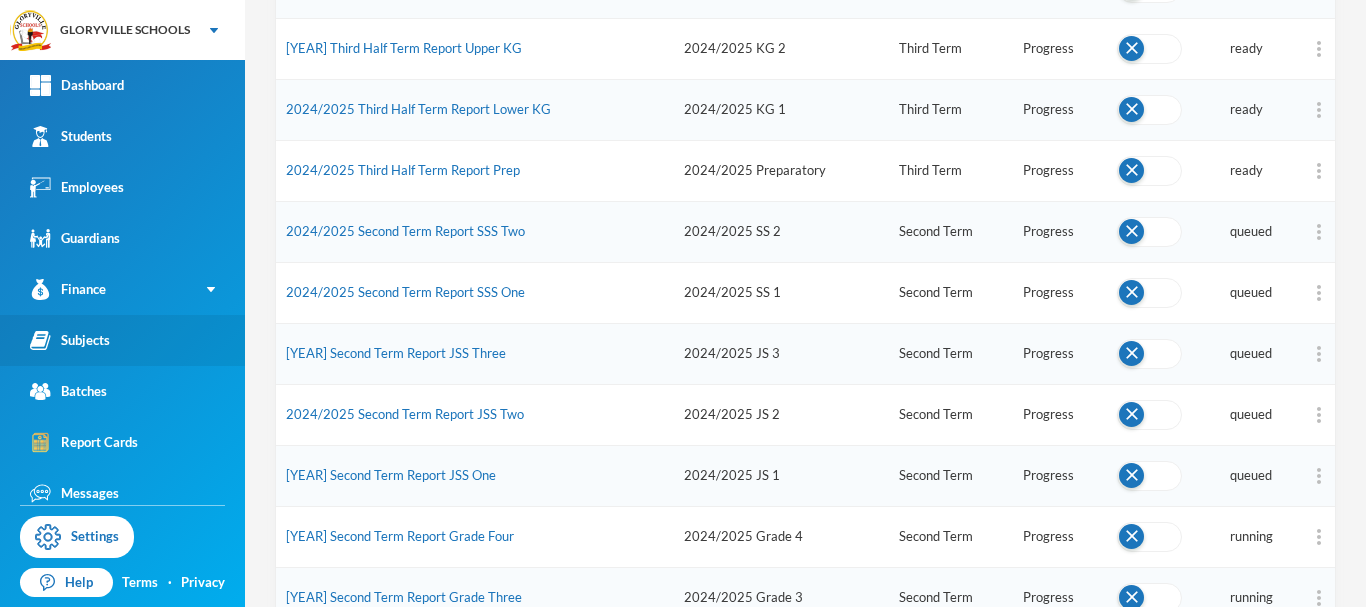 click on "Subjects" at bounding box center (122, 340) 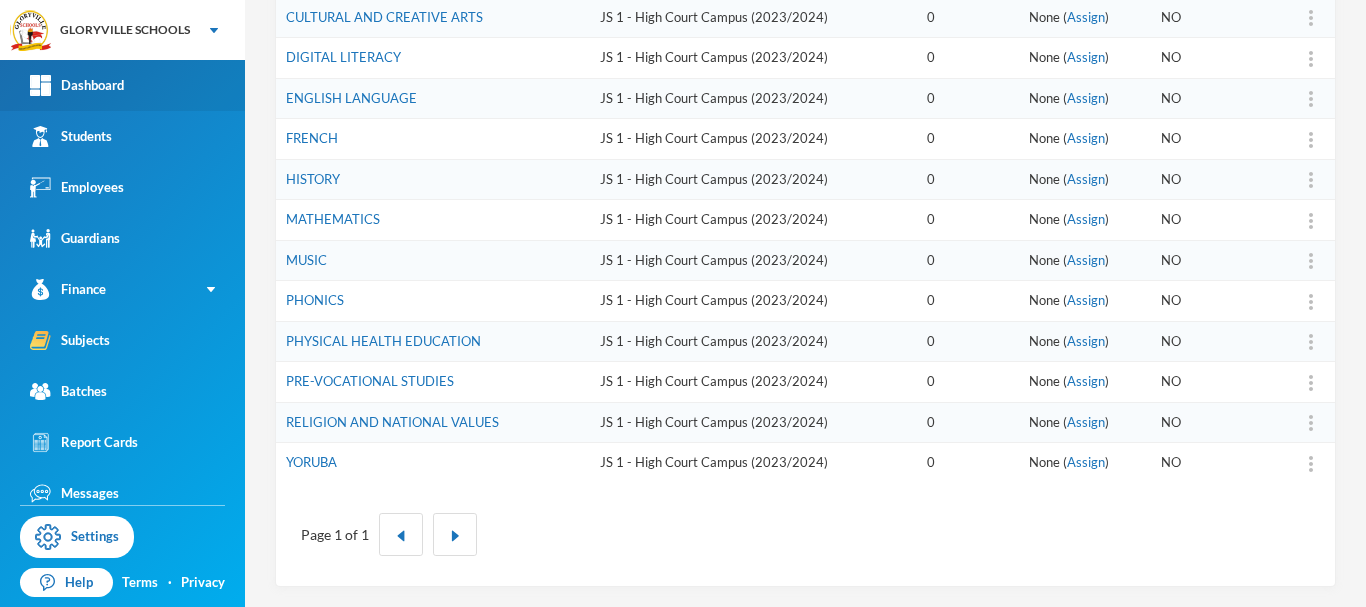 click on "Dashboard" at bounding box center [122, 85] 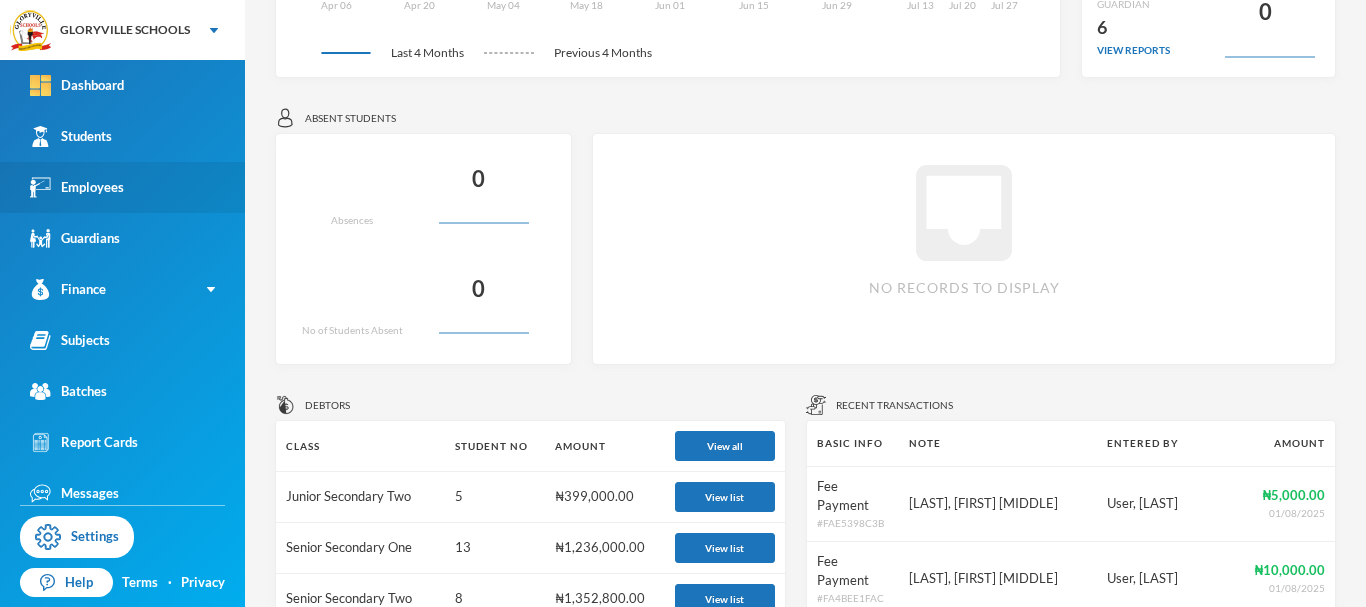 click on "Employees" at bounding box center (77, 187) 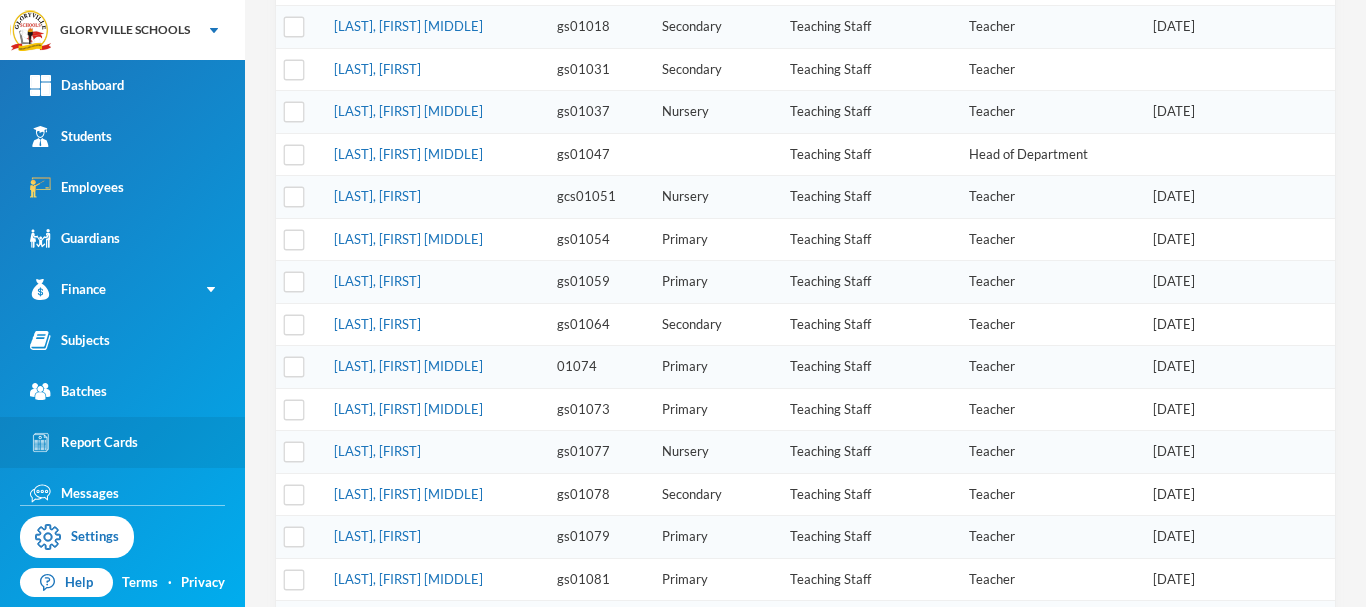 click on "Report Cards" at bounding box center [122, 442] 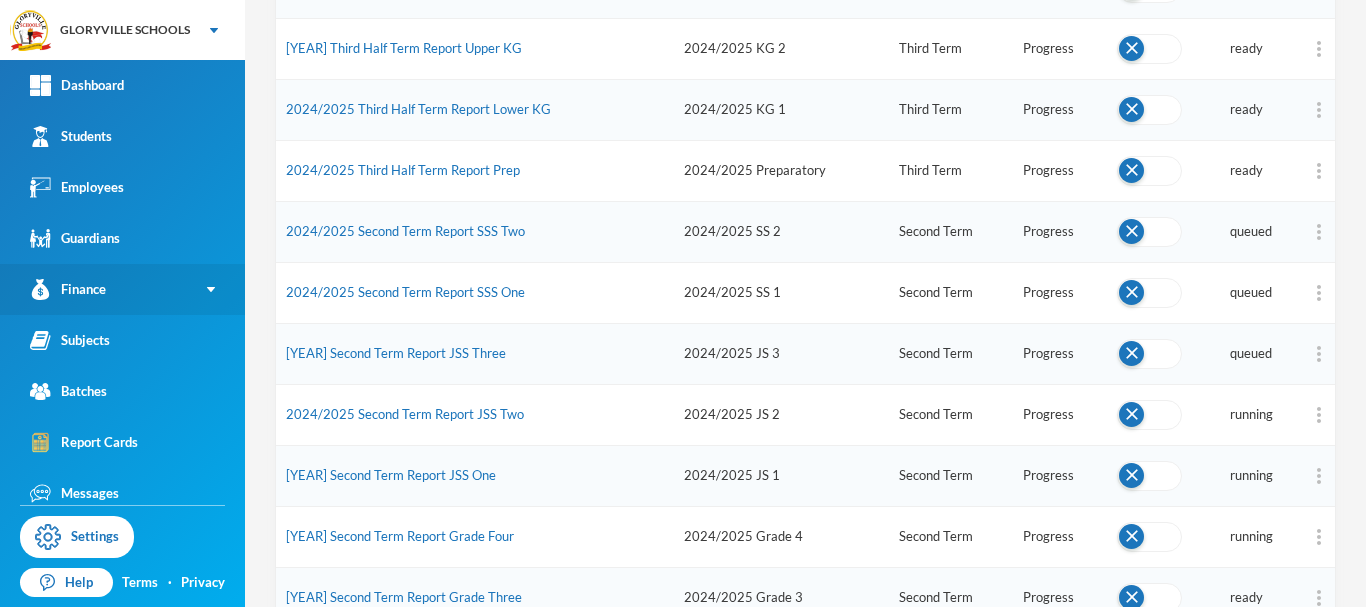 click on "Finance" at bounding box center [122, 289] 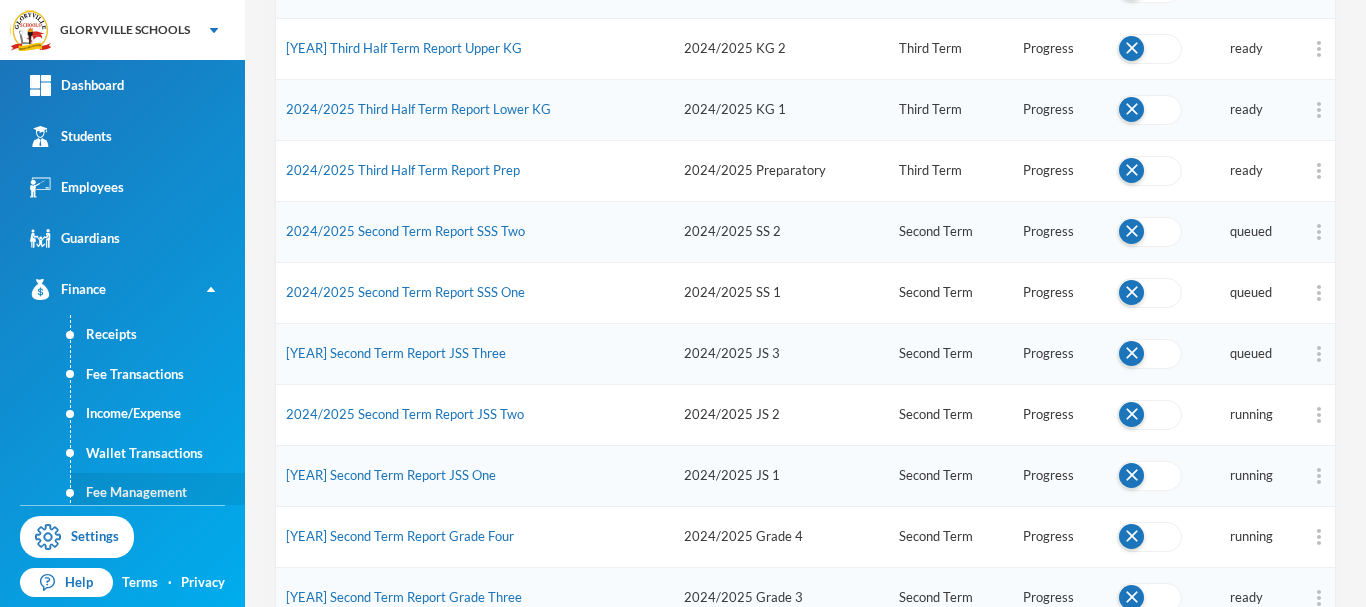 click on "Fee Management" at bounding box center [158, 493] 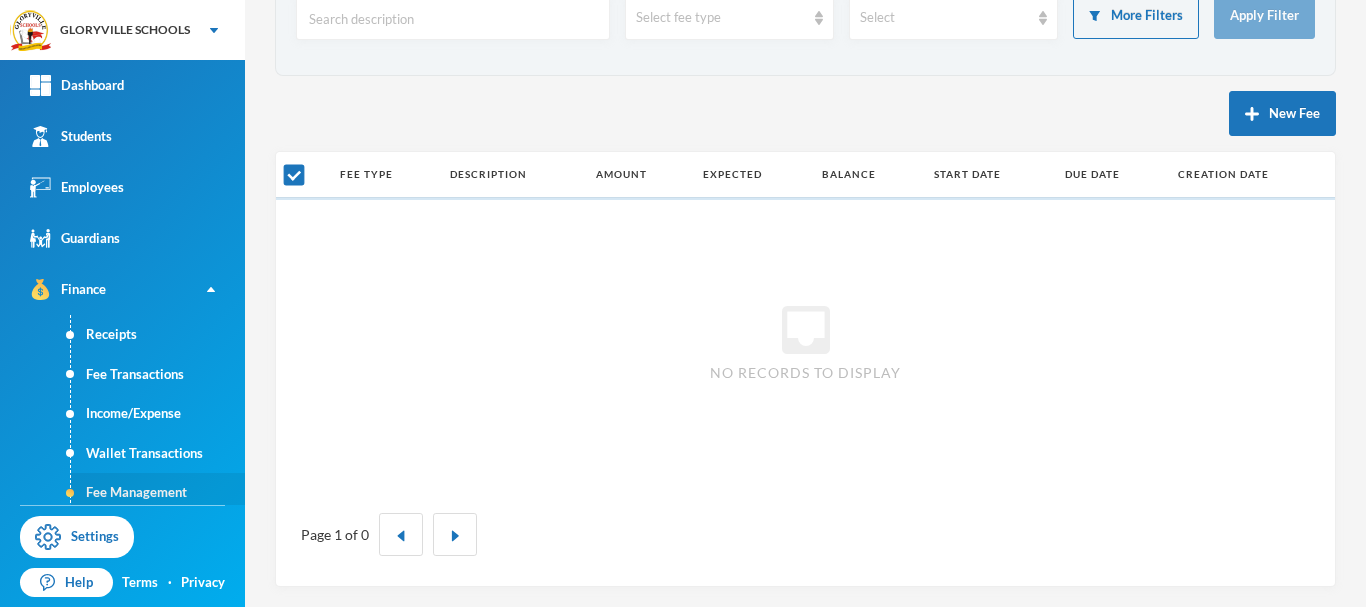 scroll, scrollTop: 139, scrollLeft: 0, axis: vertical 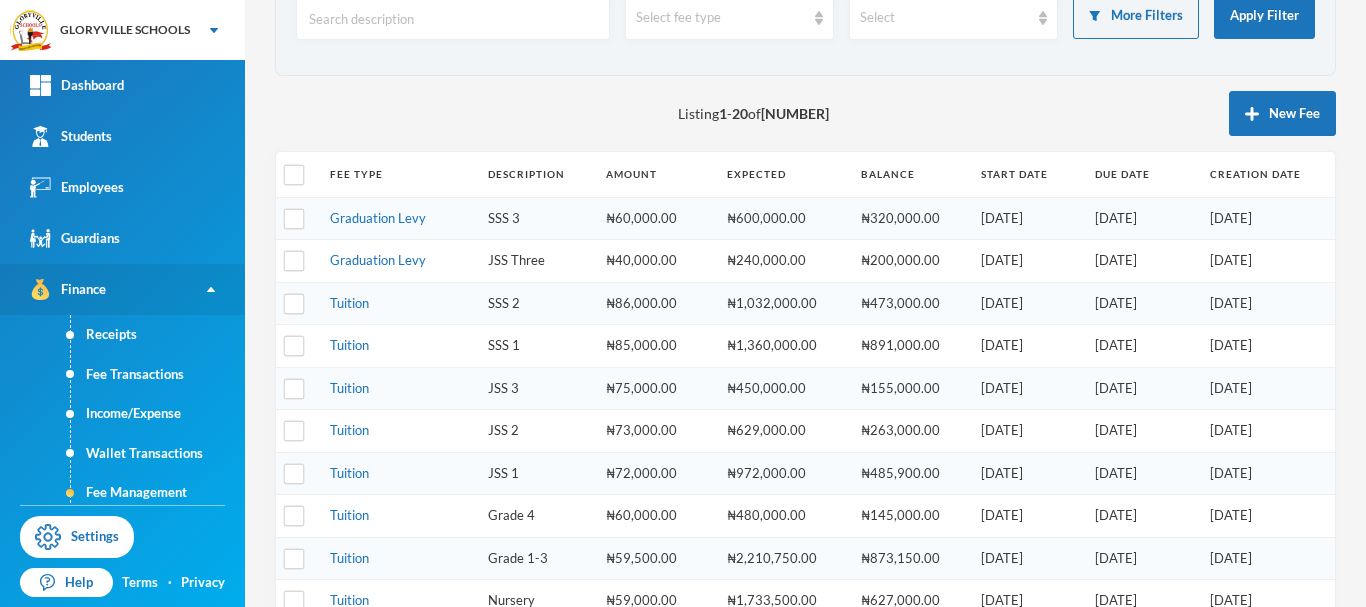 click on "Finance" at bounding box center [122, 289] 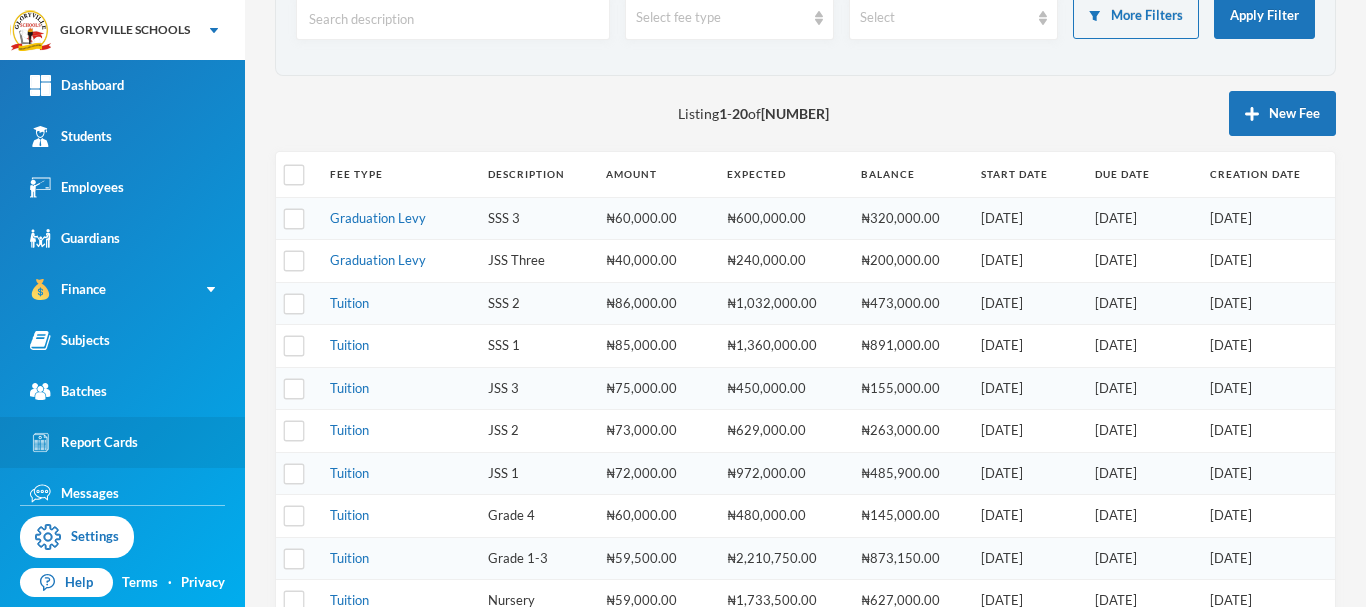 click on "Report Cards" at bounding box center (122, 442) 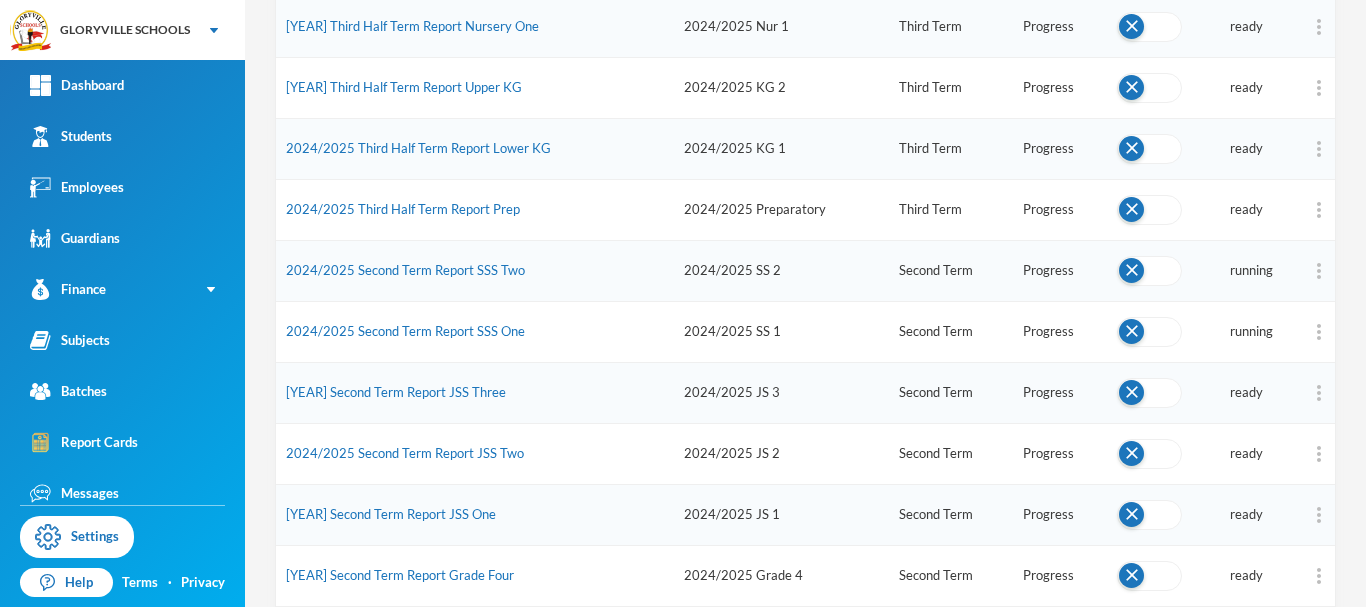 scroll, scrollTop: 465, scrollLeft: 0, axis: vertical 